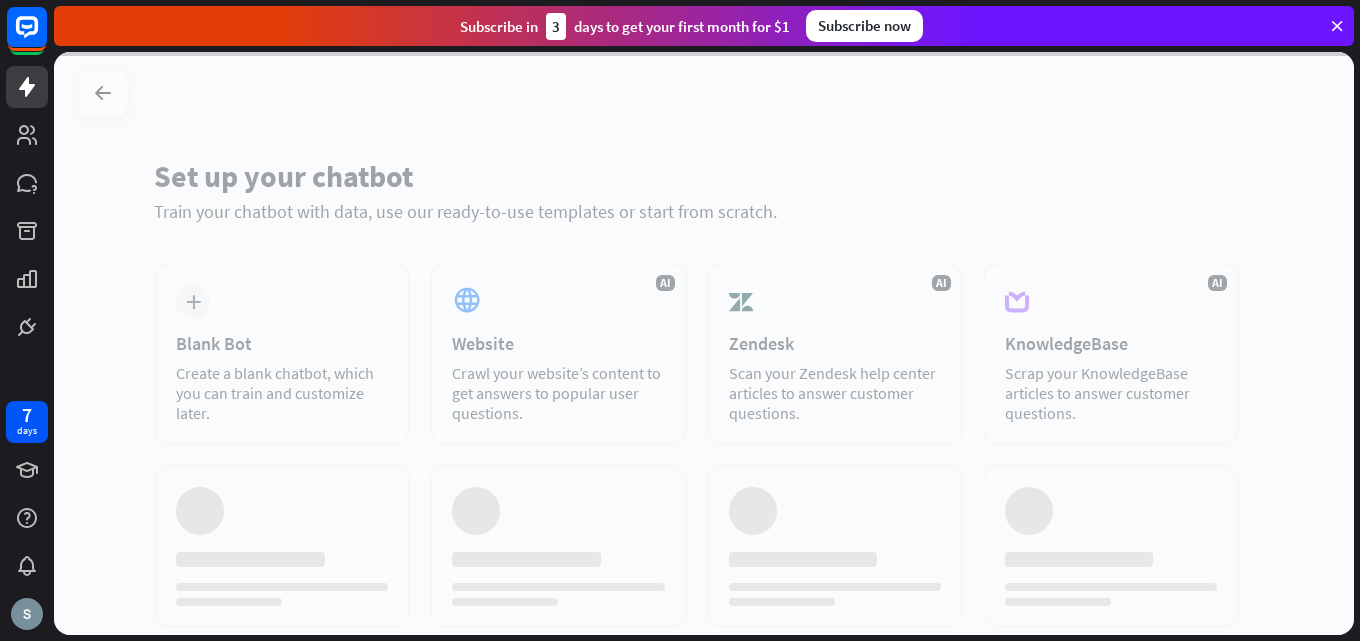 scroll, scrollTop: 0, scrollLeft: 0, axis: both 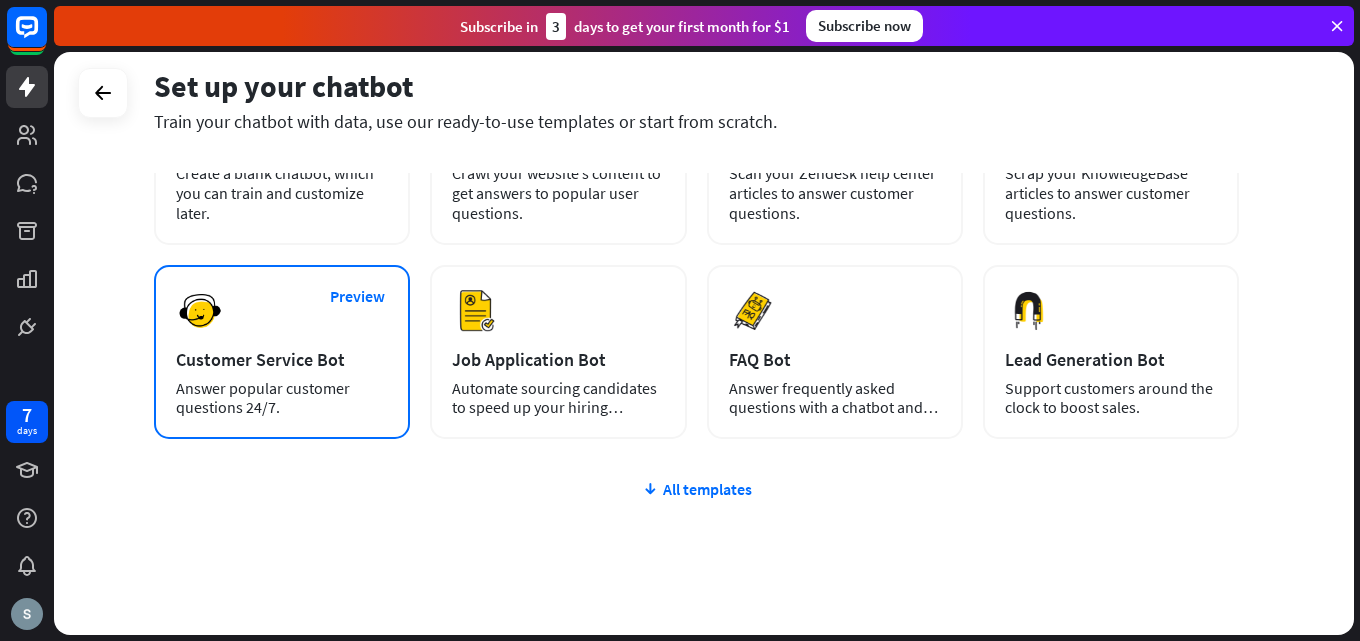 click on "Preview
Customer Service Bot
Answer popular customer questions 24/7." at bounding box center [282, 352] 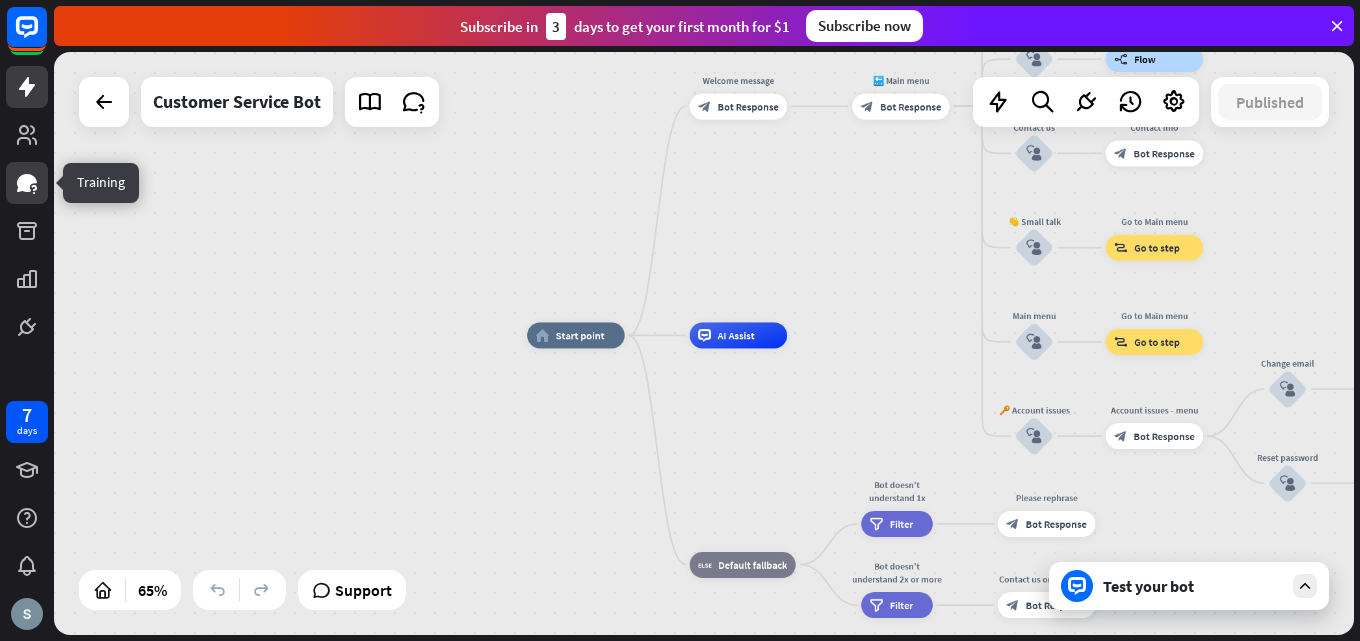 click 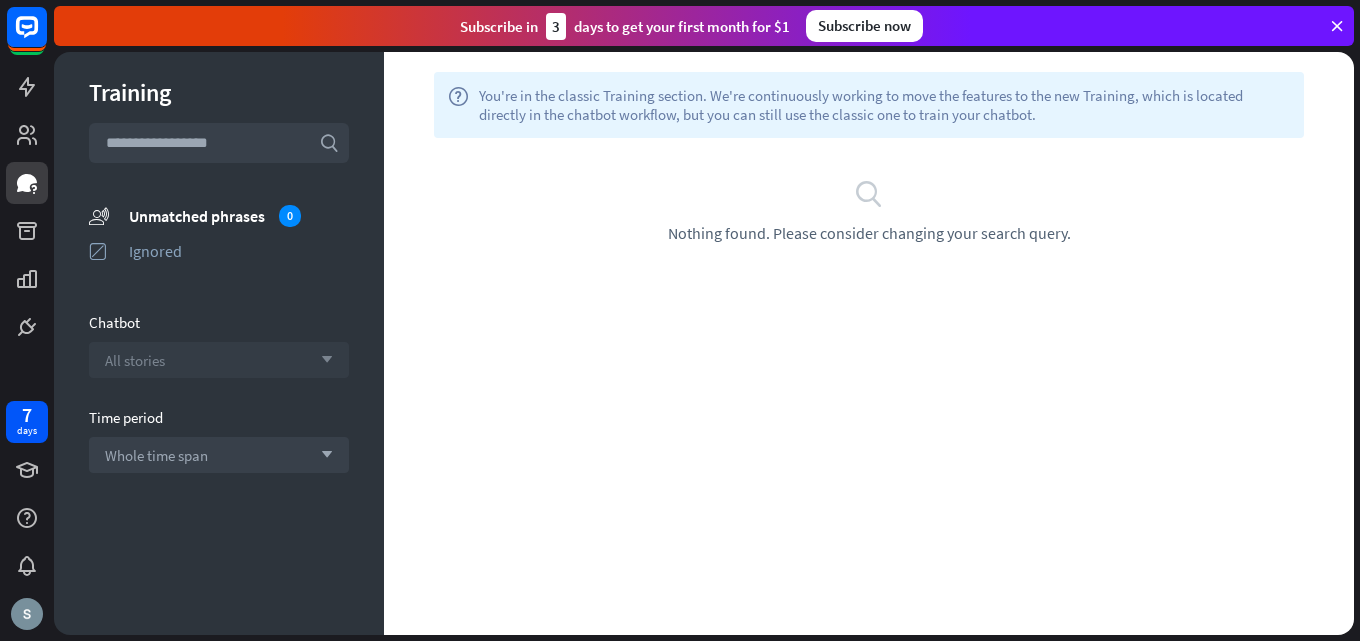 click on "arrow_down" at bounding box center [322, 360] 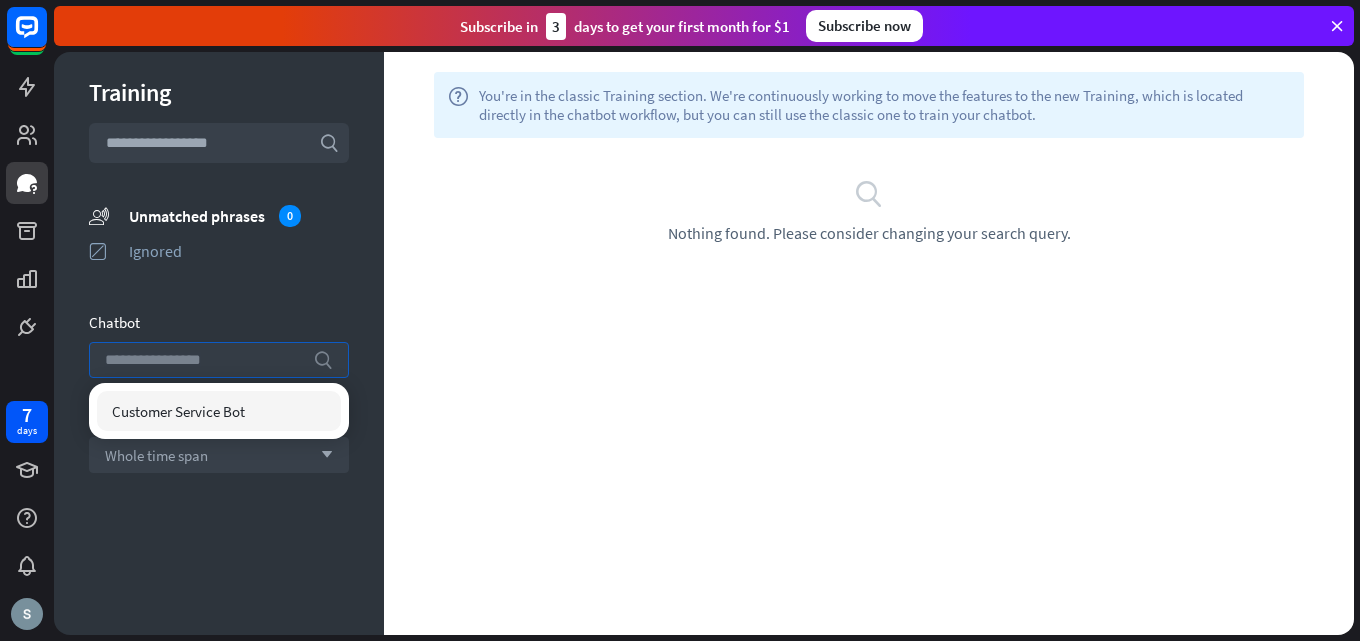 click on "search" at bounding box center (323, 360) 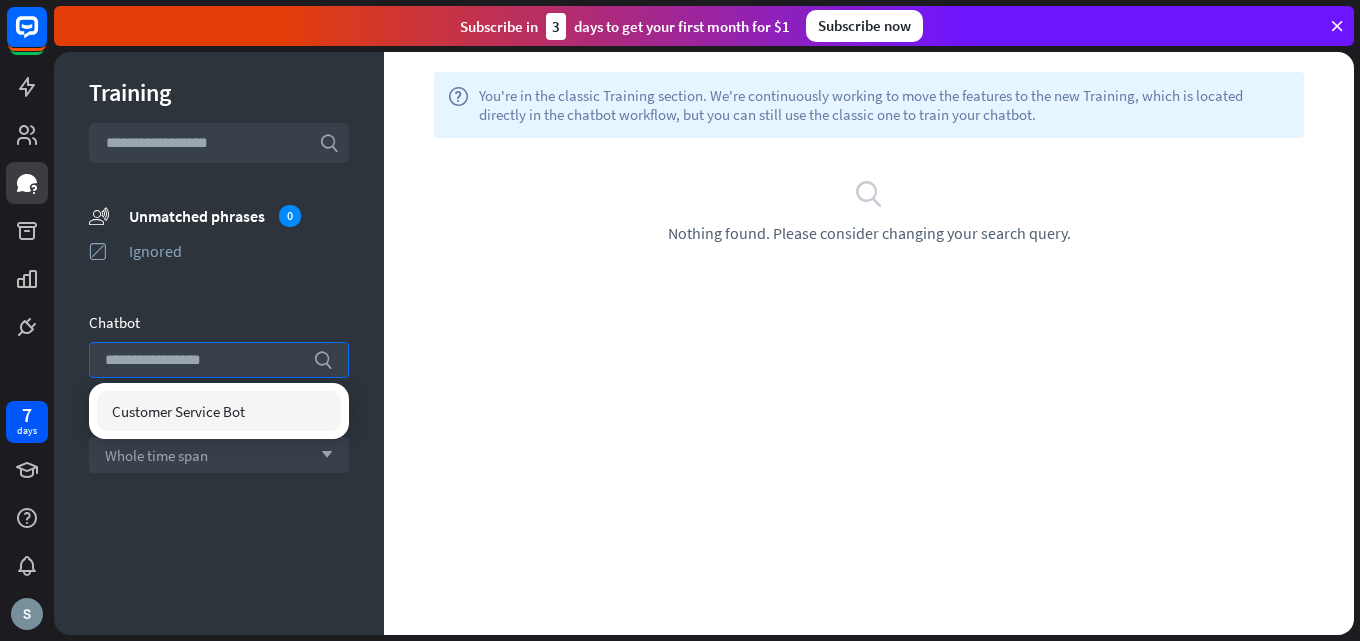 click on "help
You're in the classic Training section. We're continuously working to
move the features to the new Training, which is located directly in the
chatbot workflow, but you can still use the classic one to train your
chatbot.
plus
Filters
search
Nothing found. Please consider changing your search query." at bounding box center (869, 343) 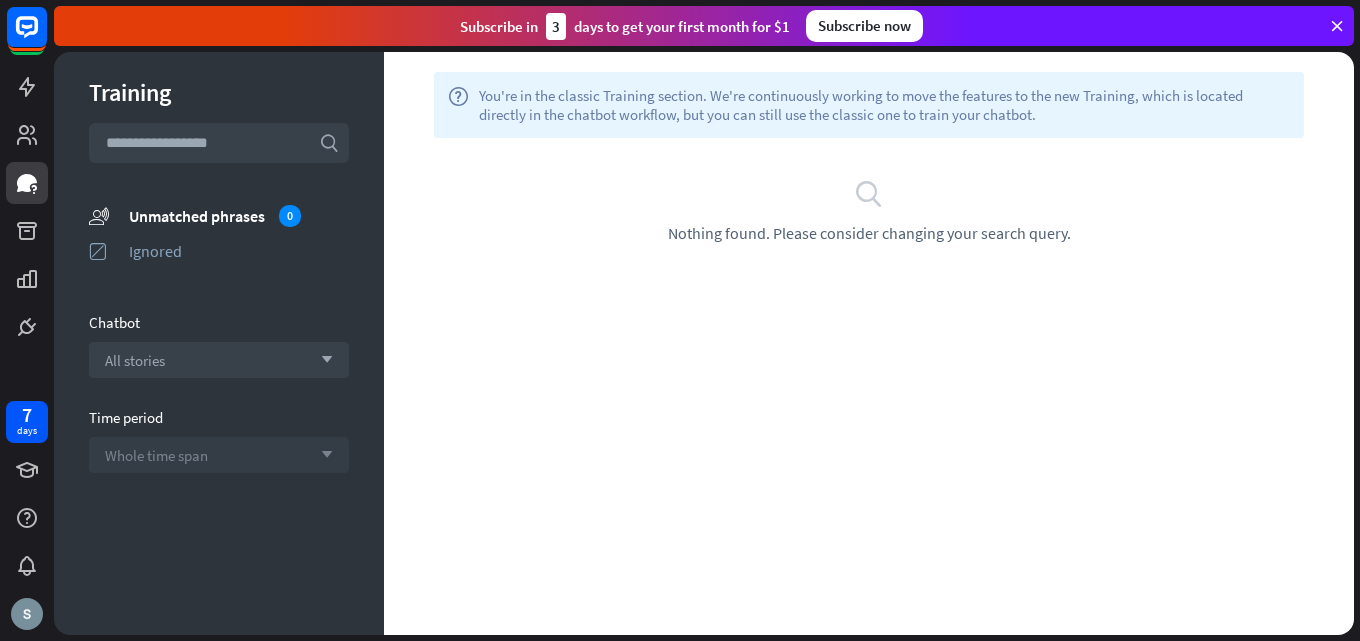 click on "arrow_down" at bounding box center (322, 455) 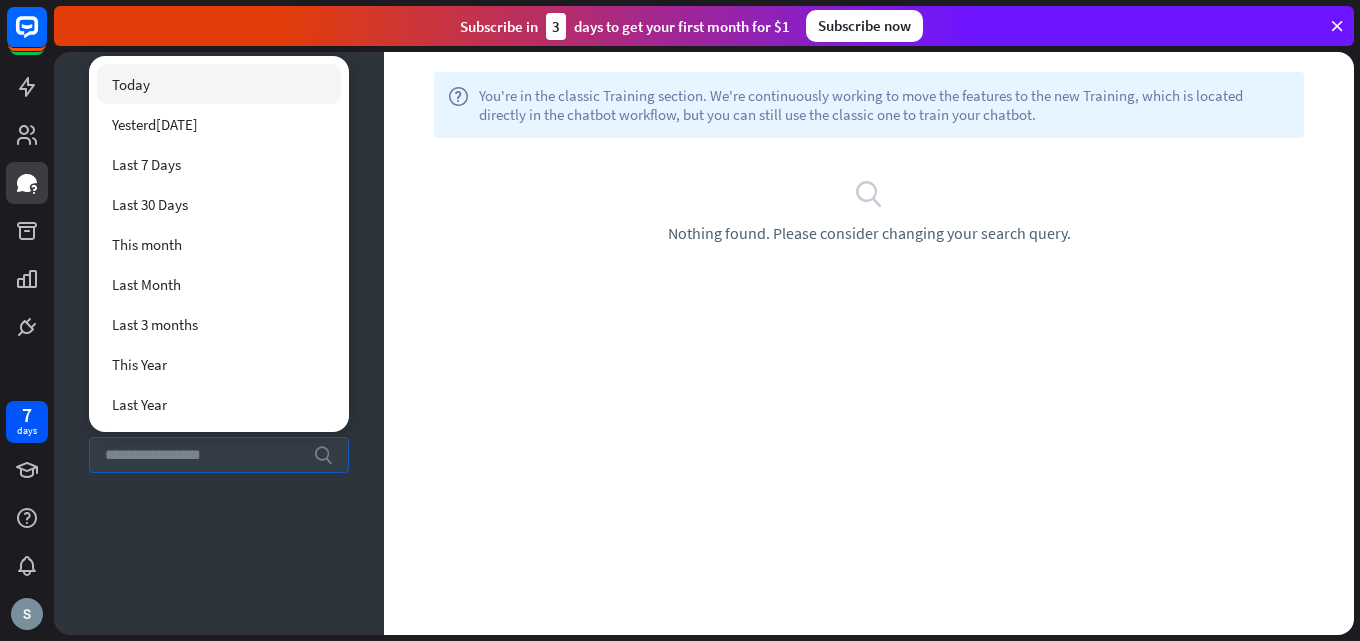 click on "search" at bounding box center (323, 455) 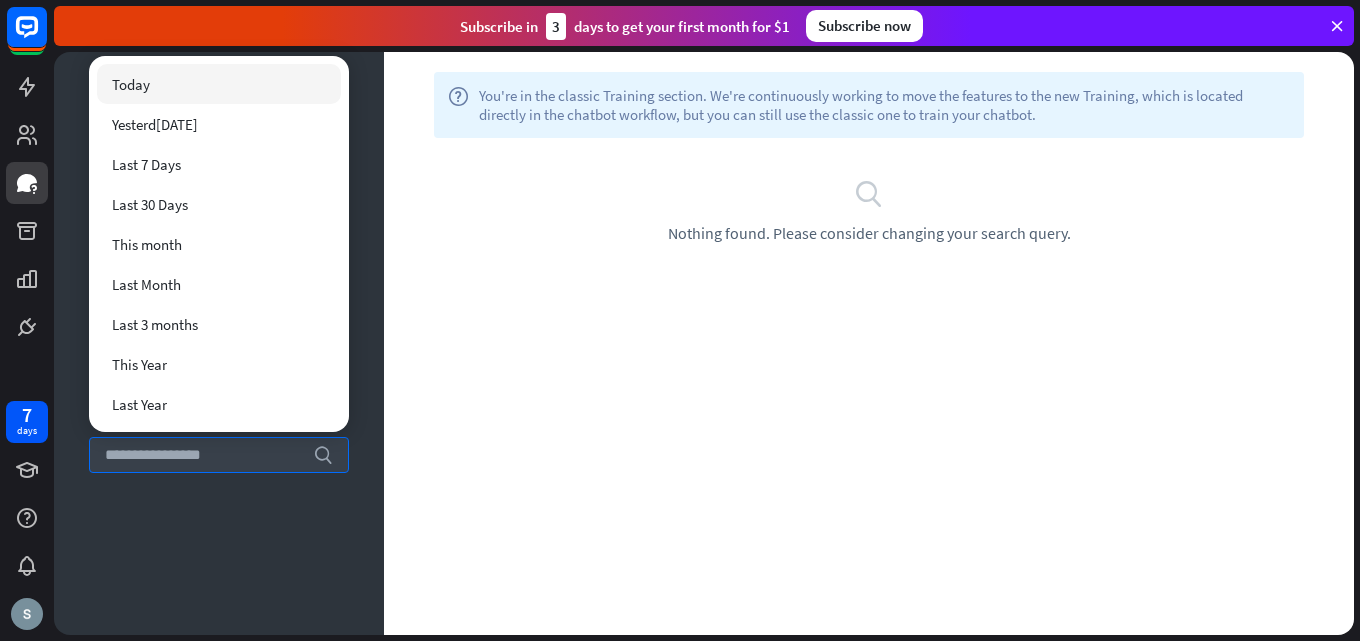 click on "help
You're in the classic Training section. We're continuously working to
move the features to the new Training, which is located directly in the
chatbot workflow, but you can still use the classic one to train your
chatbot.
plus
Filters
search
Nothing found. Please consider changing your search query." at bounding box center (869, 343) 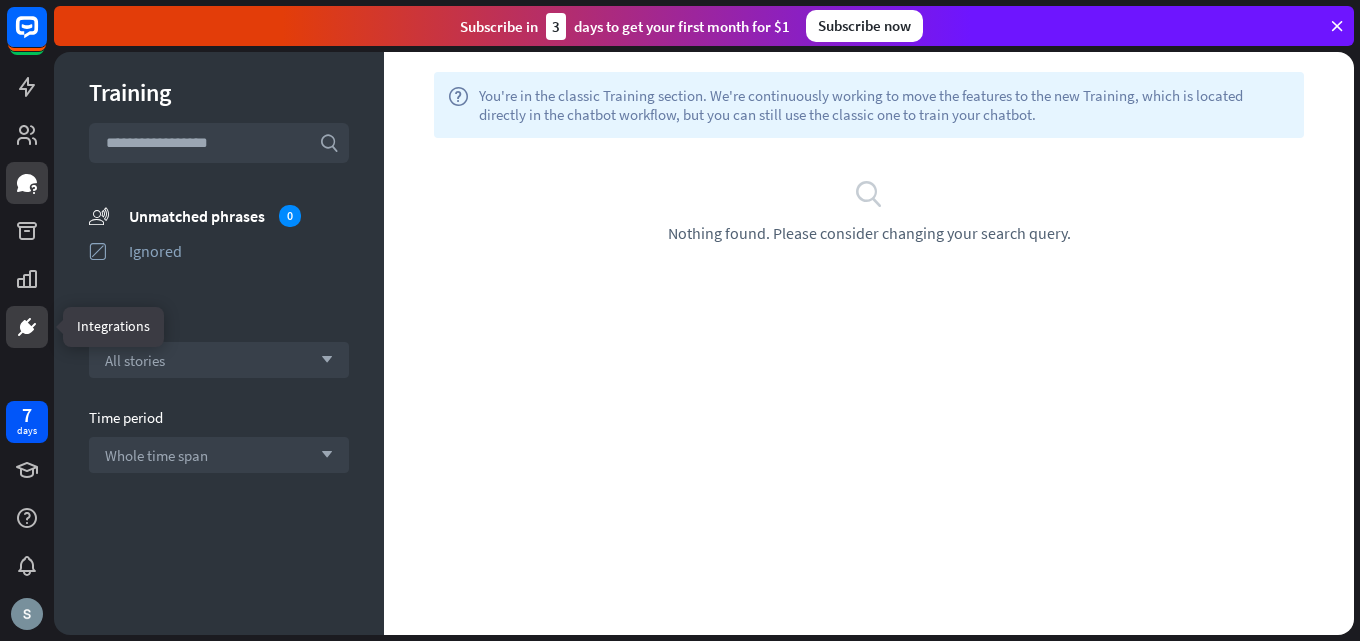 click 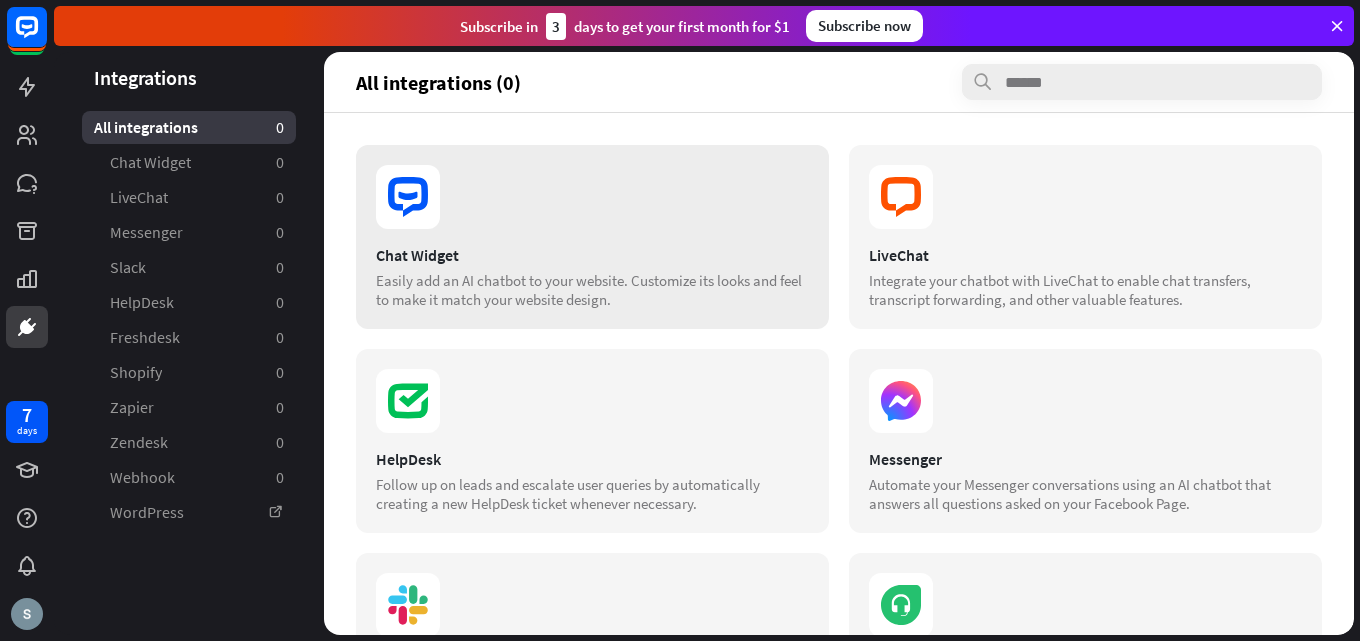 scroll, scrollTop: 100, scrollLeft: 0, axis: vertical 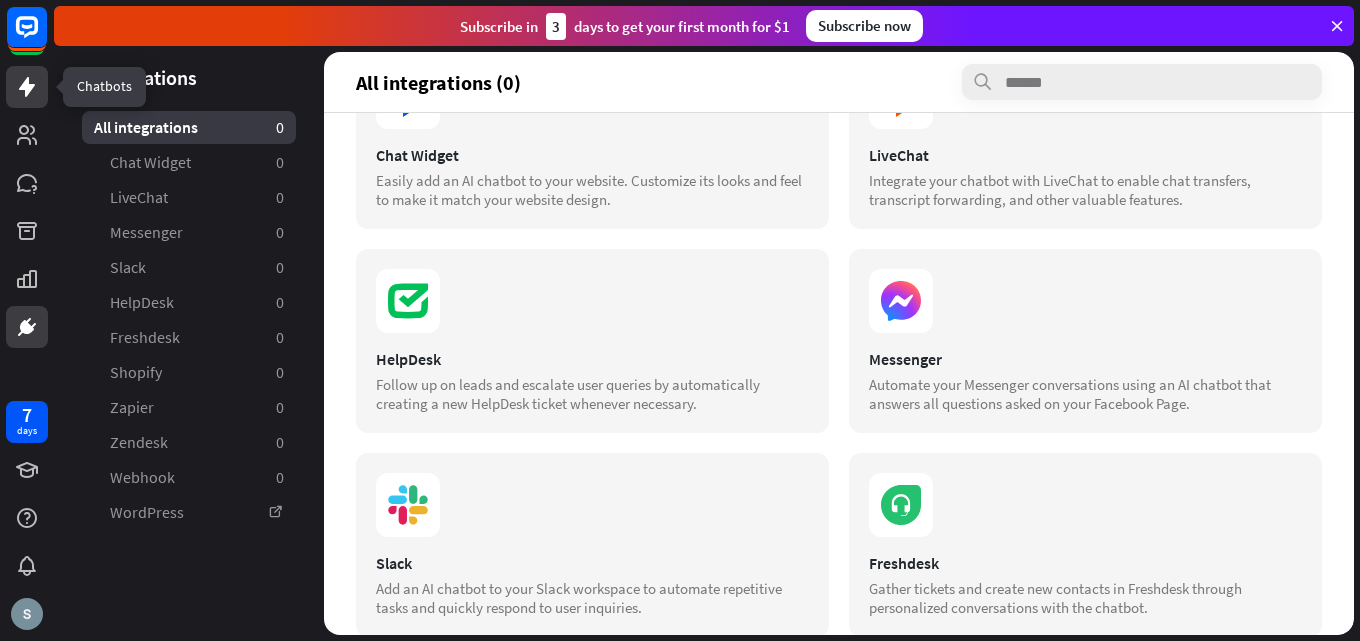 click 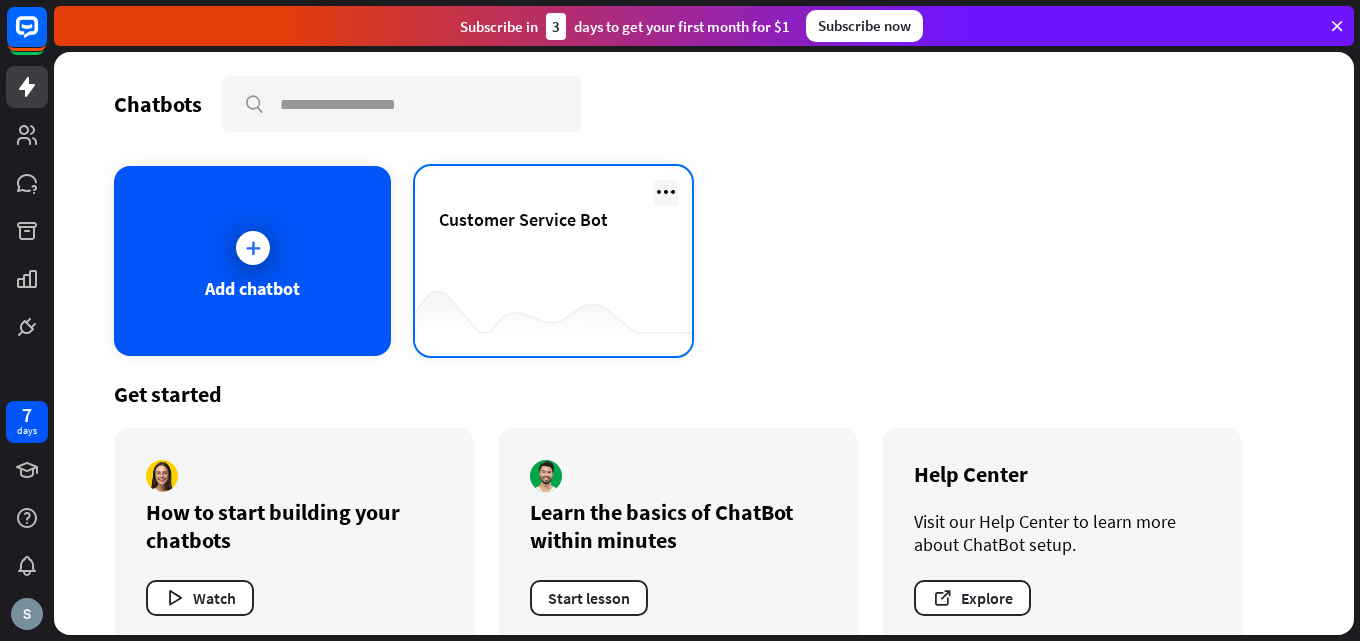 click at bounding box center (666, 192) 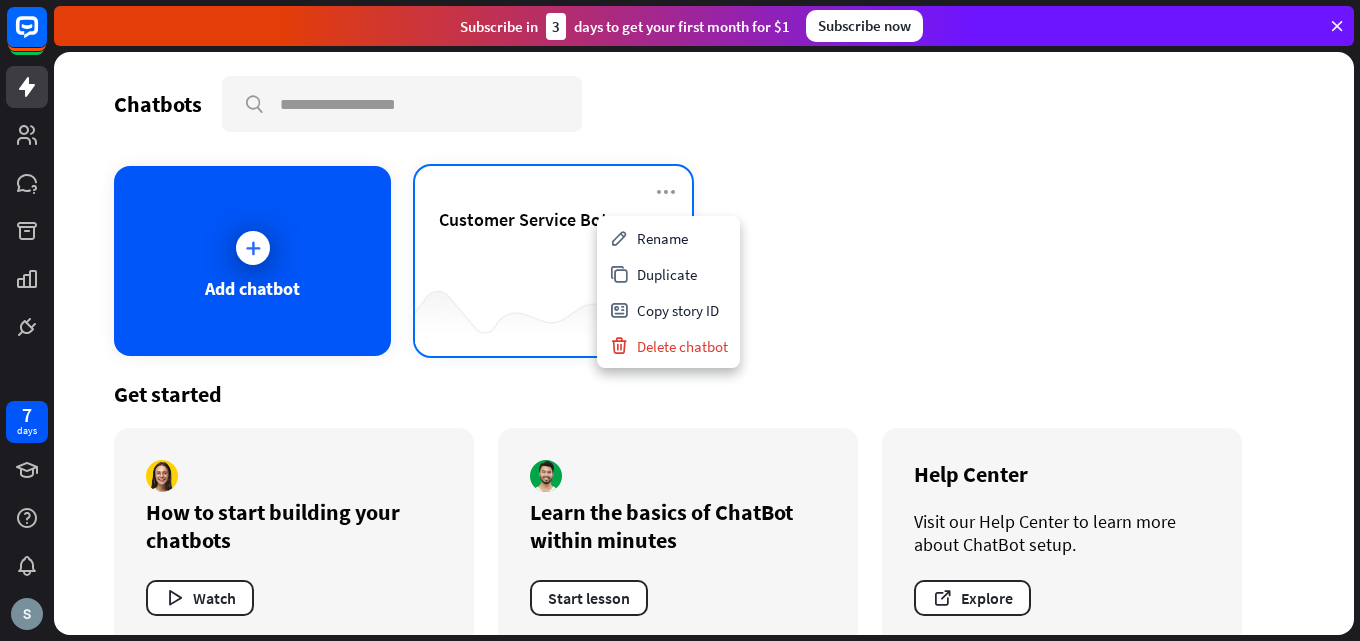 click on "Customer Service Bot" at bounding box center (553, 243) 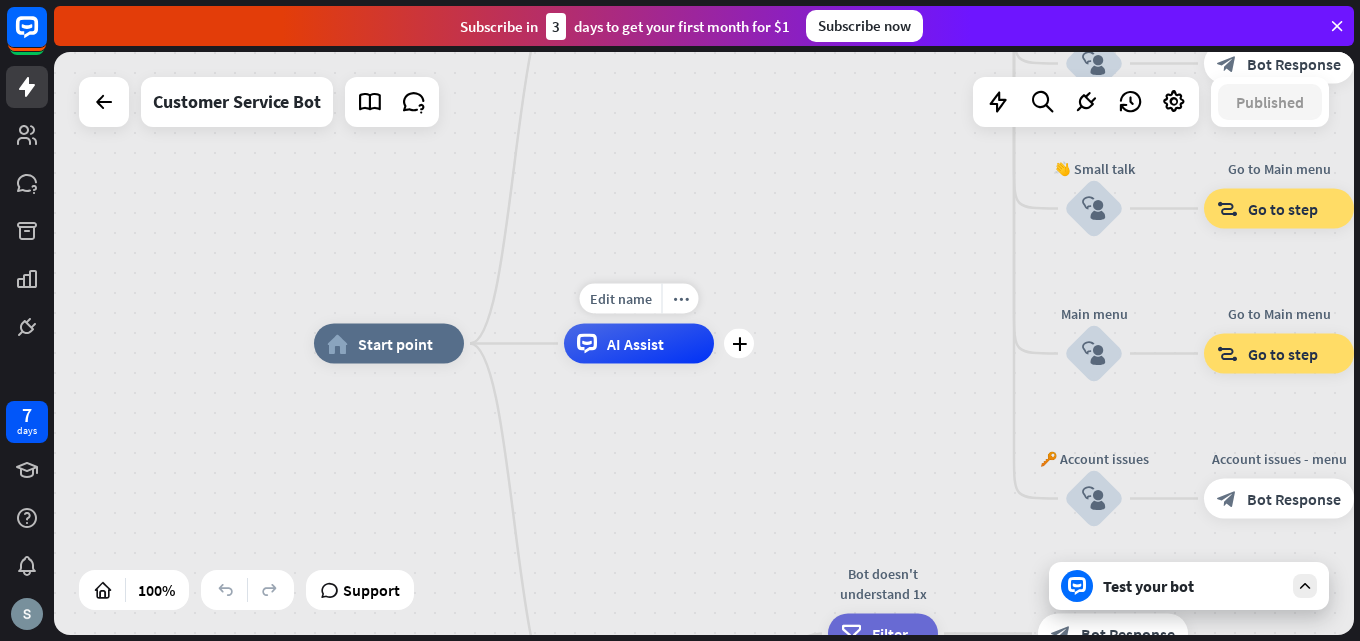 click on "AI Assist" at bounding box center [639, 344] 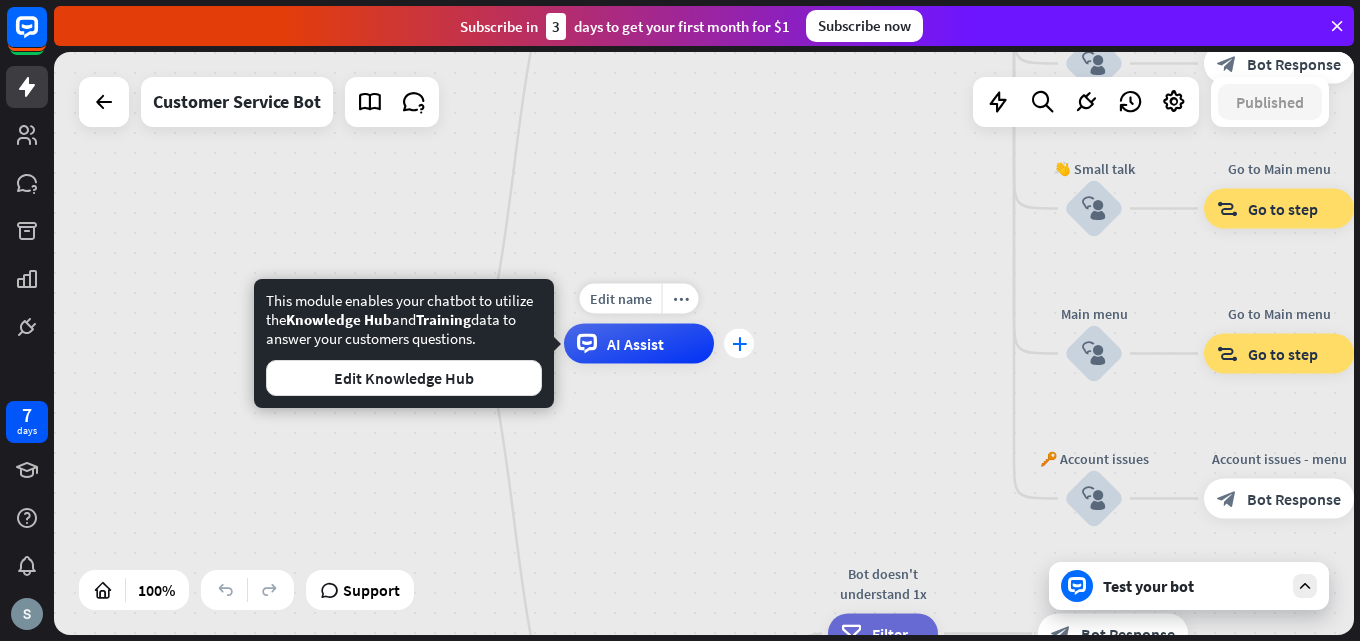 click on "plus" at bounding box center [739, 344] 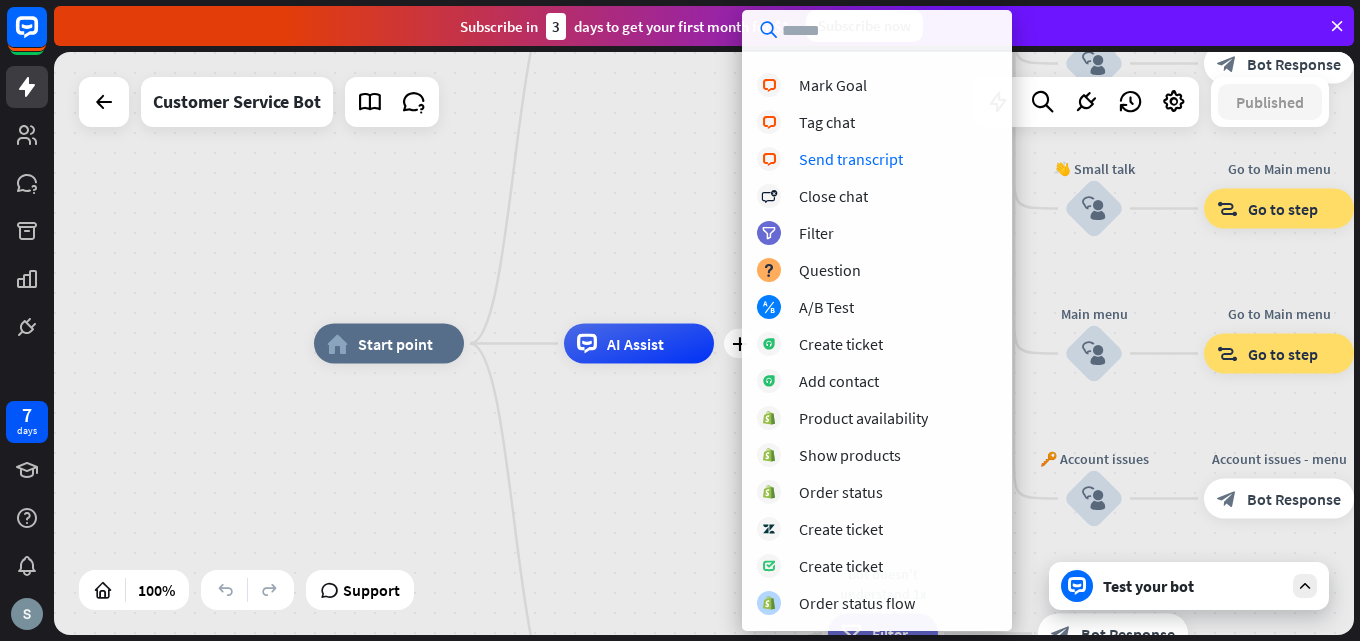 scroll, scrollTop: 436, scrollLeft: 0, axis: vertical 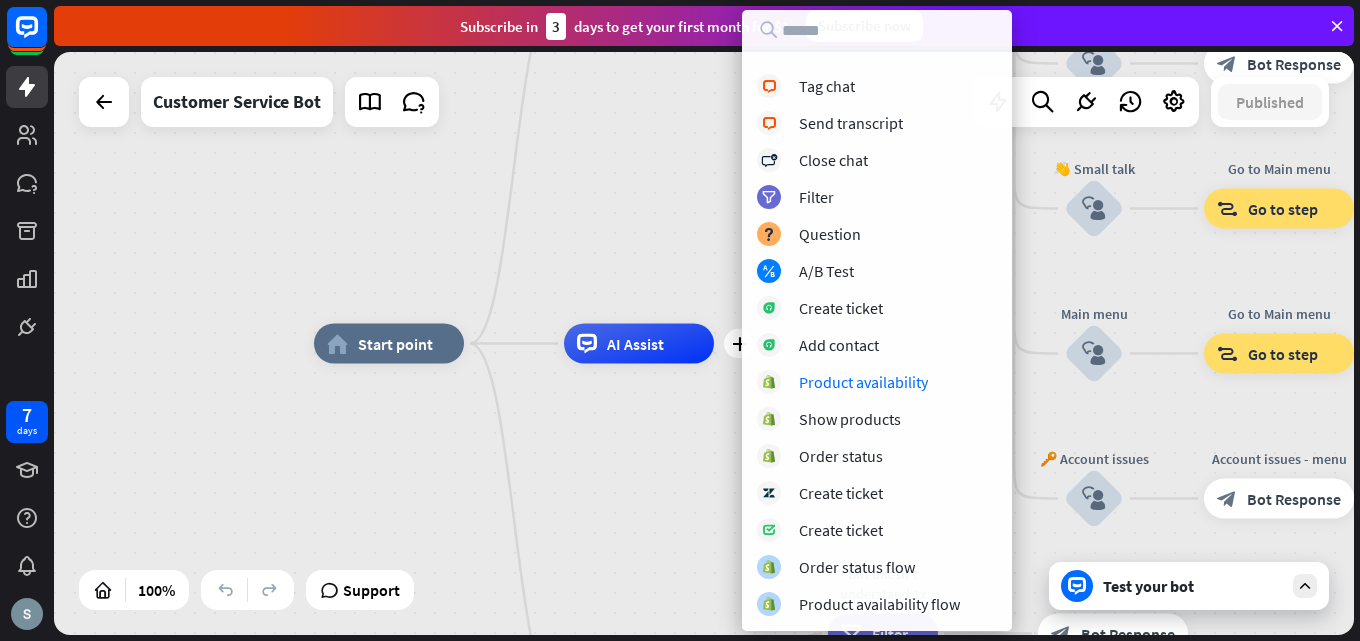 click on "home_2   Start point                 Welcome message   block_bot_response   Bot Response                 🔙 Main menu   block_bot_response   Bot Response                 Our offer   block_user_input                 Select product category   block_bot_response   Bot Response                 ❓ Question   block_user_input                 How can I help you?   block_bot_response   Bot Response                 FAQ   block_user_input                 Type your question   block_bot_response   Bot Response                 Popular questions   block_faq                 Feedback   block_user_input                 Feedback flow   builder_tree   Flow                 Newsletter   block_user_input                 Newsletter flow   builder_tree   Flow                 Contact us   block_user_input                 Contact info   block_bot_response   Bot Response                 👋 Small talk   block_user_input                 Go to Main menu   block_goto   Go to step                 Main menu" at bounding box center (964, 635) 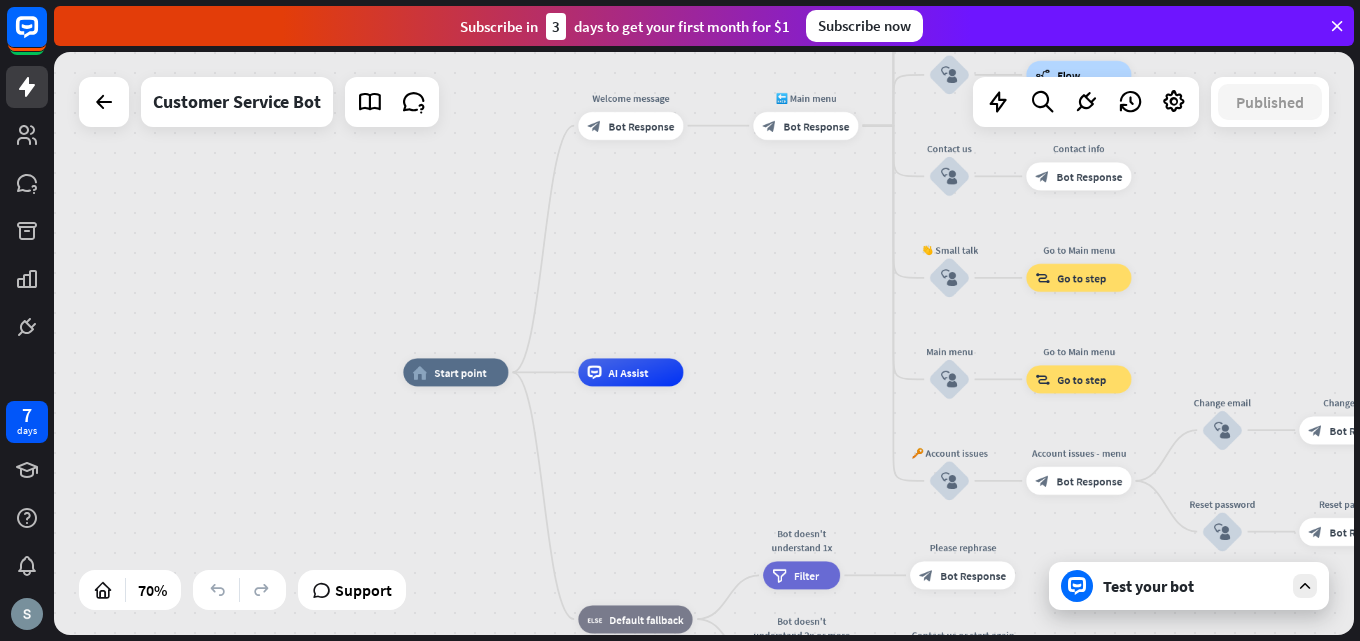 drag, startPoint x: 952, startPoint y: 257, endPoint x: 848, endPoint y: 298, distance: 111.78998 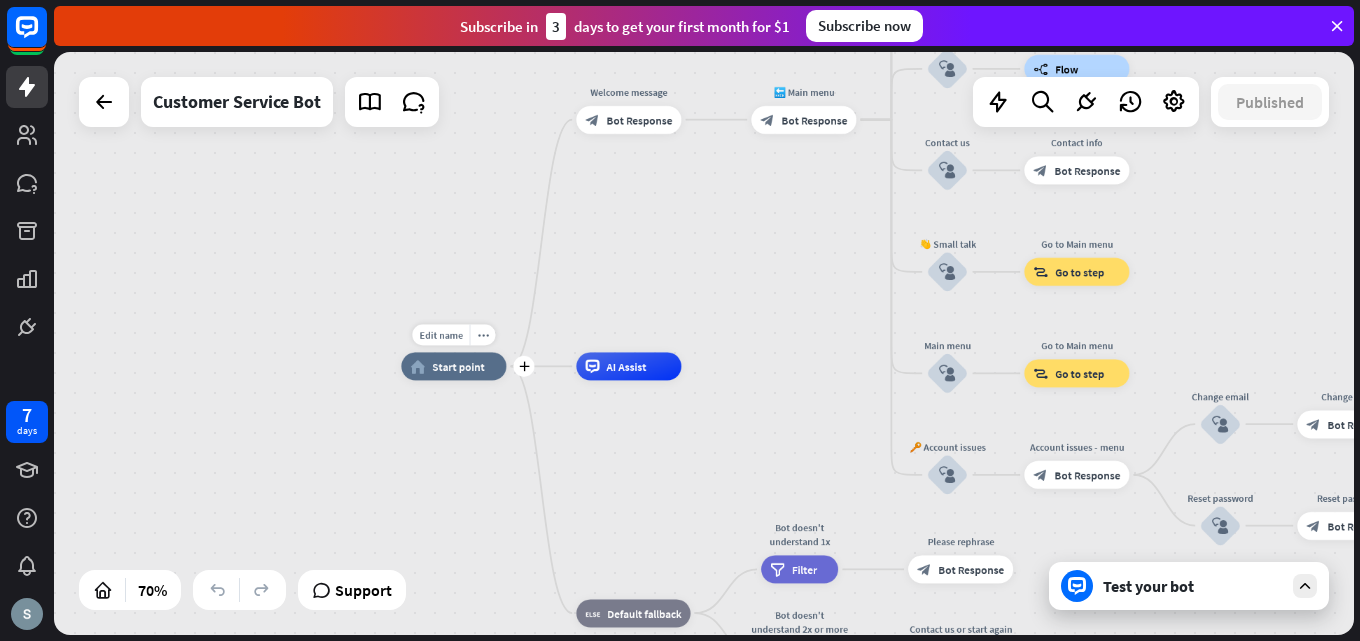 click on "Start point" at bounding box center (458, 366) 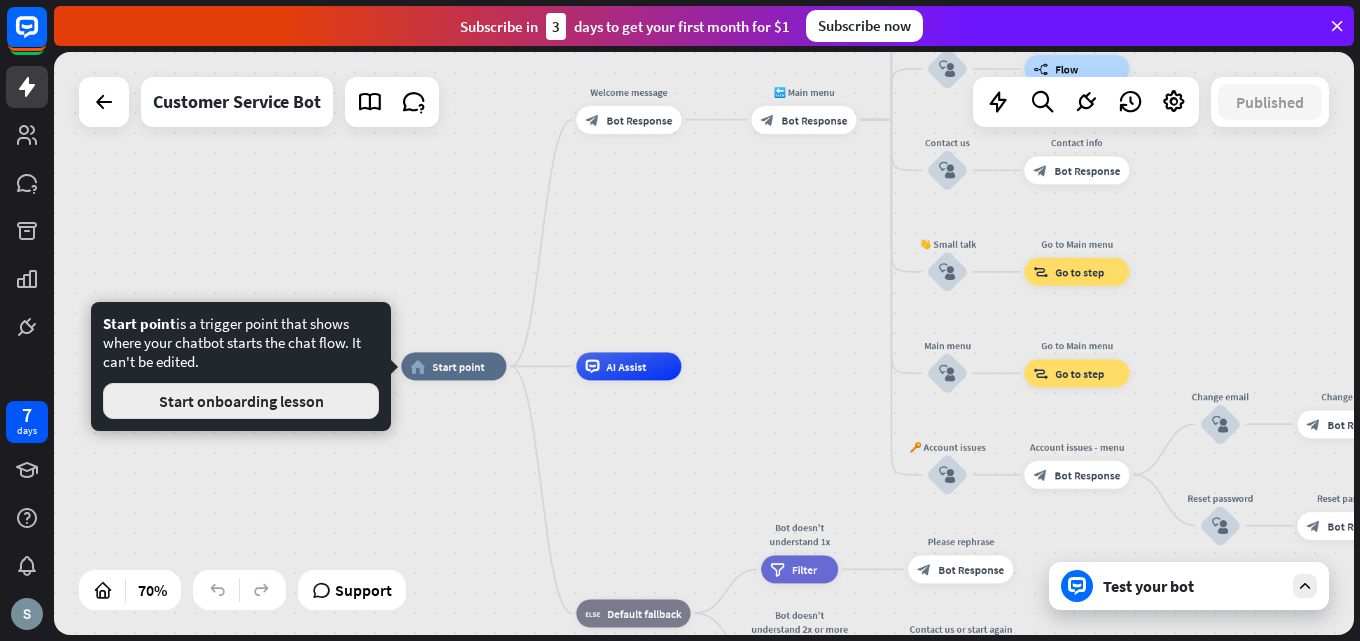 click on "Start onboarding lesson" at bounding box center (241, 401) 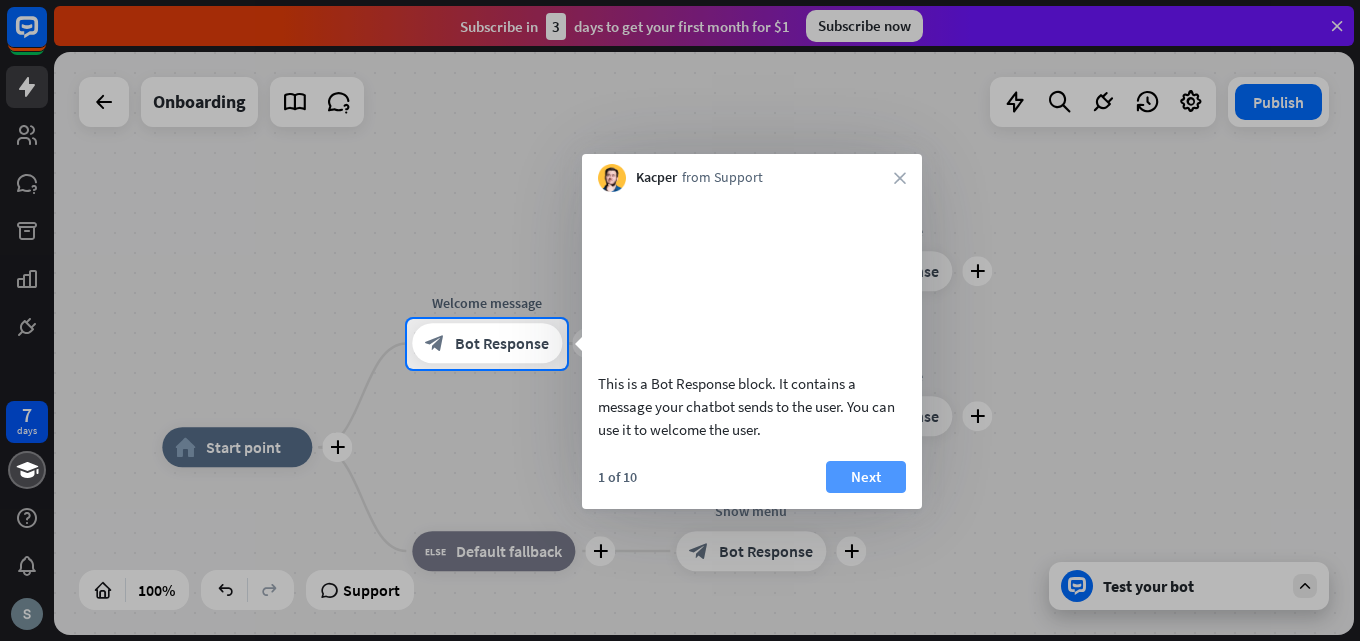 click on "Next" at bounding box center [866, 477] 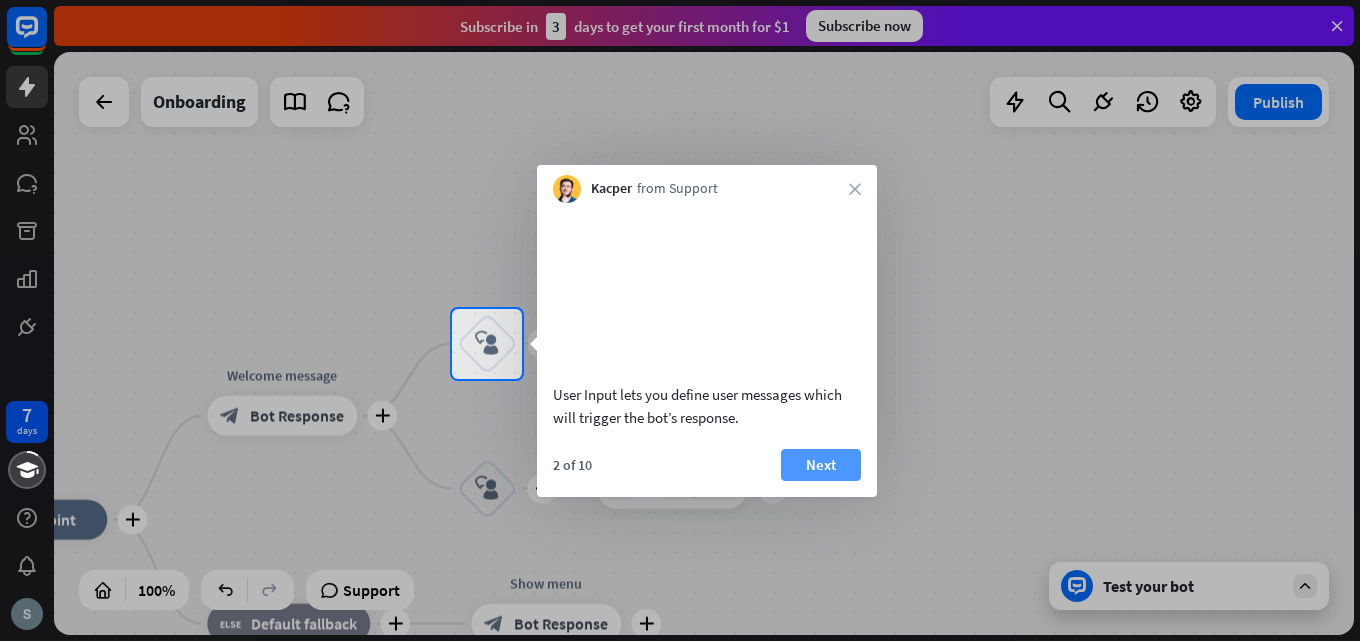 click on "Next" at bounding box center (821, 465) 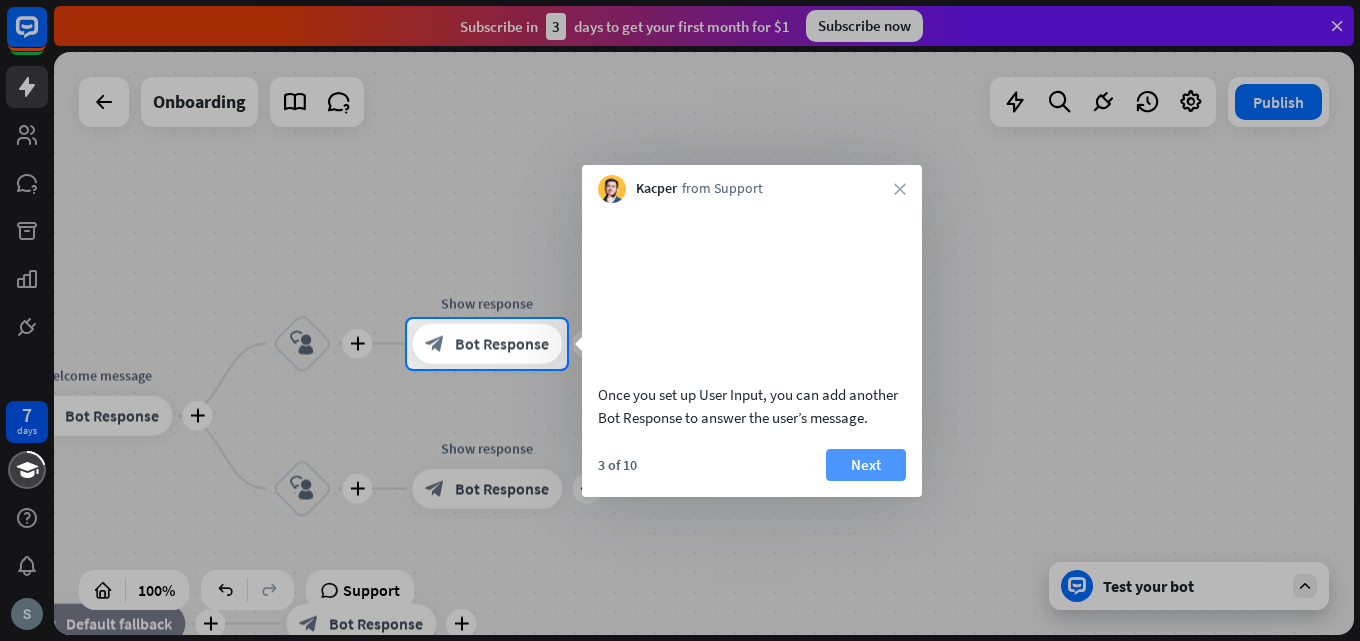 click on "Next" at bounding box center (866, 465) 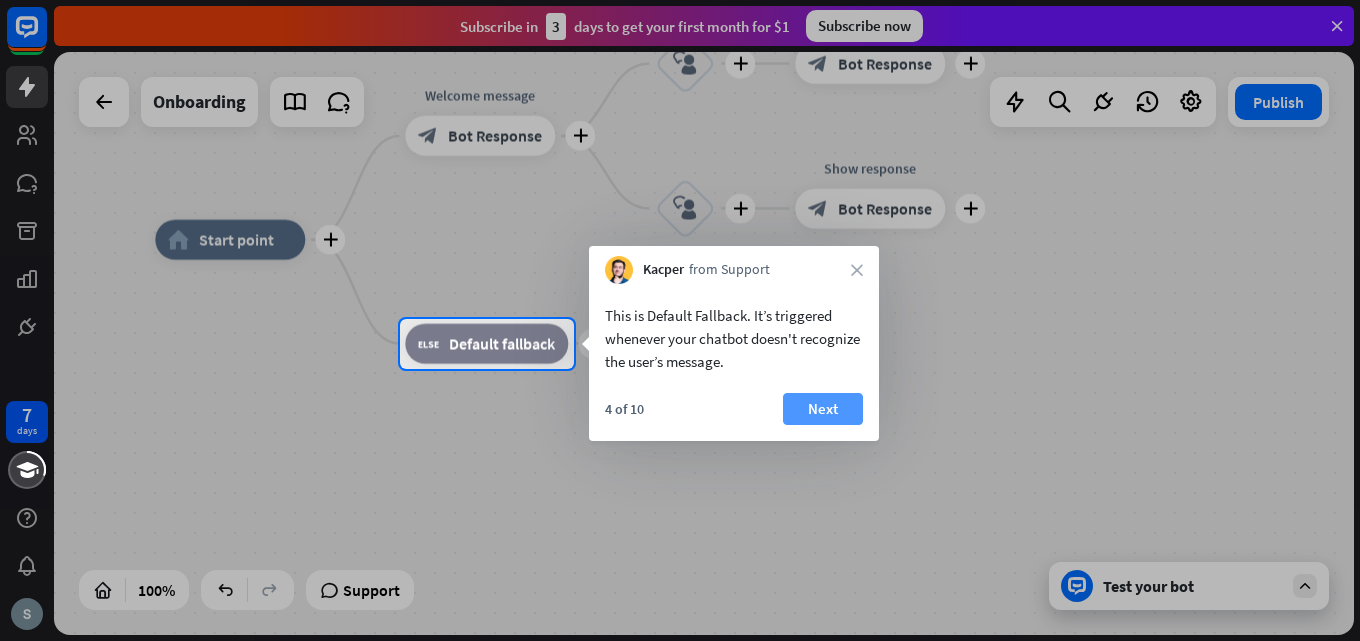click on "Next" at bounding box center (823, 409) 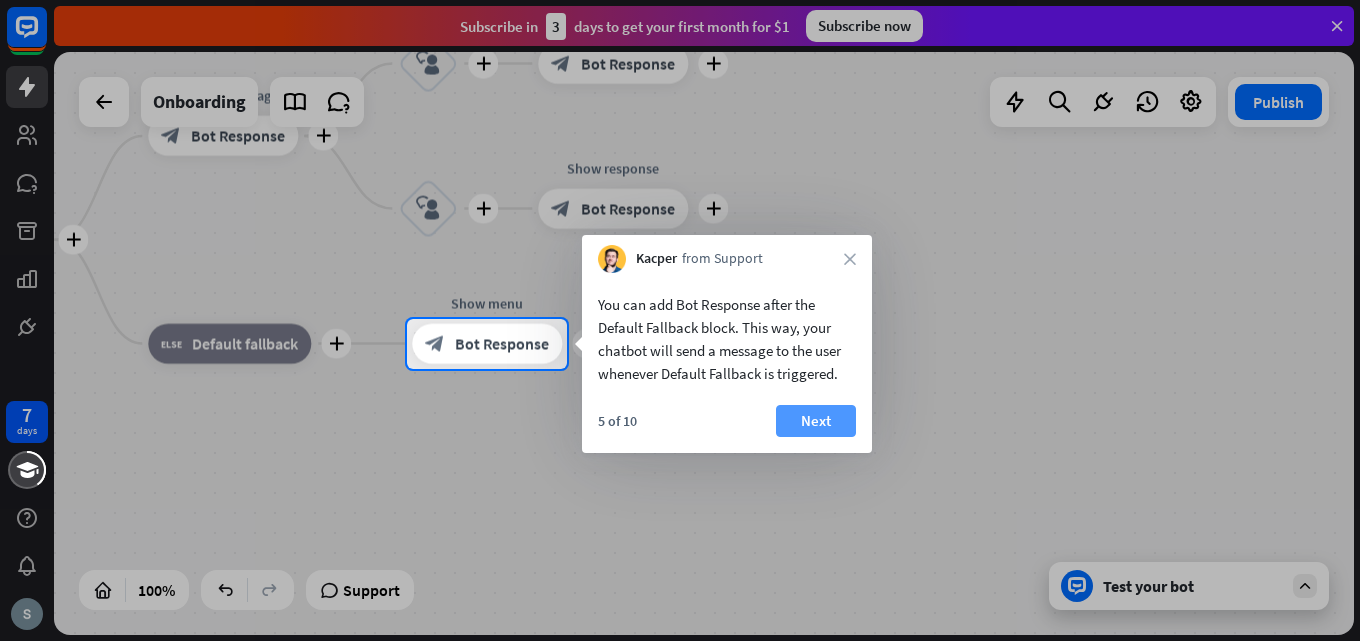 click on "Next" at bounding box center (816, 421) 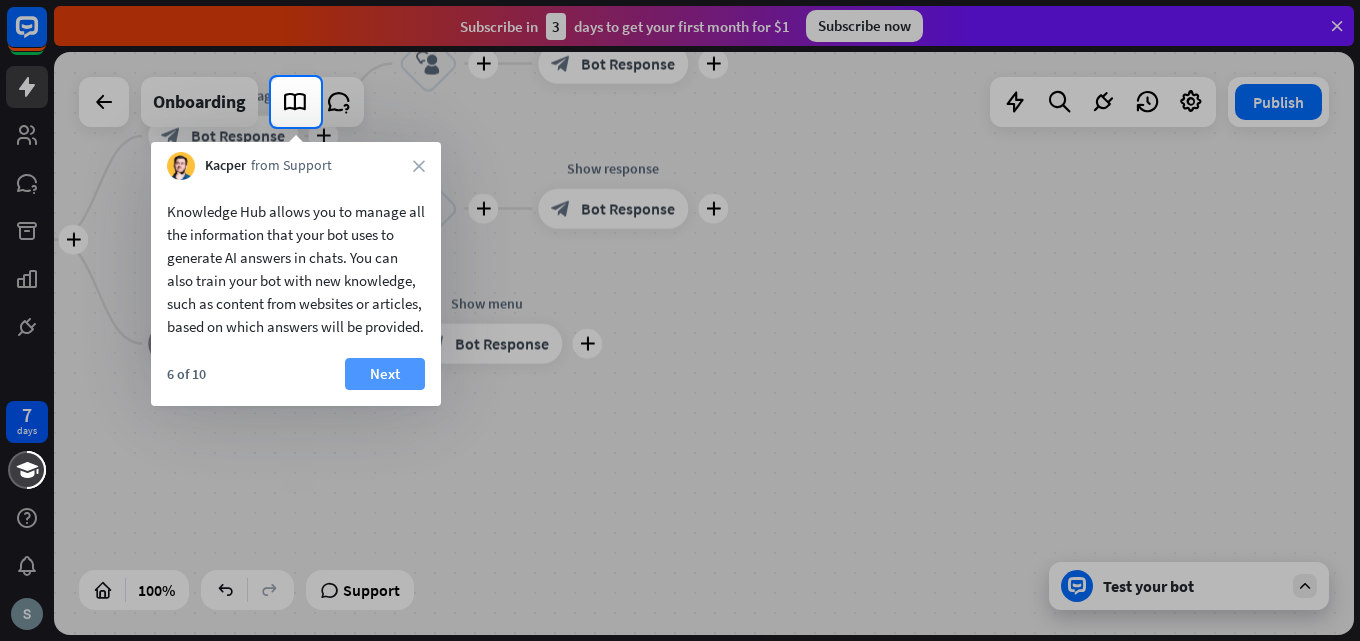click on "Next" at bounding box center [385, 374] 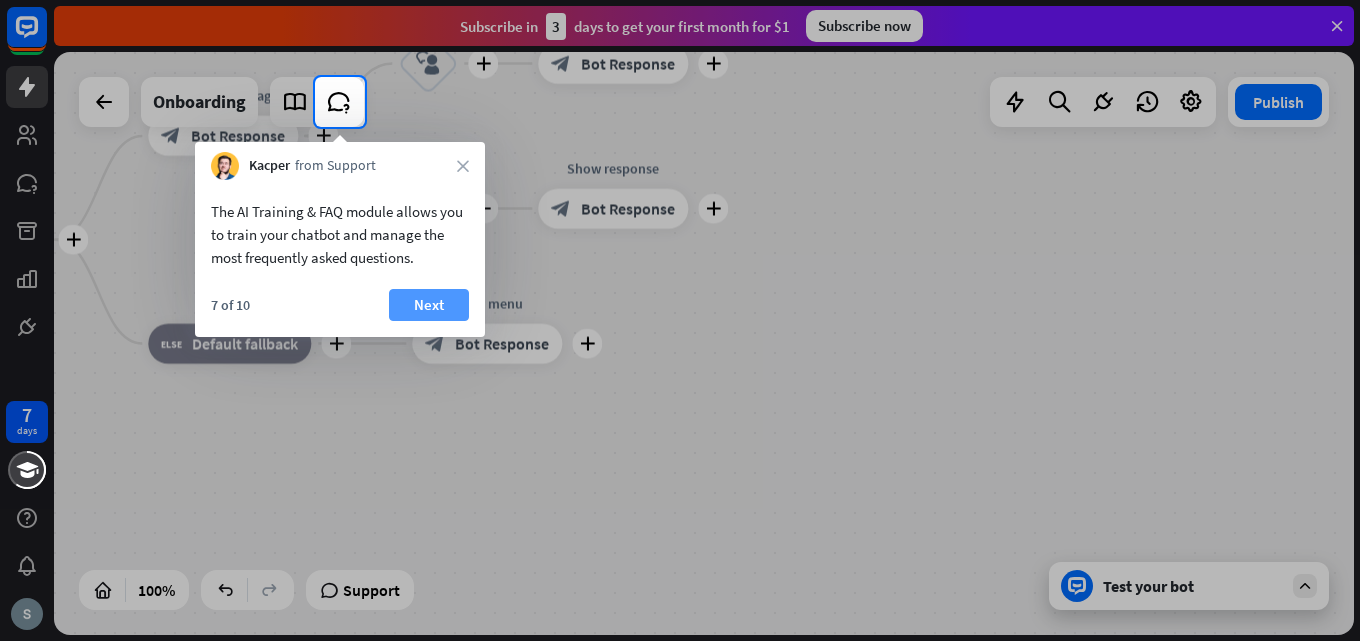 click on "Next" at bounding box center [429, 305] 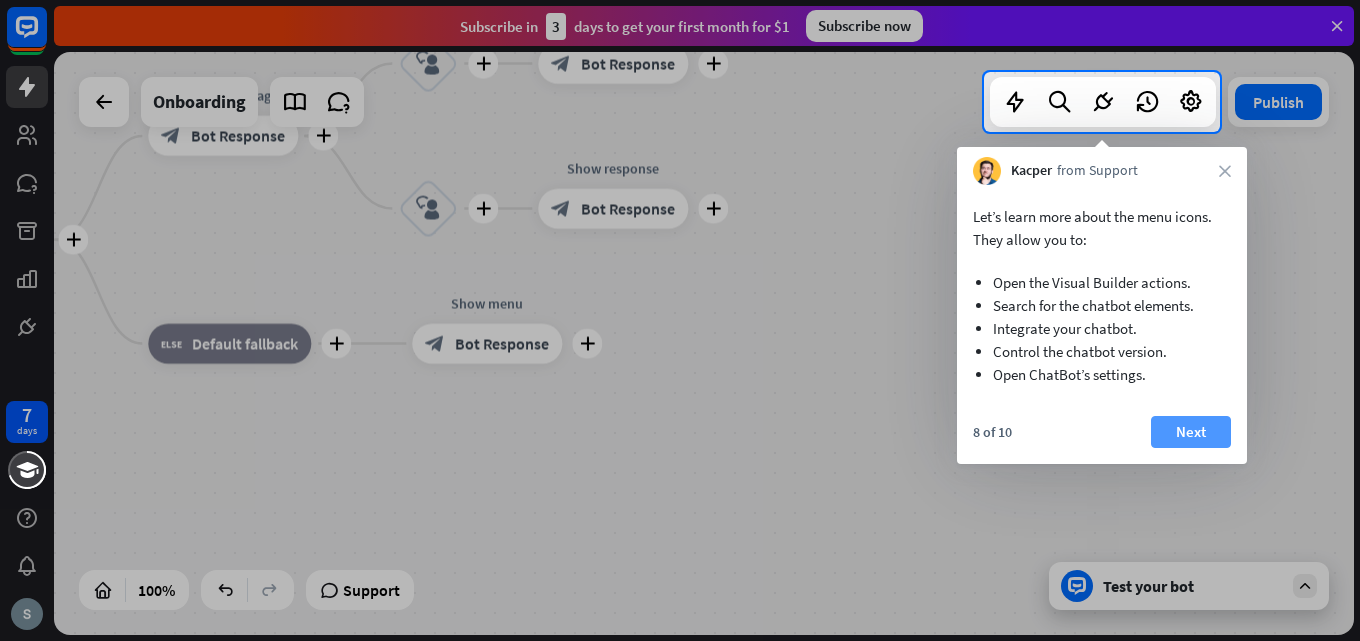 click on "Next" at bounding box center (1191, 432) 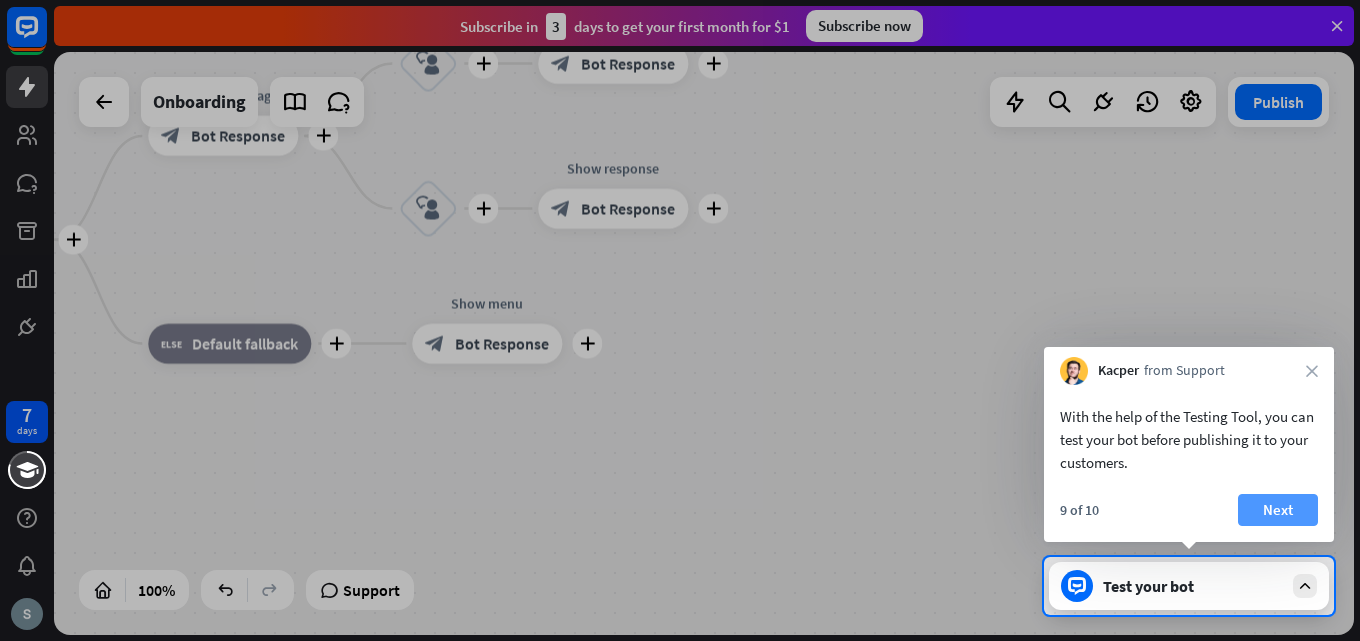 click on "Next" at bounding box center [1278, 510] 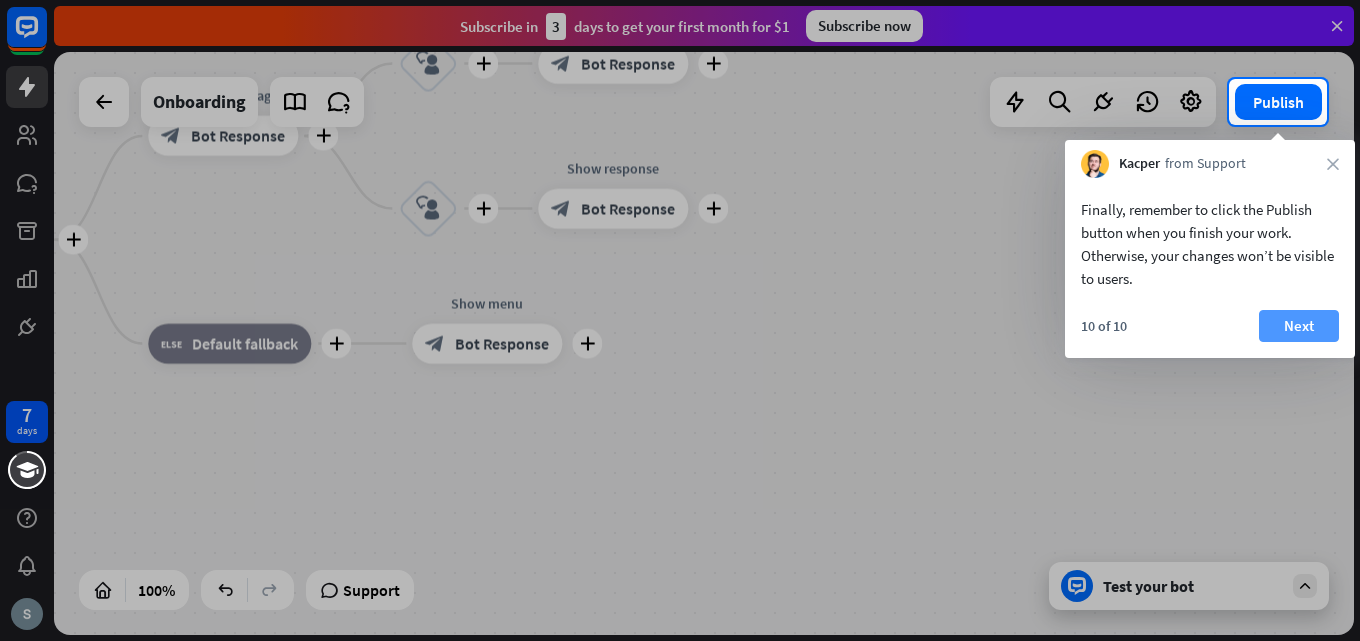 click on "Next" at bounding box center (1299, 326) 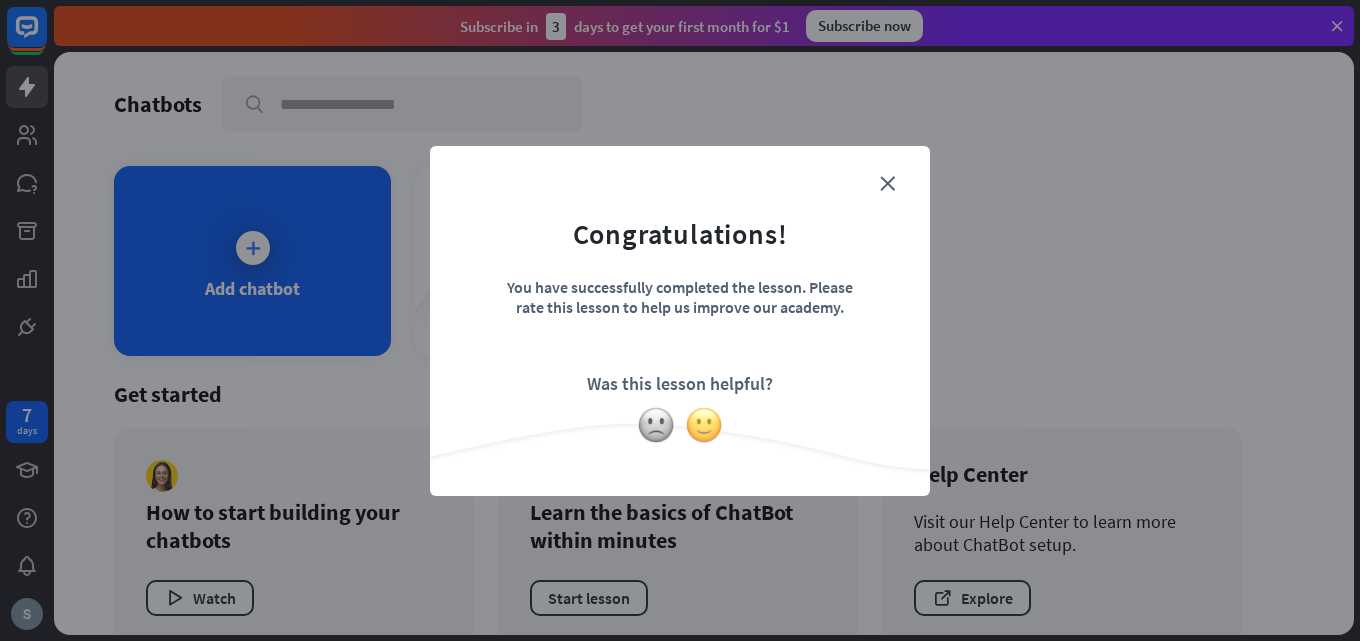 click at bounding box center (704, 425) 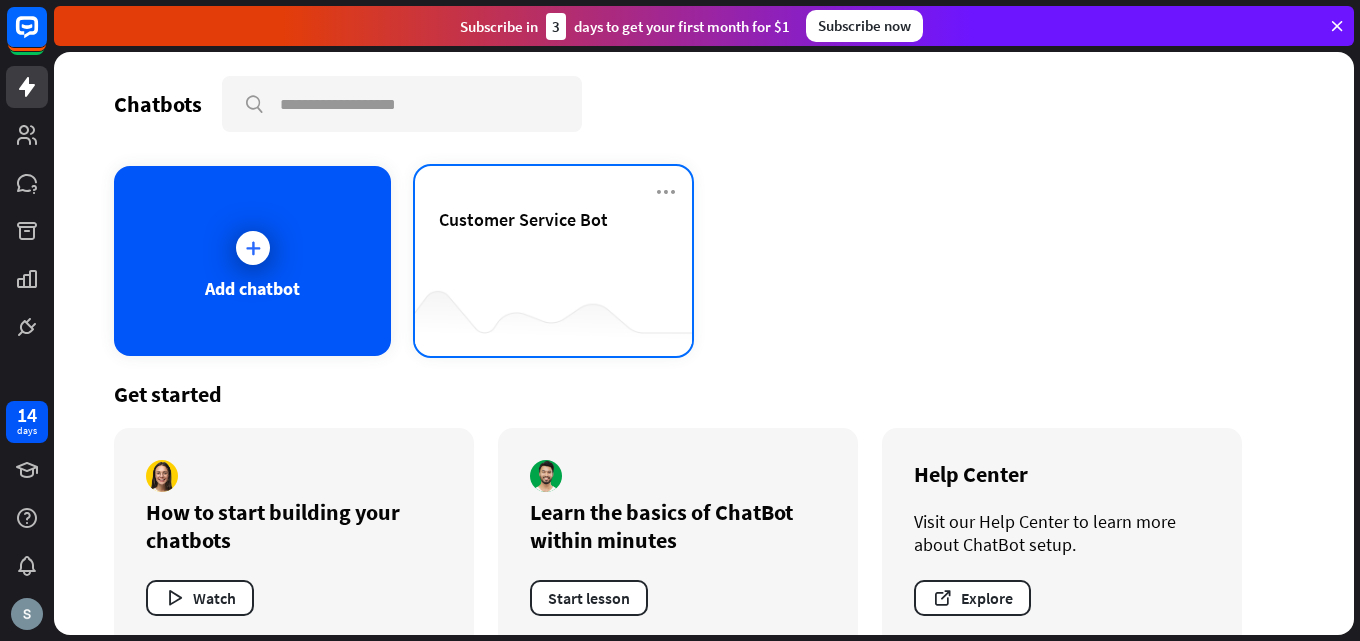 click on "Customer Service Bot" at bounding box center [553, 243] 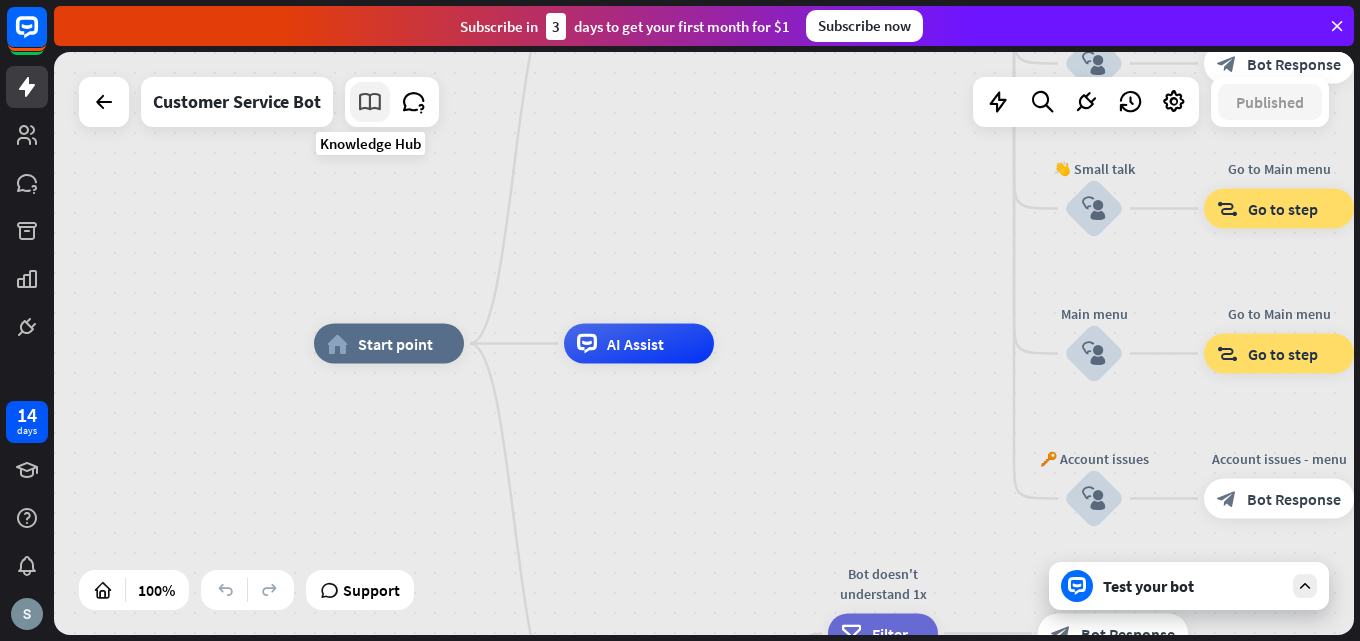 click at bounding box center [370, 102] 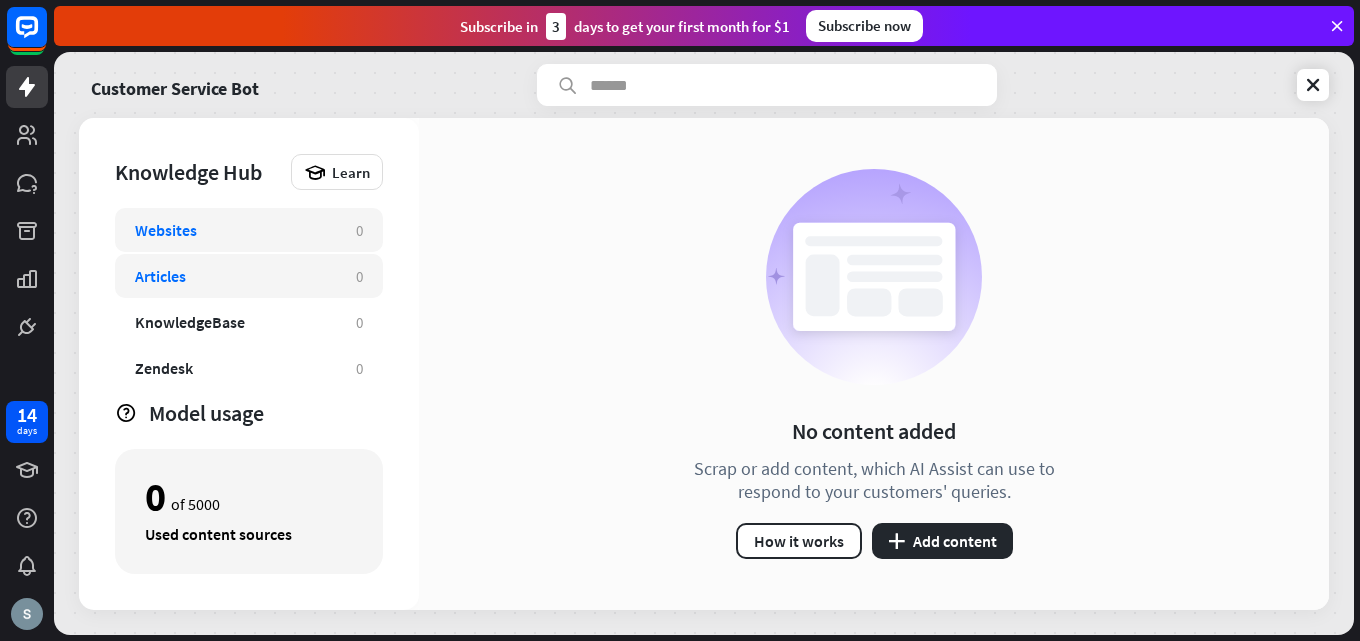 click on "Articles" at bounding box center (160, 276) 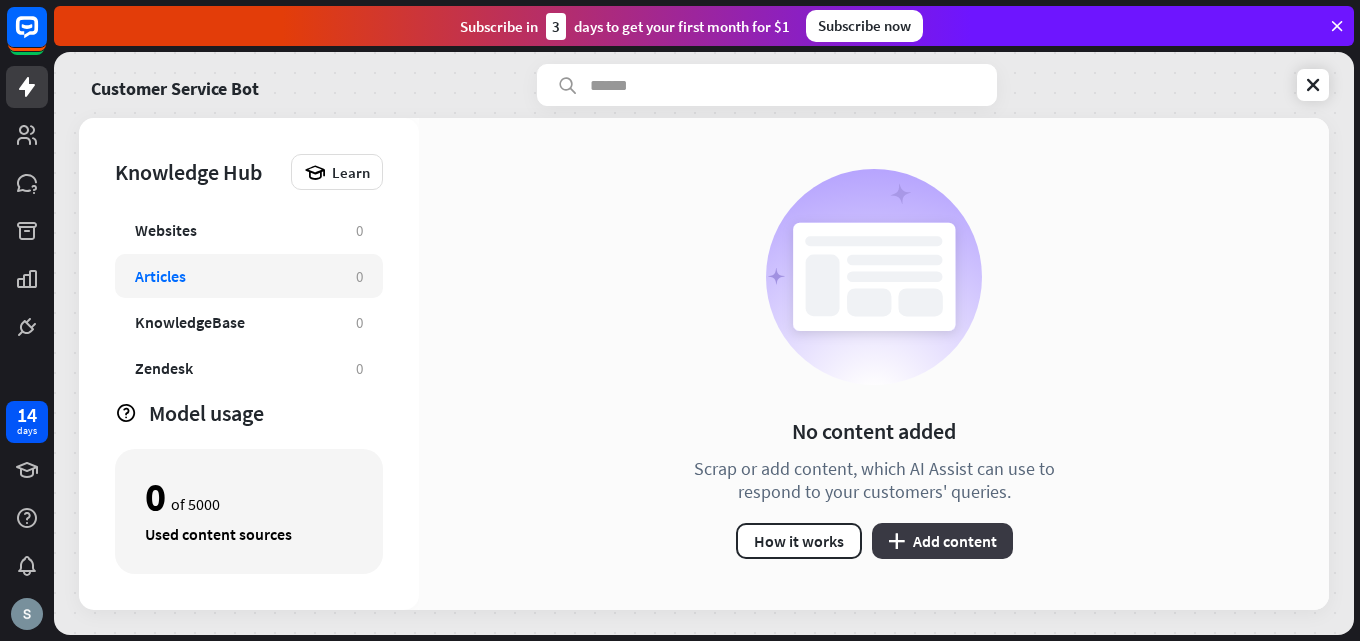 click on "plus
Add content" at bounding box center [942, 541] 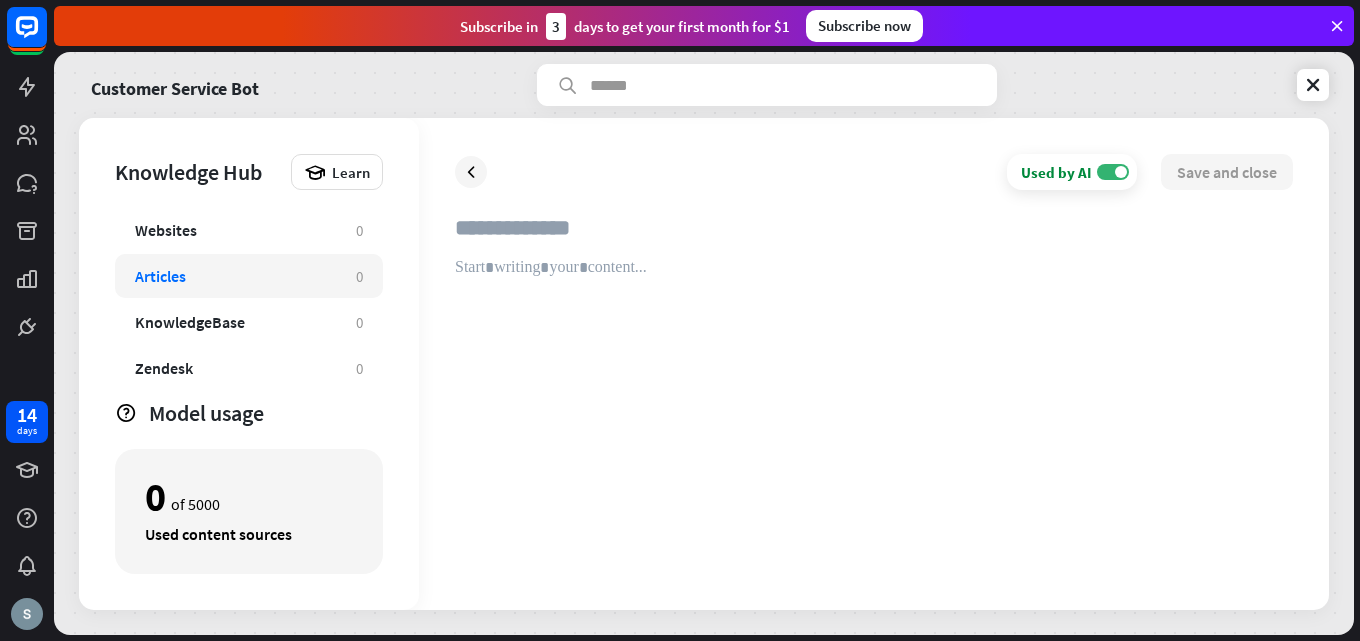 click at bounding box center (874, 236) 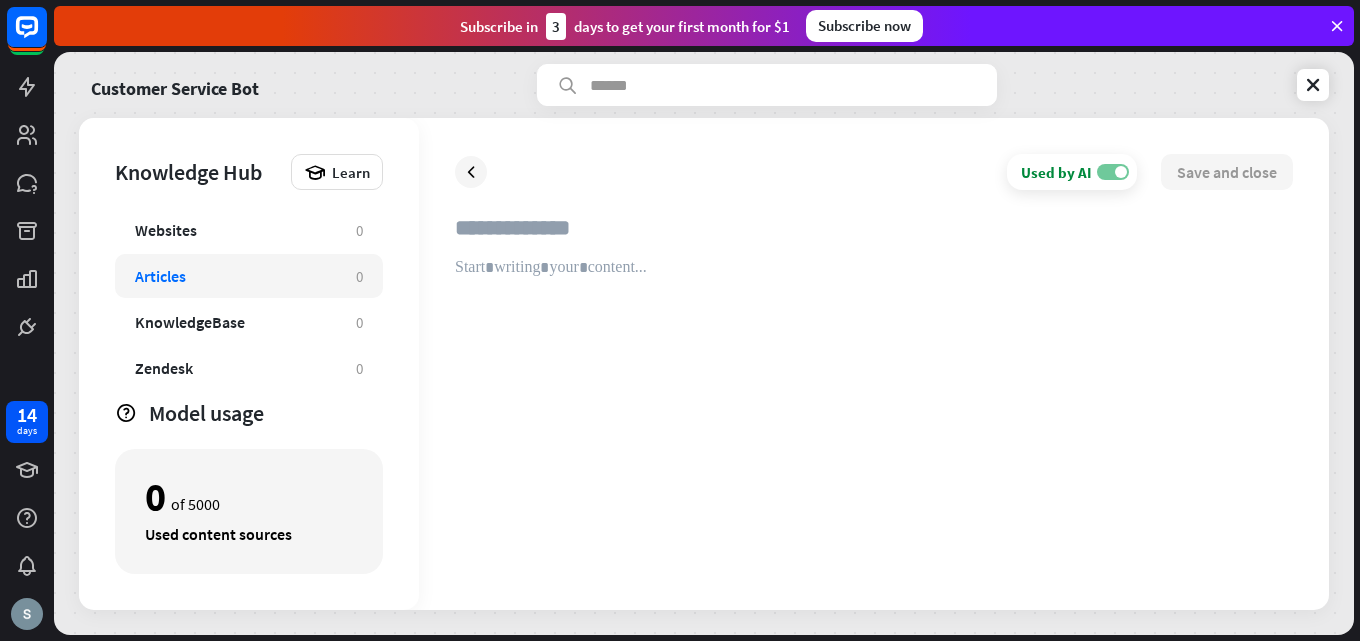 click on "ON" at bounding box center [1113, 172] 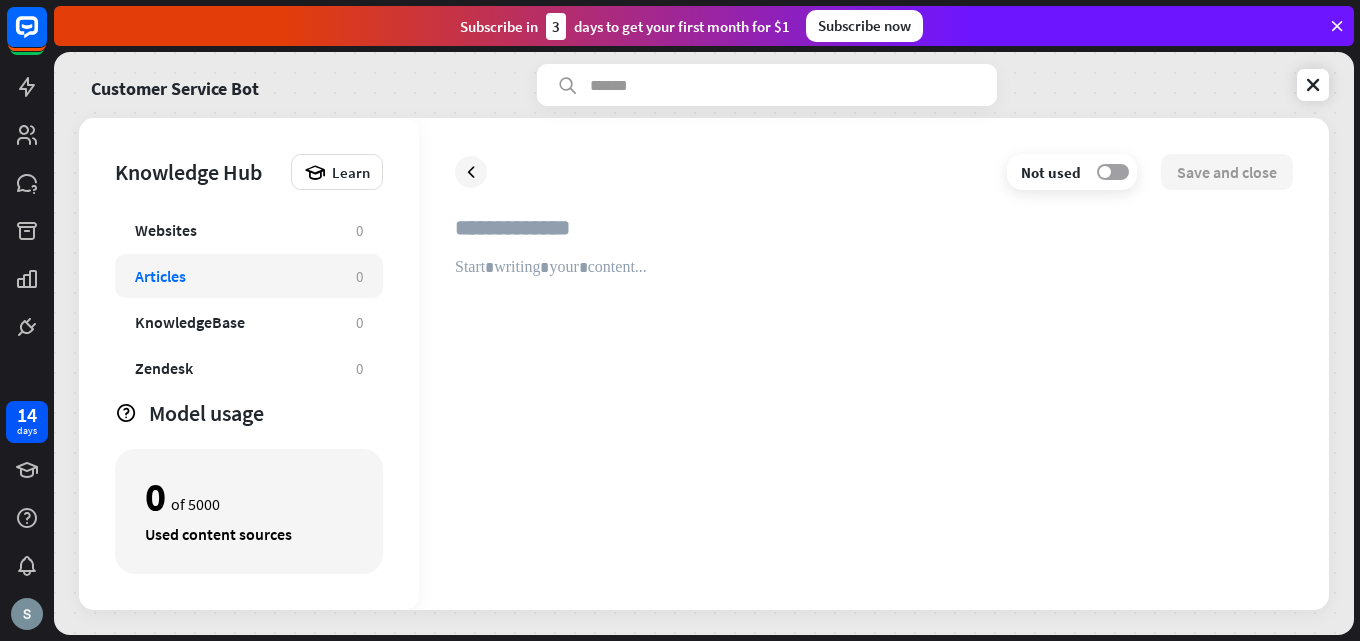 click at bounding box center [1105, 172] 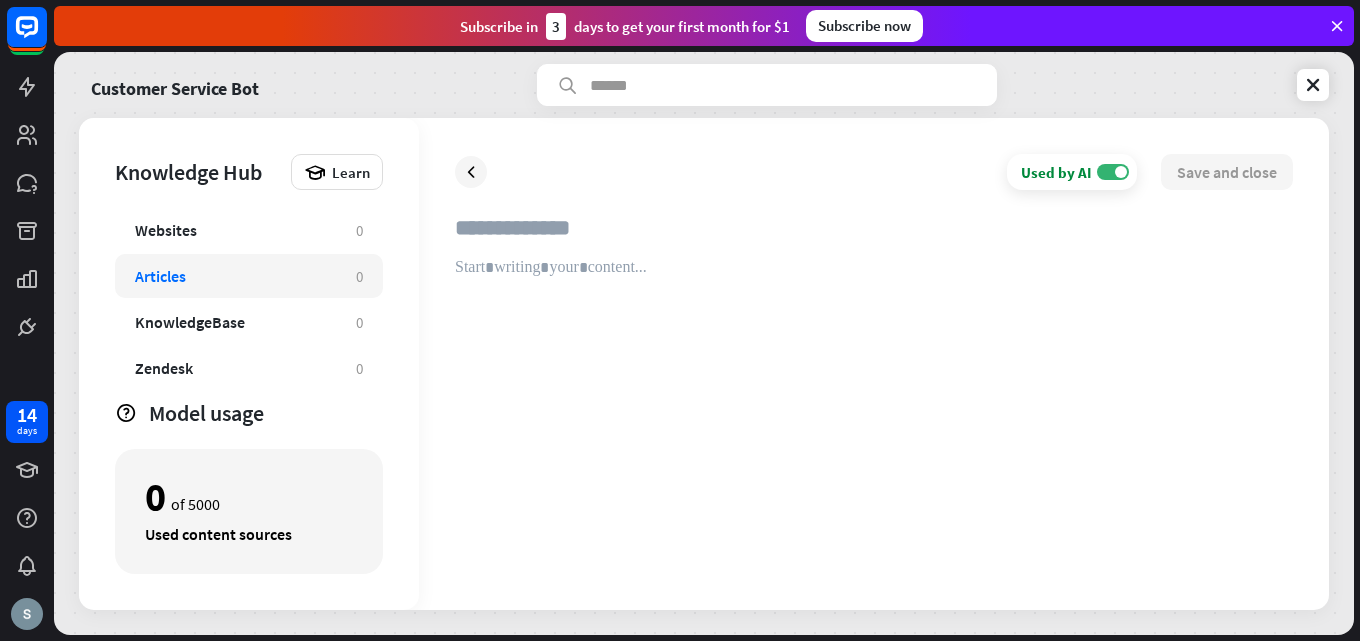 click at bounding box center [874, 236] 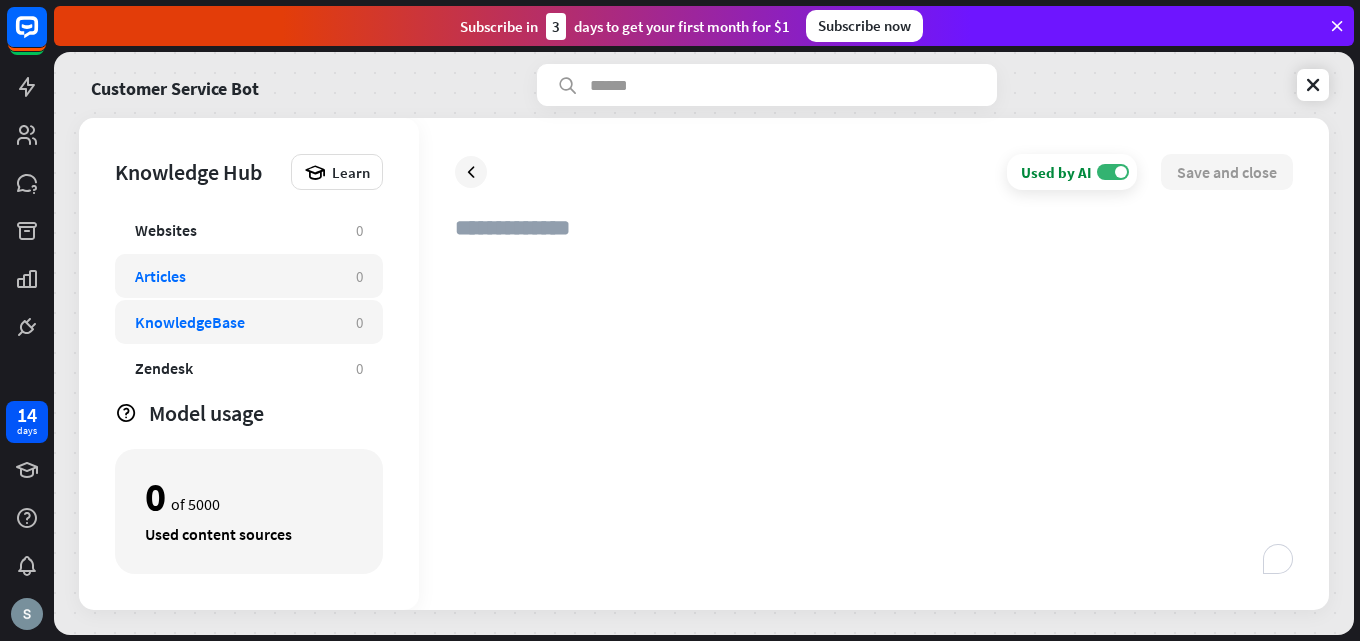 click on "KnowledgeBase" at bounding box center (190, 322) 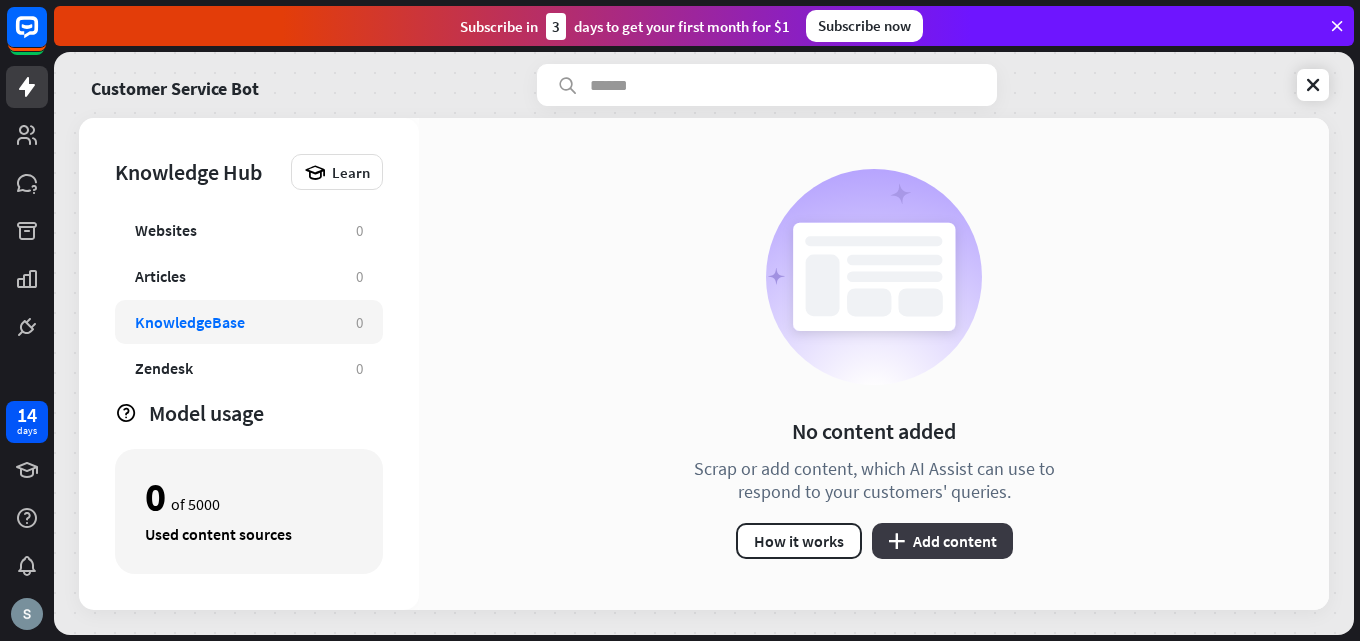 click on "plus
Add content" at bounding box center [942, 541] 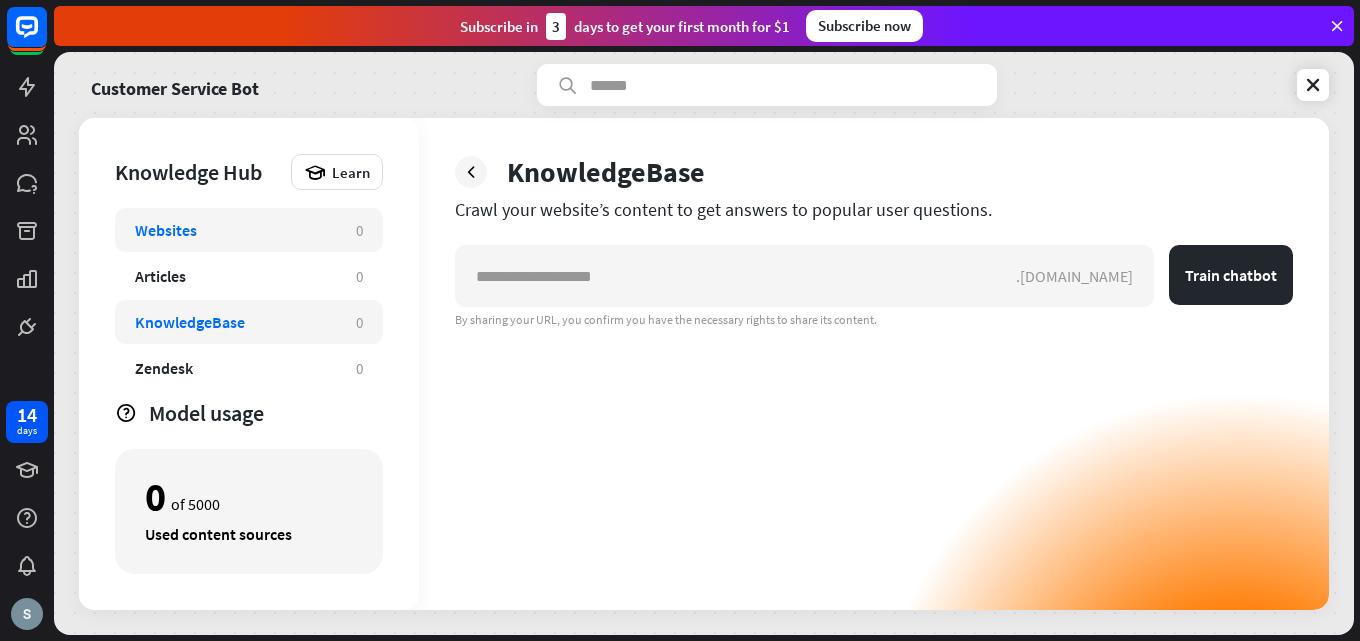 click on "Websites" at bounding box center [235, 230] 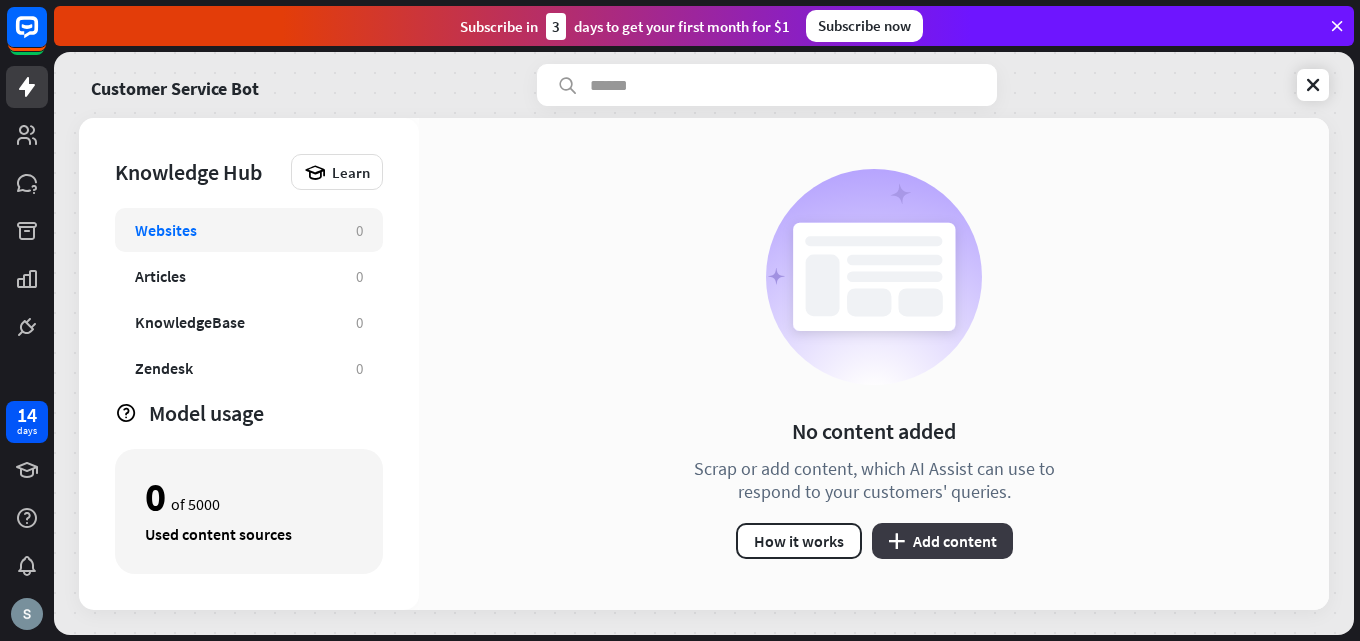 click on "plus
Add content" at bounding box center [942, 541] 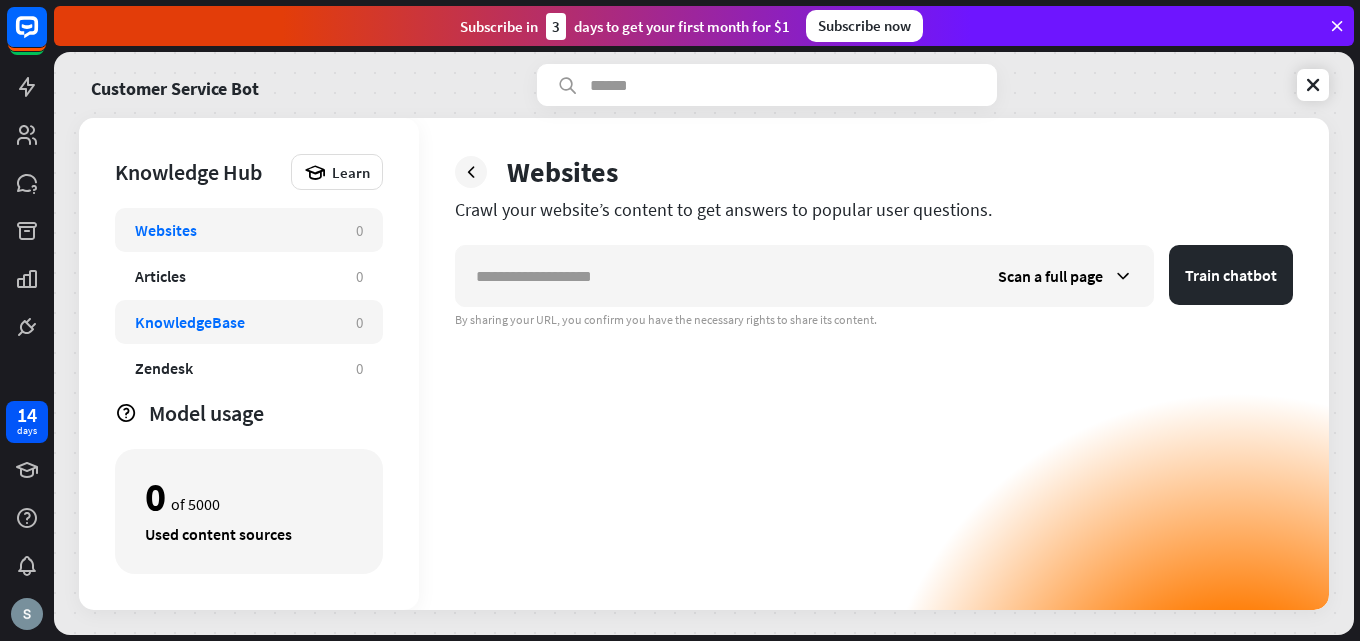 click on "KnowledgeBase" at bounding box center [190, 322] 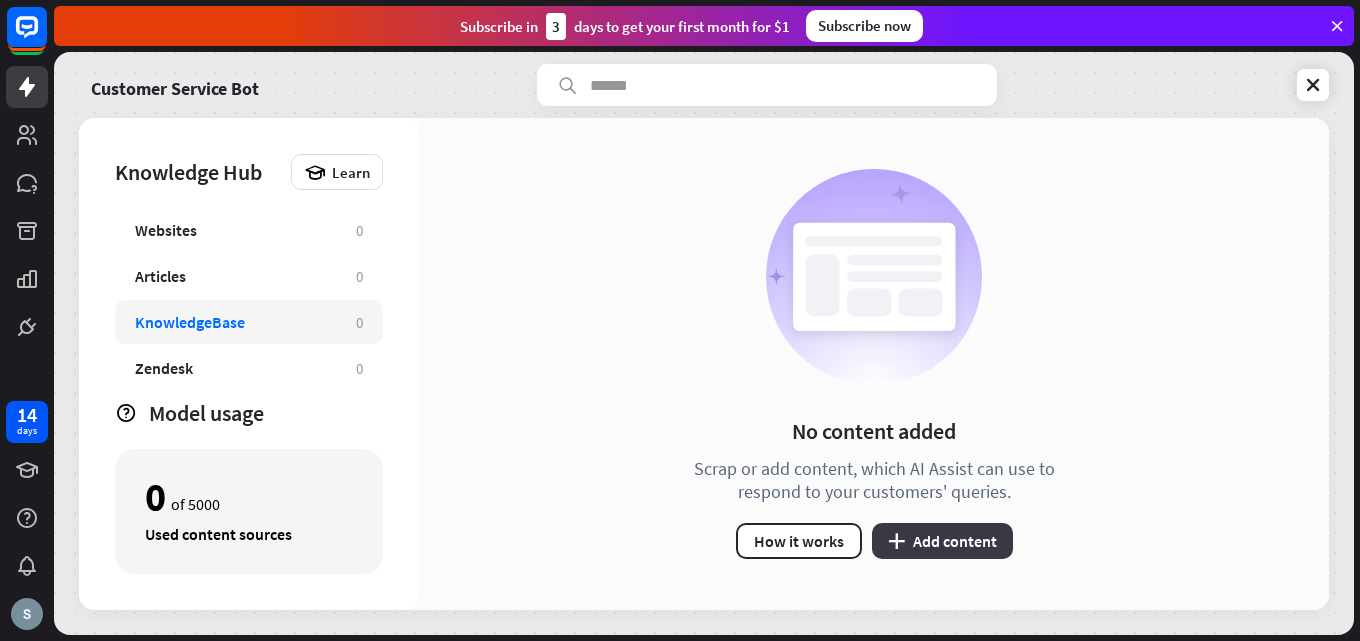 click on "plus
Add content" at bounding box center [942, 541] 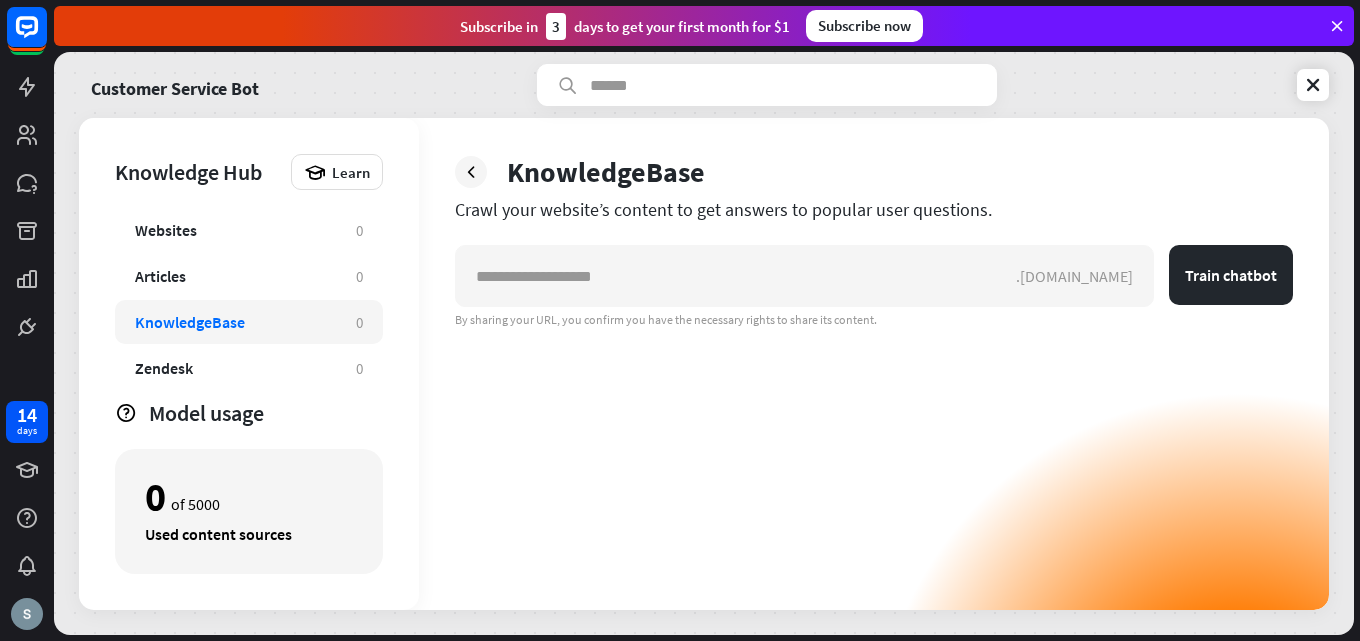 click on ".[DOMAIN_NAME]
Train chatbot
By sharing your URL, you confirm you have the necessary rights to
share its content." at bounding box center (874, 427) 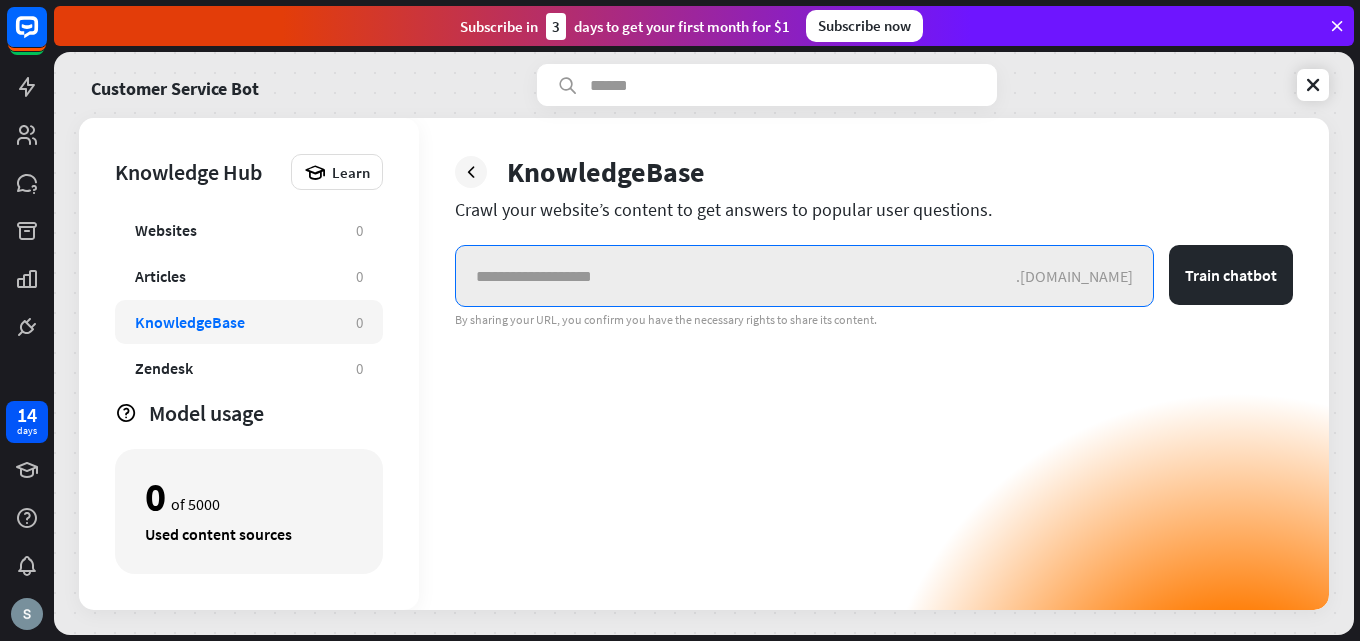 click at bounding box center [736, 276] 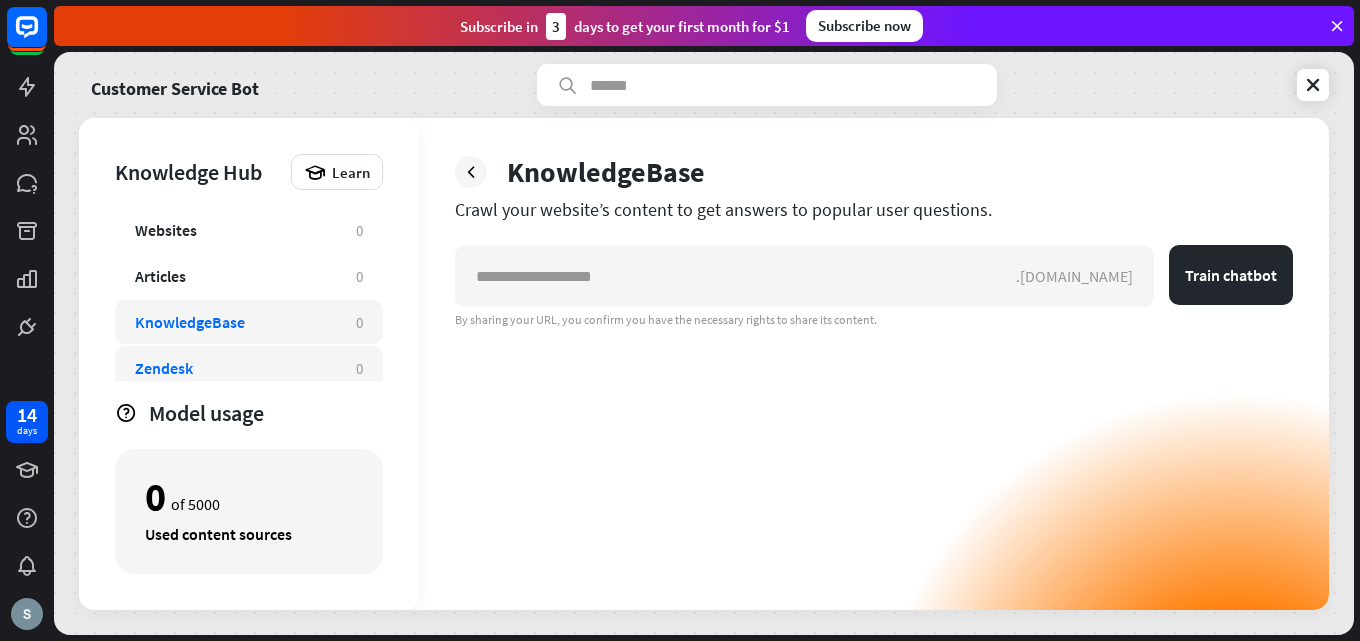 click on "Zendesk" at bounding box center [164, 368] 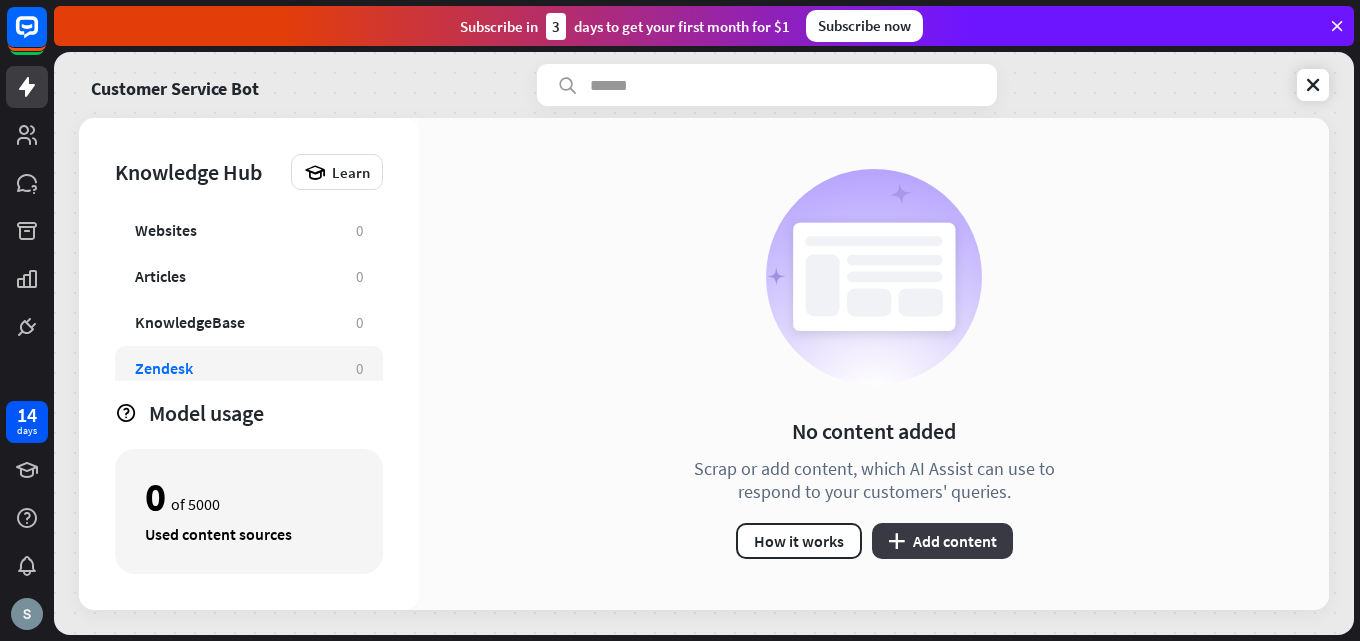 click on "plus
Add content" at bounding box center [942, 541] 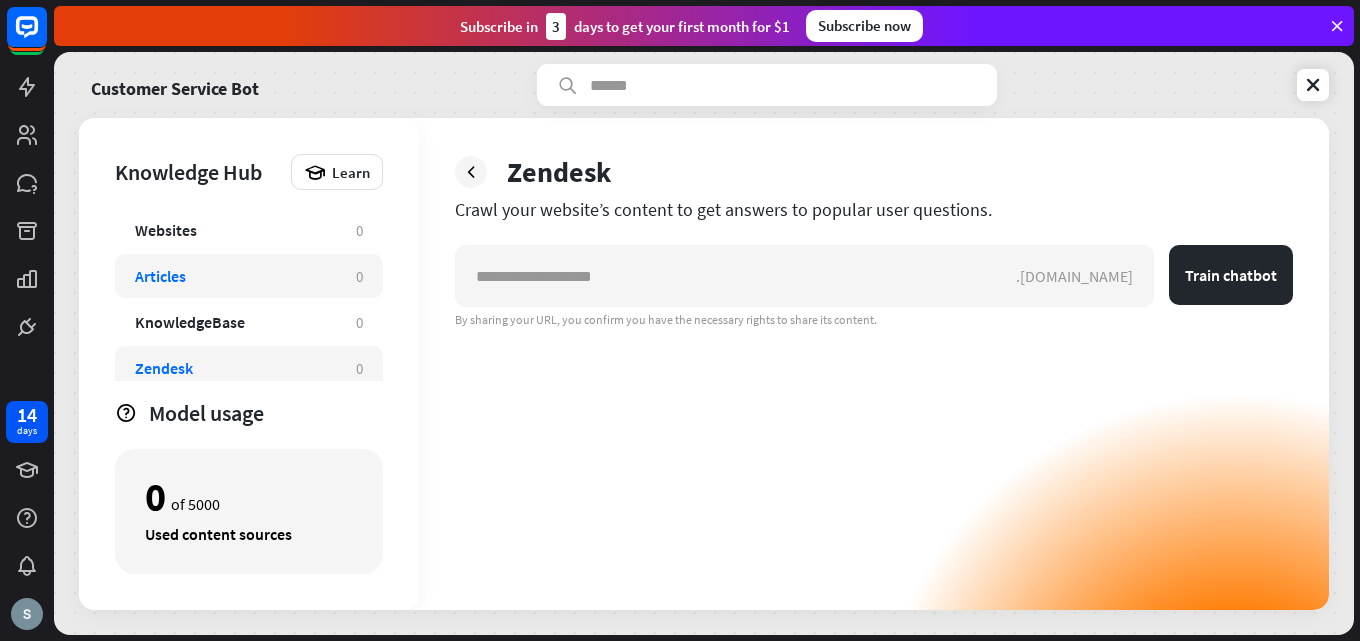 scroll, scrollTop: 55, scrollLeft: 0, axis: vertical 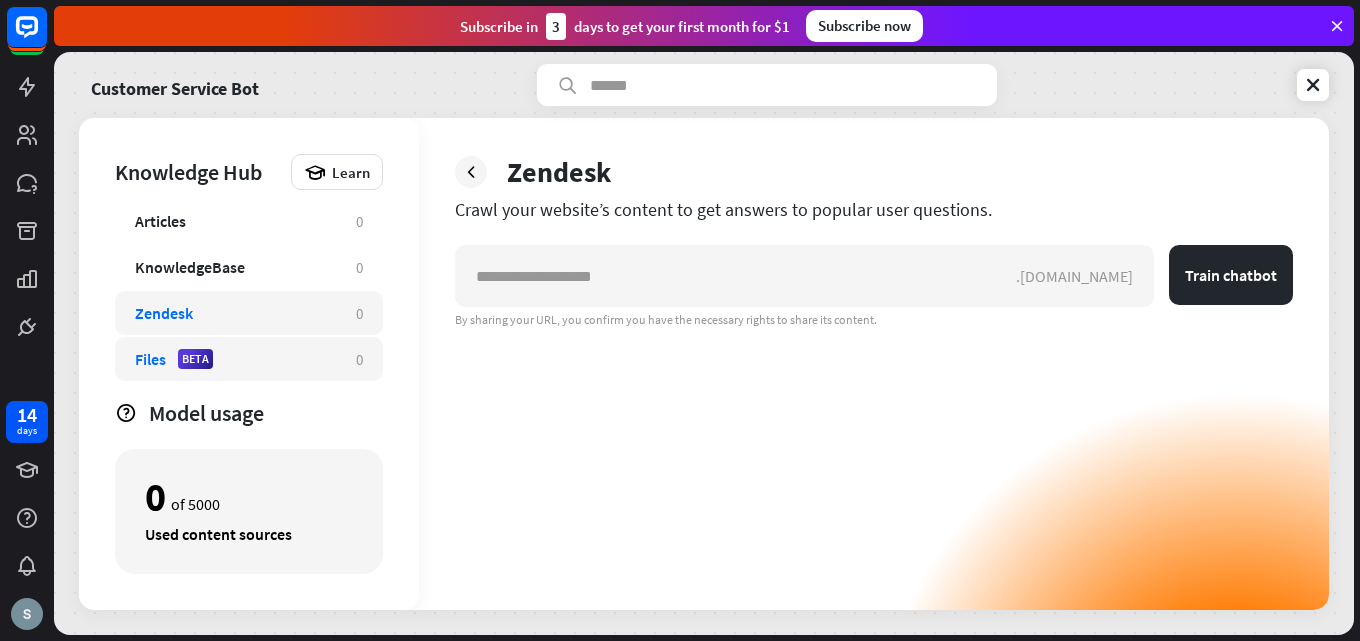click on "Files" at bounding box center [150, 359] 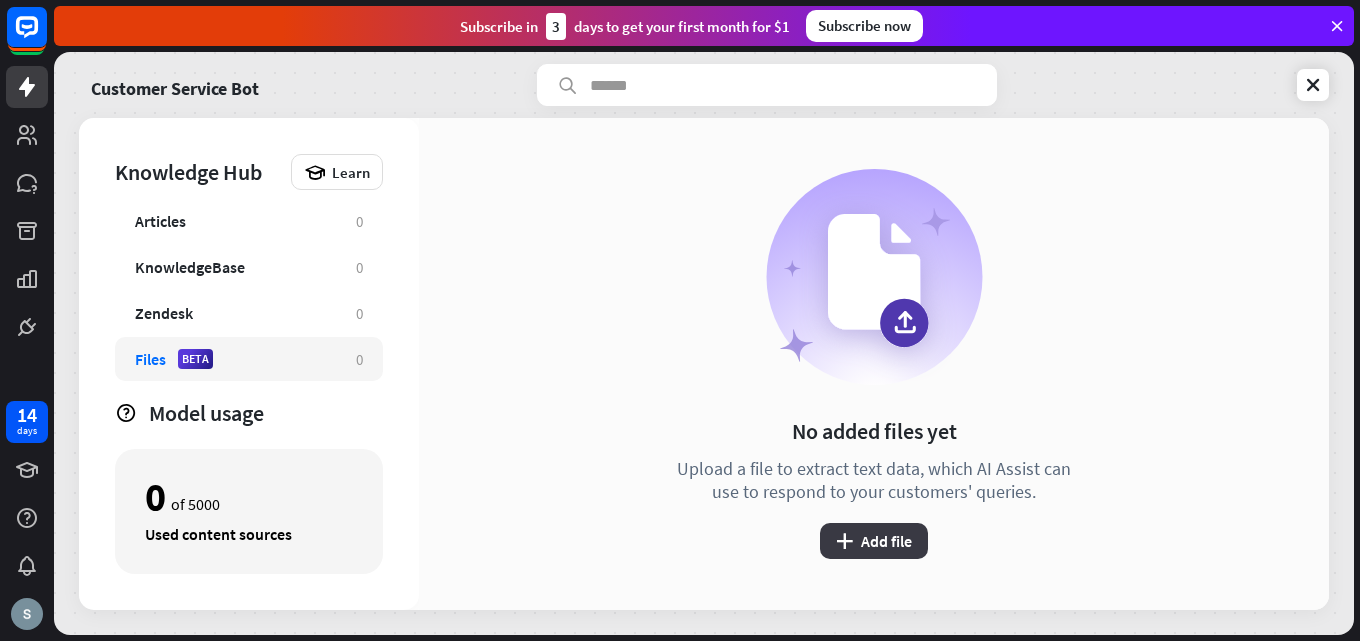 click on "plus
Add file" at bounding box center [874, 541] 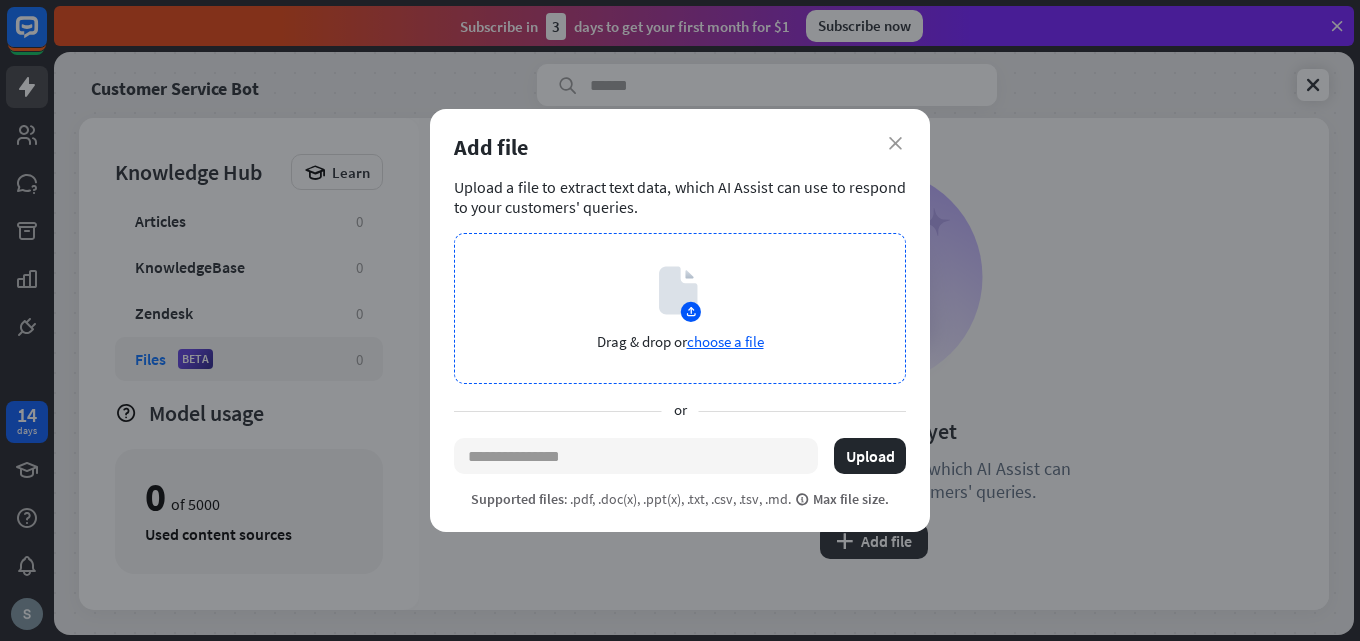 click on "Drag & drop or
choose a file" at bounding box center (680, 308) 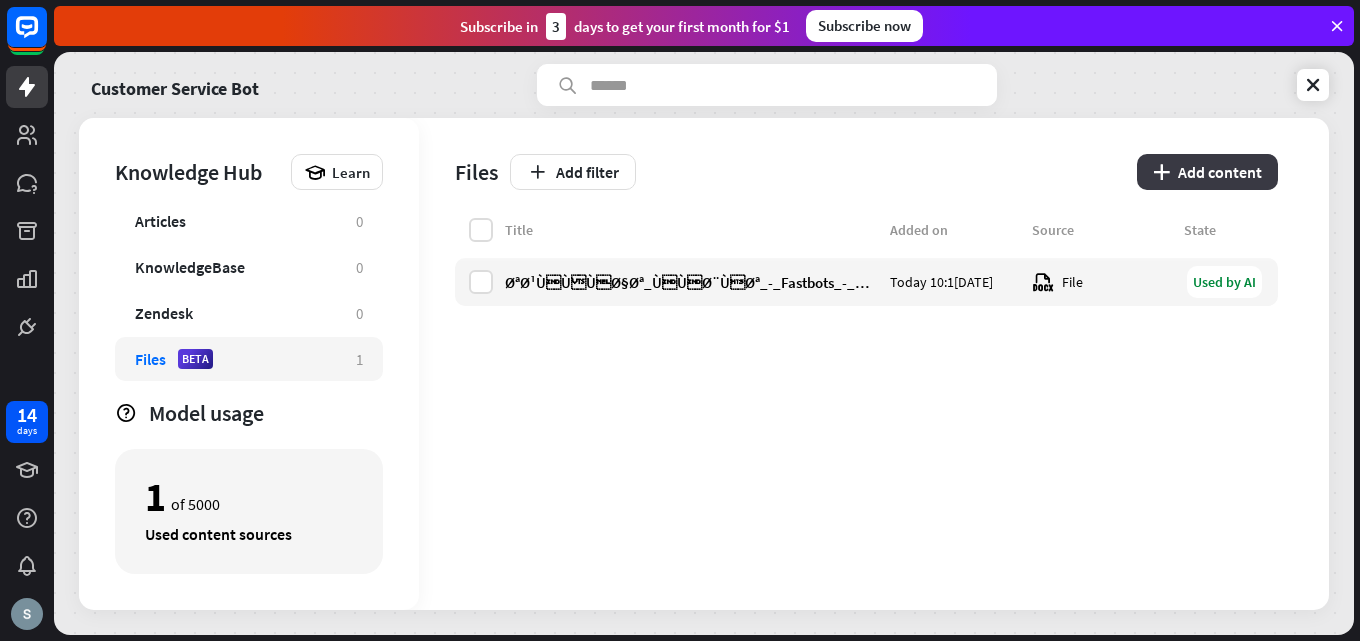 click on "plus
Add content" at bounding box center [1207, 172] 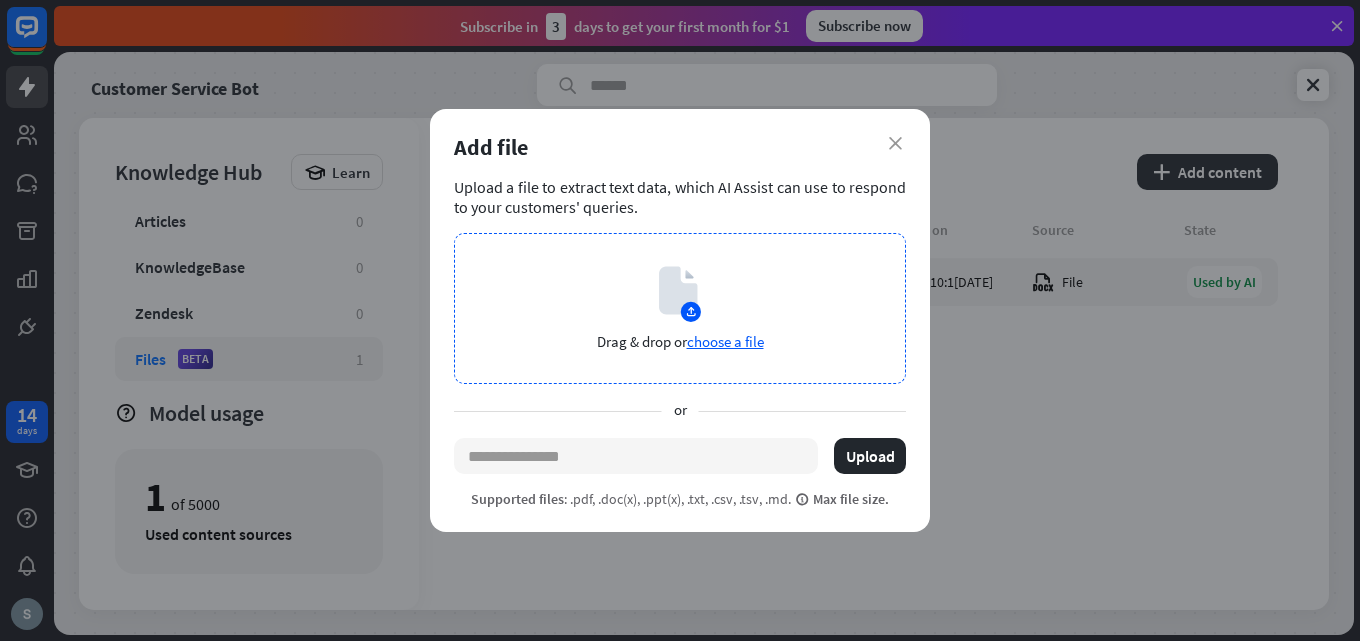 click on "choose a file" at bounding box center (725, 341) 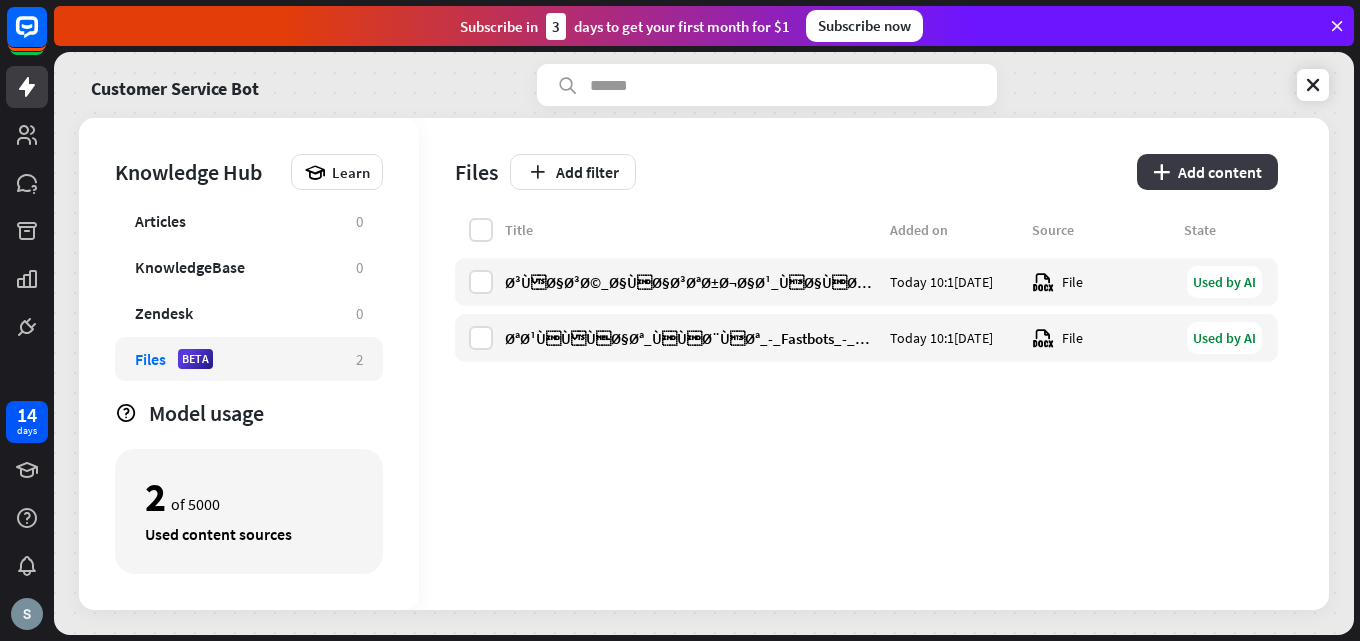 click on "plus
Add content" at bounding box center [1207, 172] 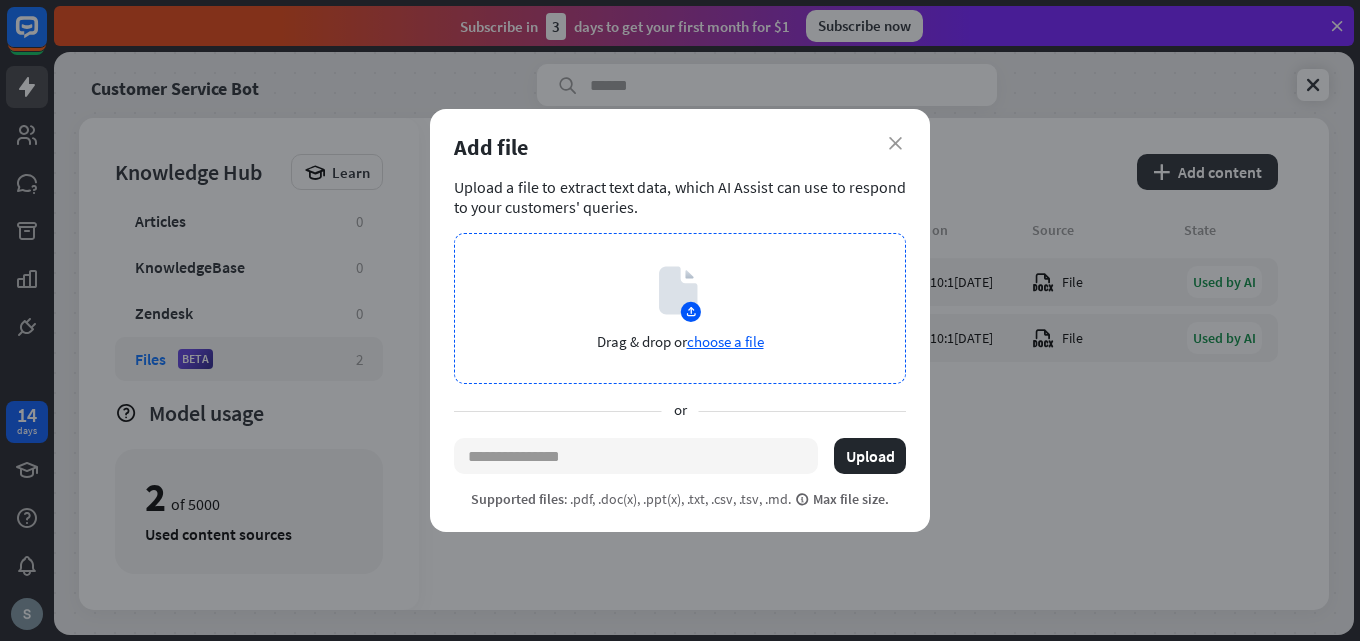 click on "choose a file" at bounding box center [725, 341] 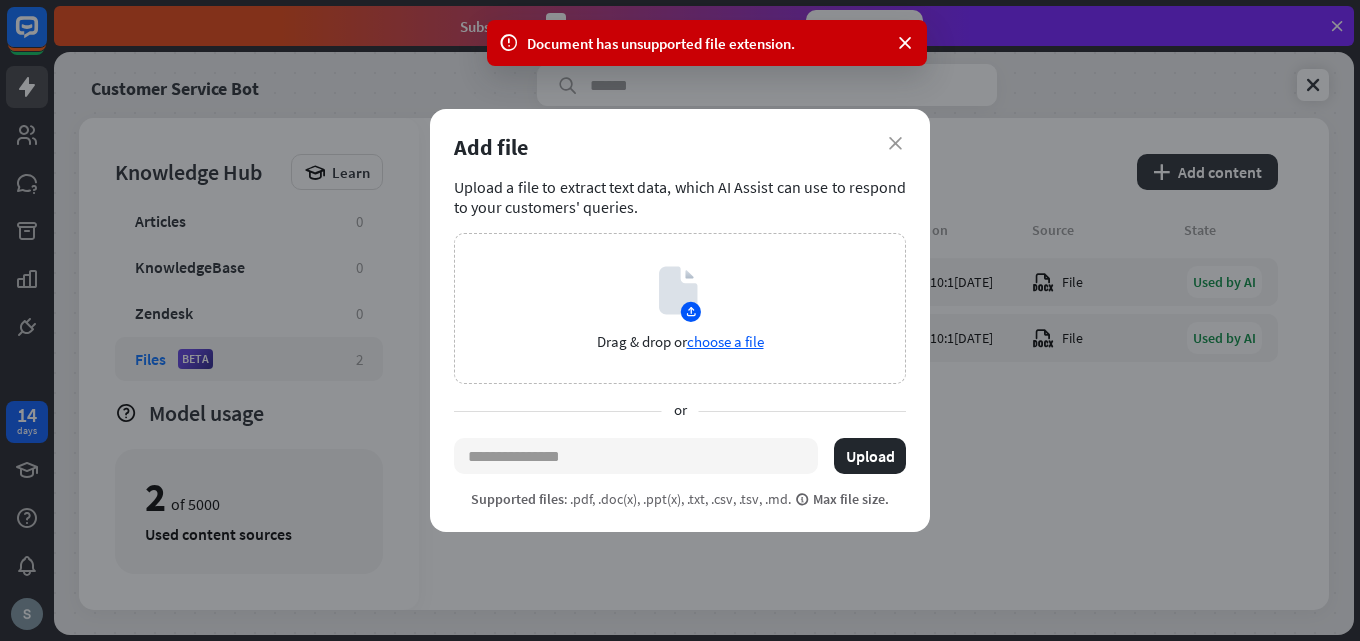 click on "Add file" at bounding box center [680, 147] 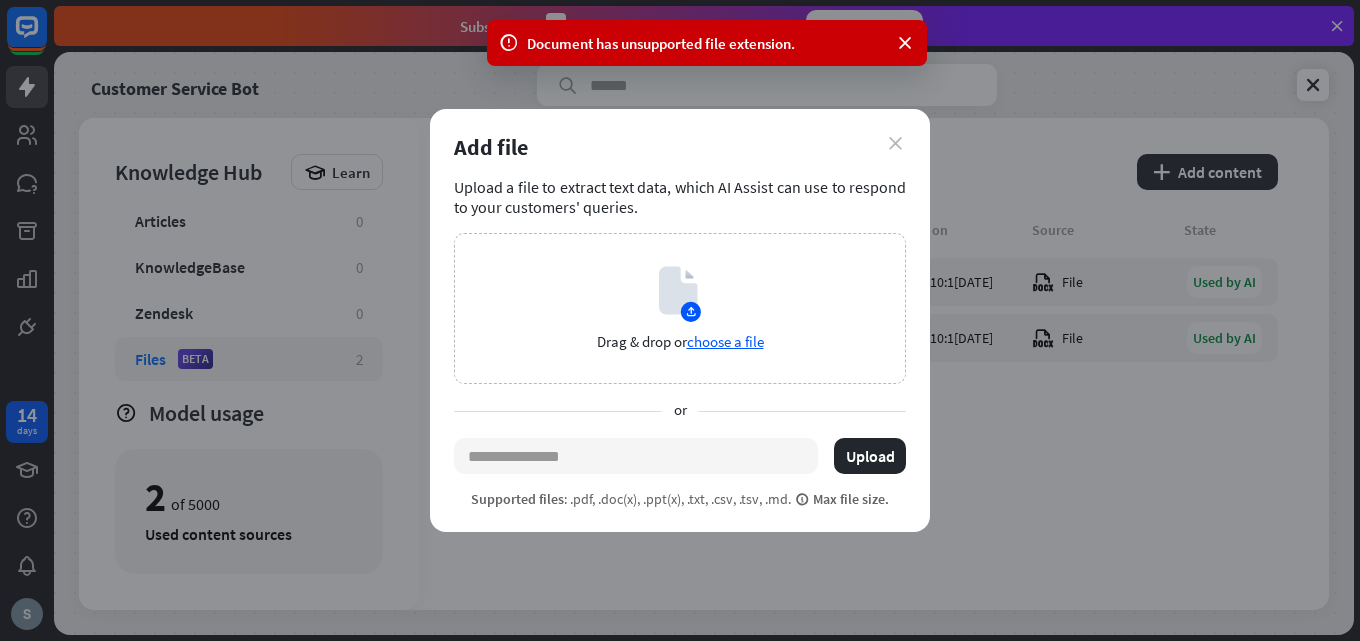 click on "close" at bounding box center [895, 143] 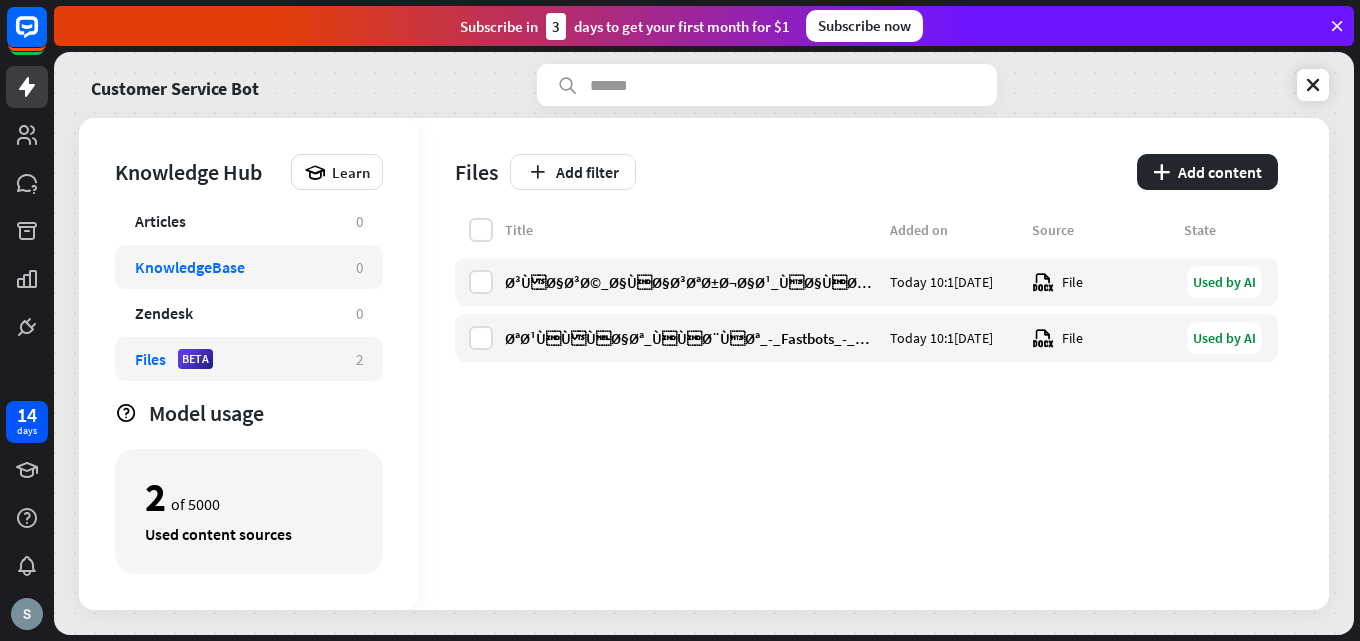 click on "KnowledgeBase" at bounding box center (235, 267) 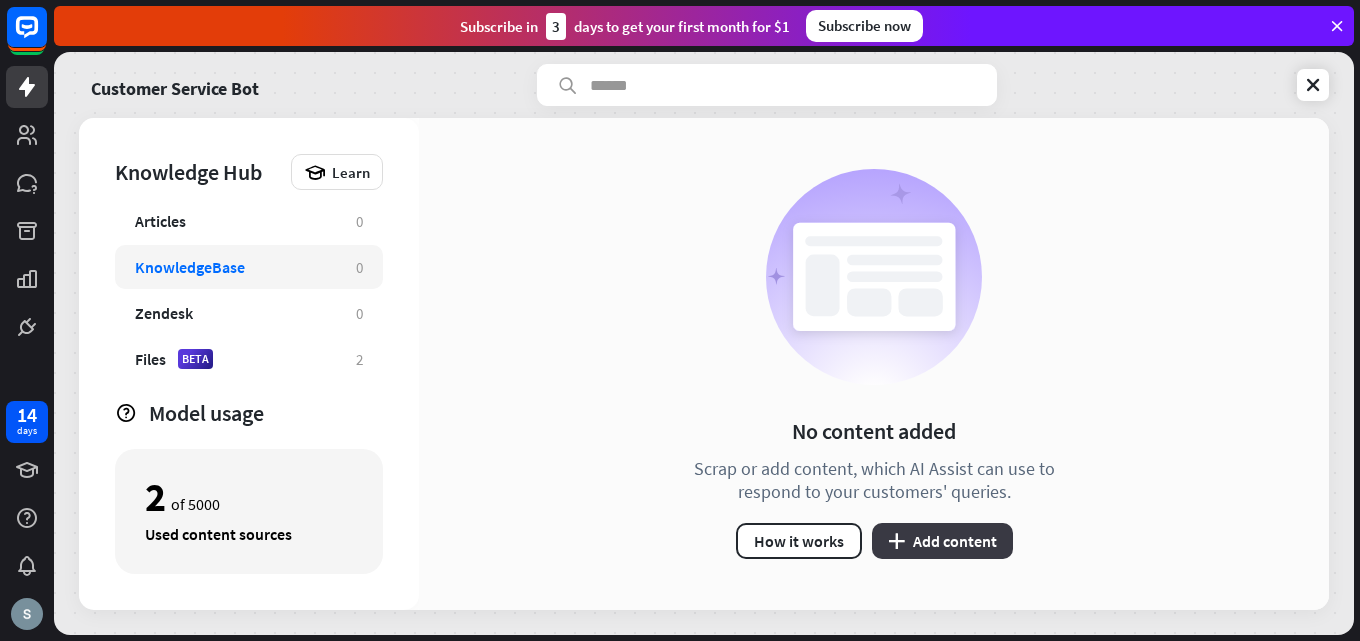 click on "plus
Add content" at bounding box center (942, 541) 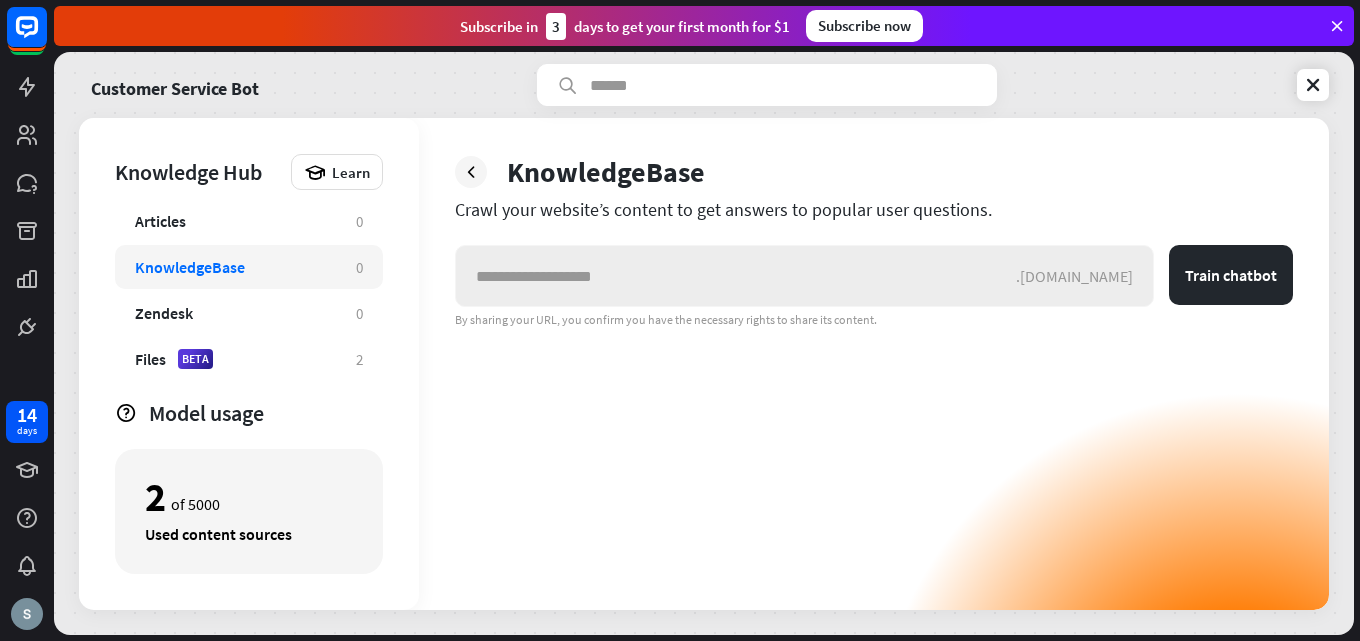 click at bounding box center [736, 276] 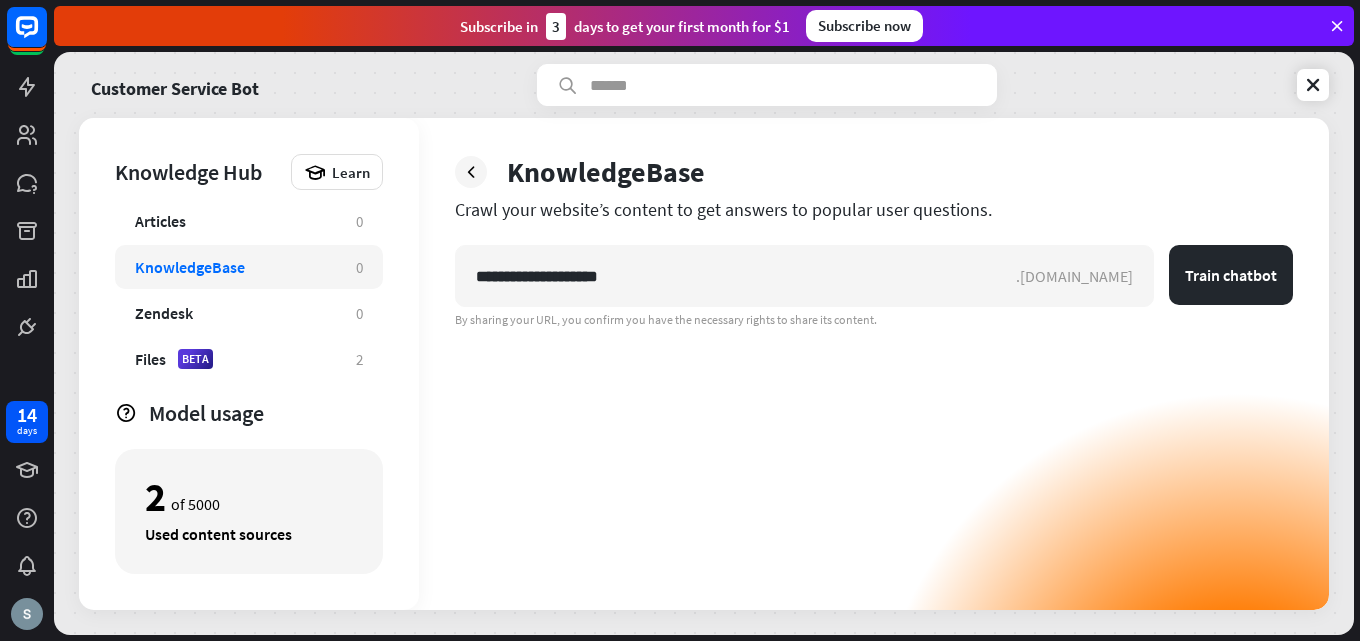 type on "**********" 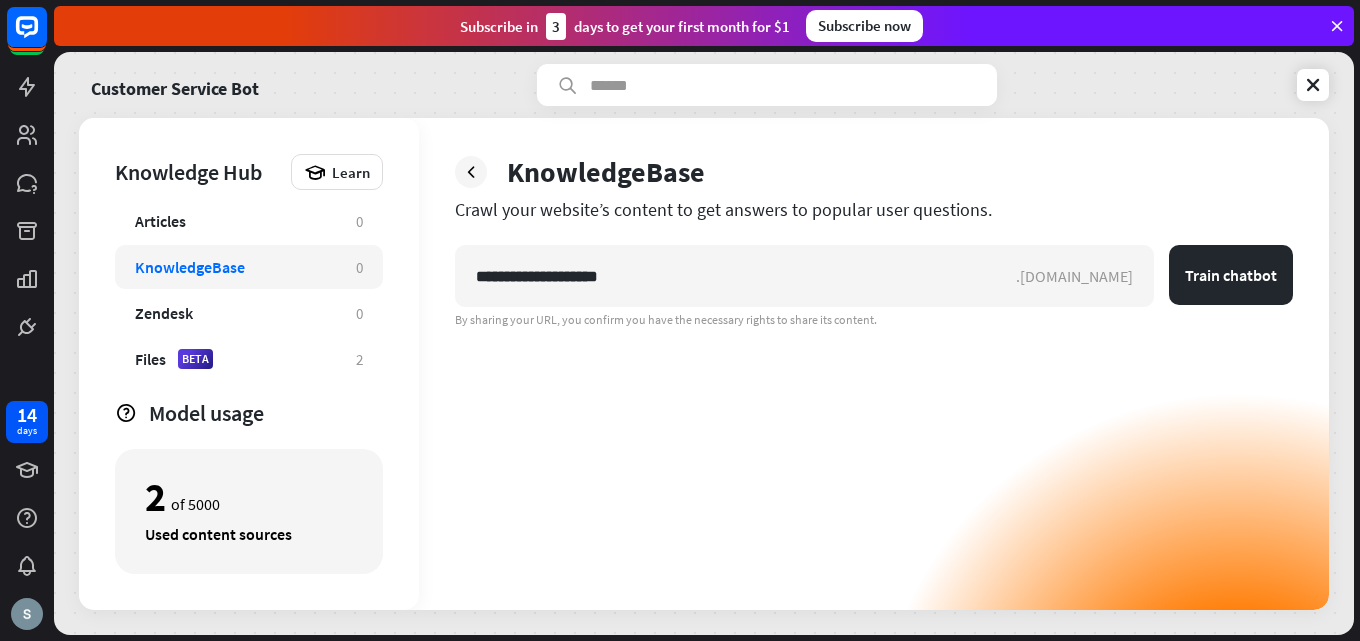 click on "**********" at bounding box center (874, 427) 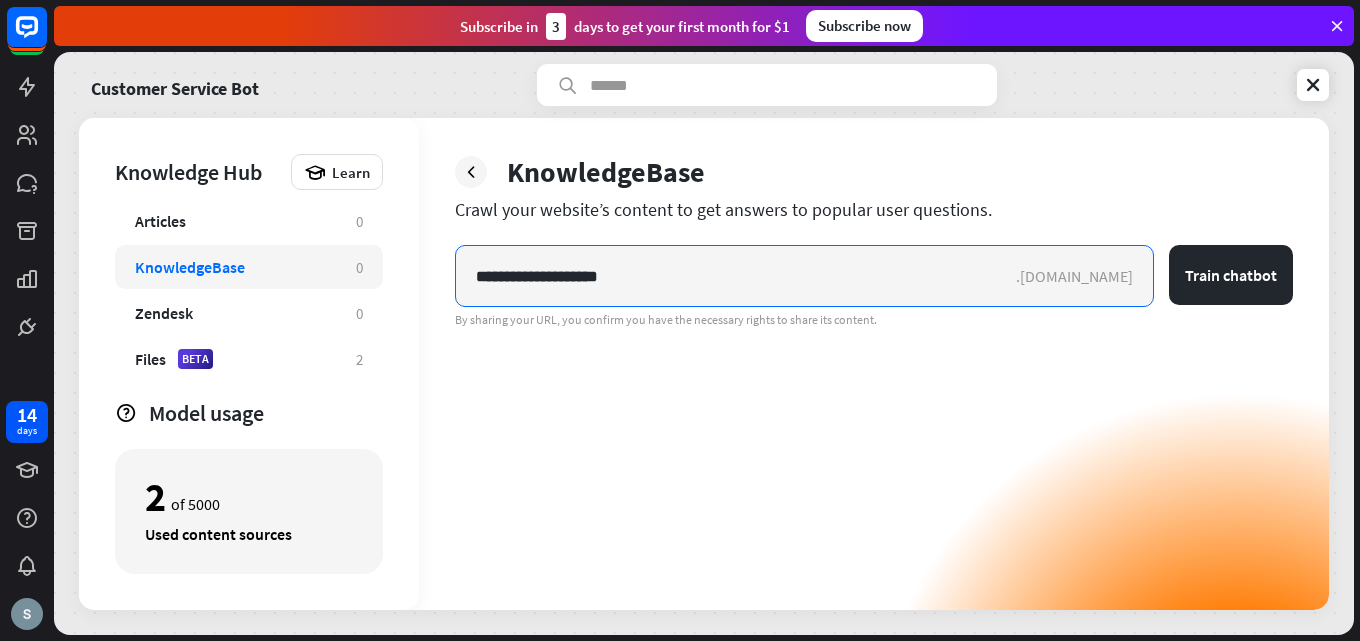 drag, startPoint x: 690, startPoint y: 286, endPoint x: 391, endPoint y: 279, distance: 299.08194 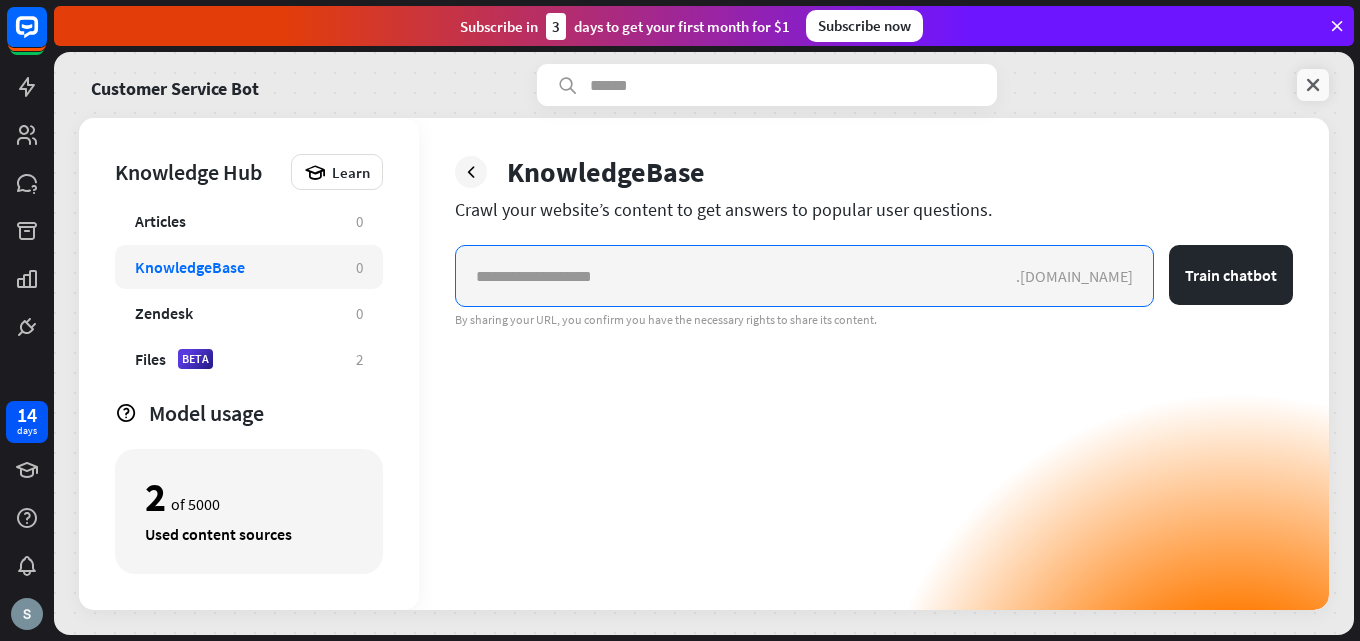type 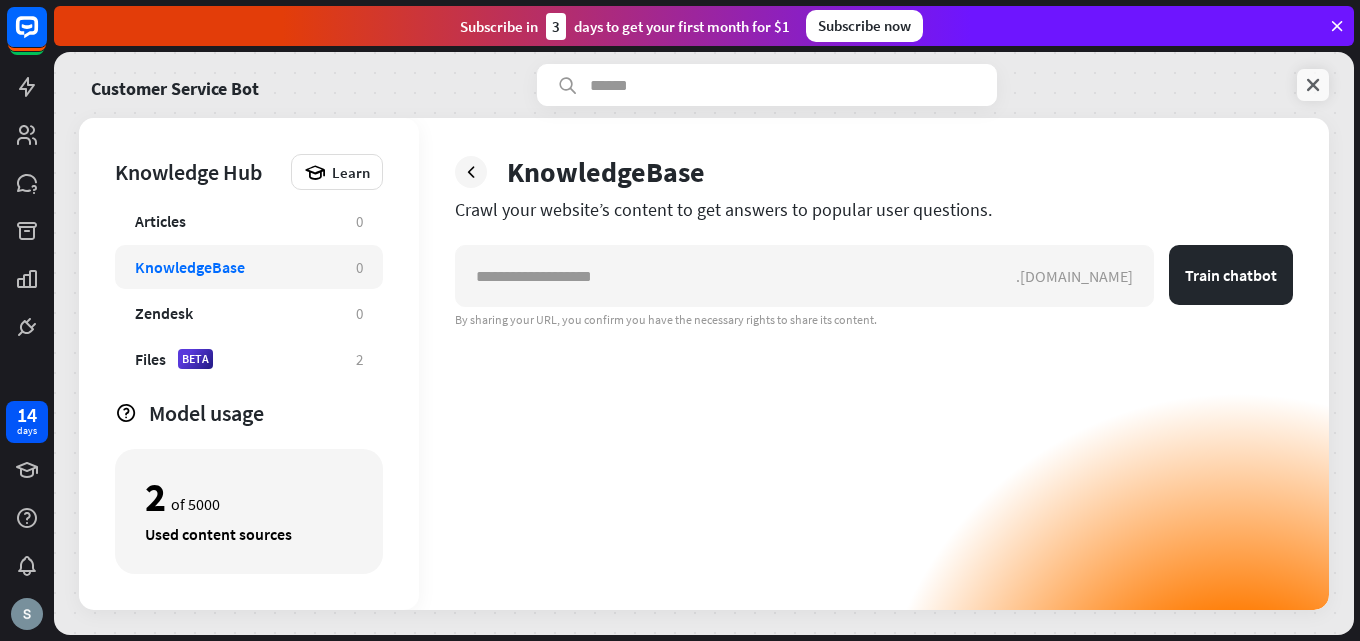 click at bounding box center (1313, 85) 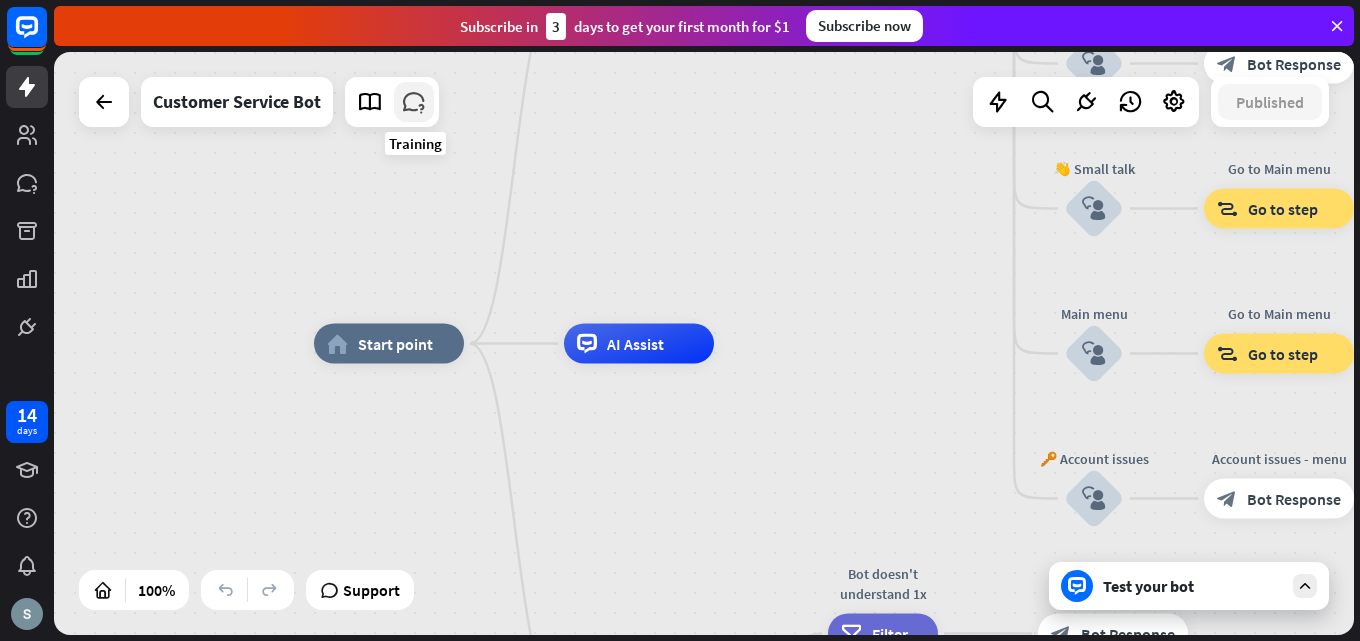 click at bounding box center (414, 102) 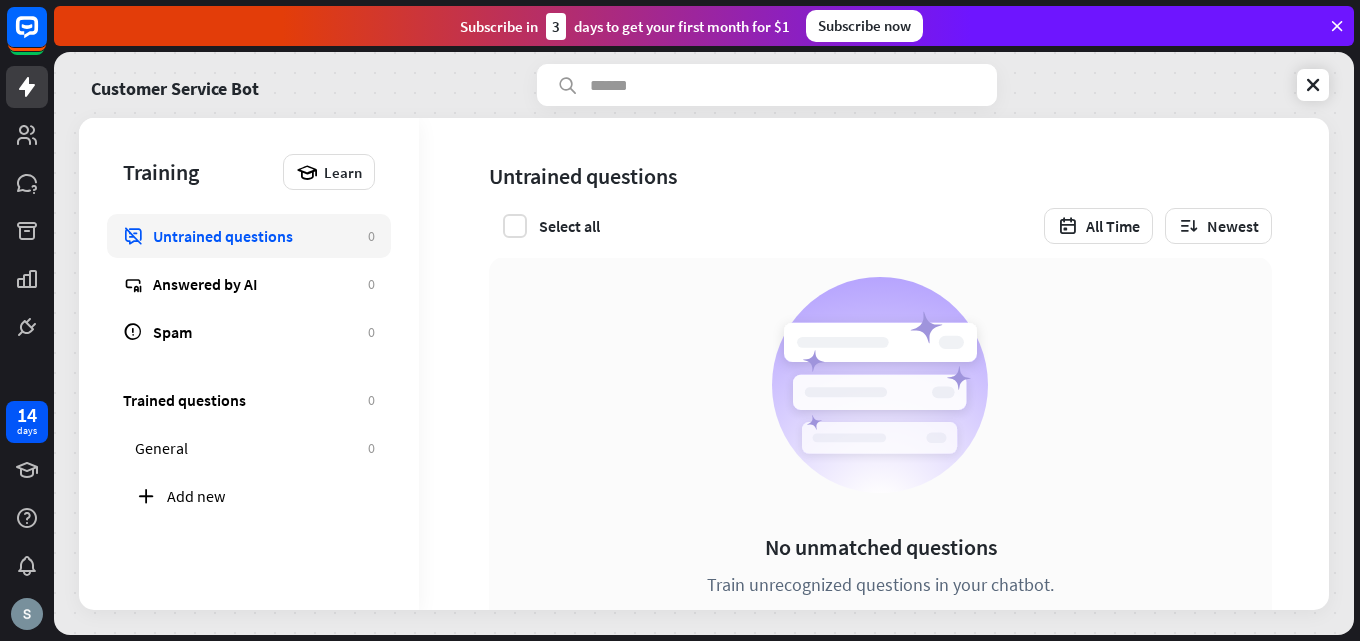 scroll, scrollTop: 0, scrollLeft: 0, axis: both 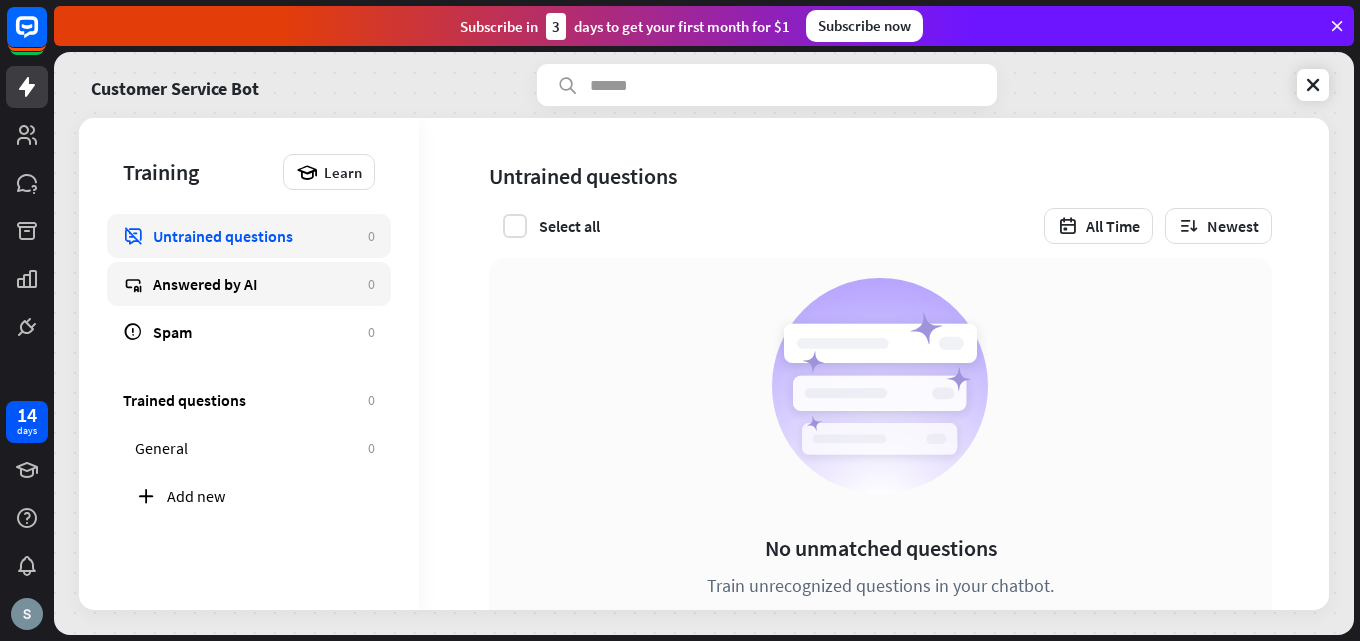 click on "Answered by AI" at bounding box center [255, 284] 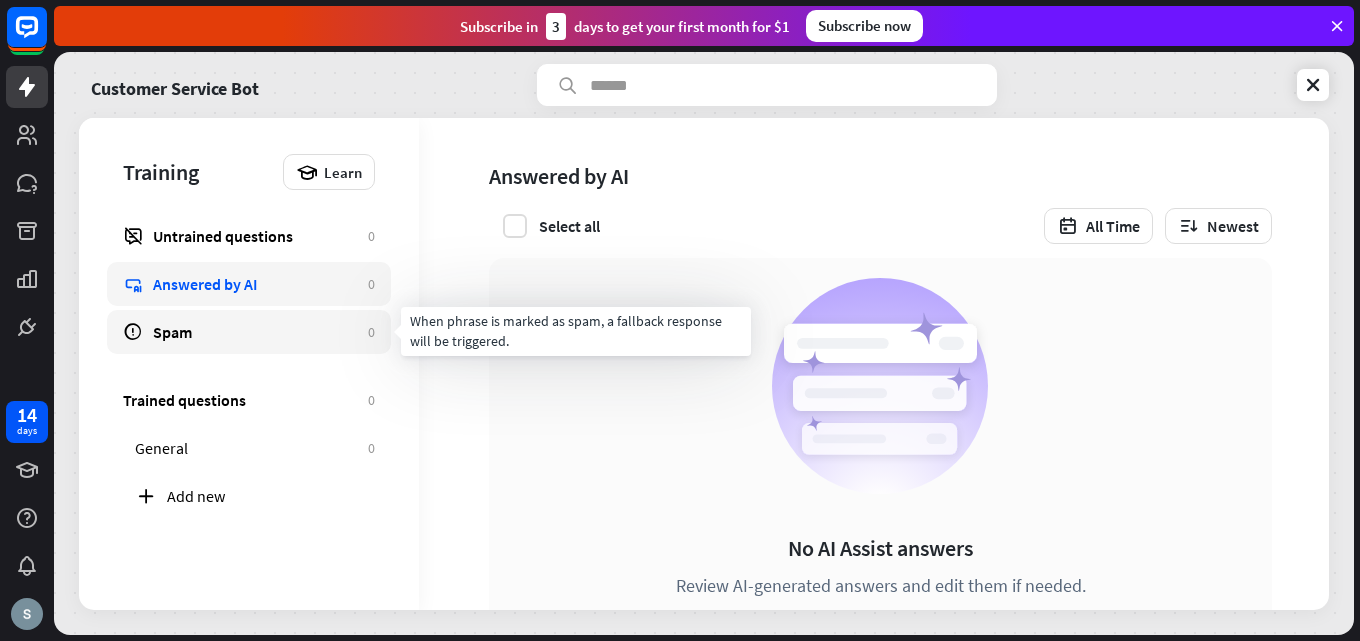 click on "Spam" at bounding box center (255, 332) 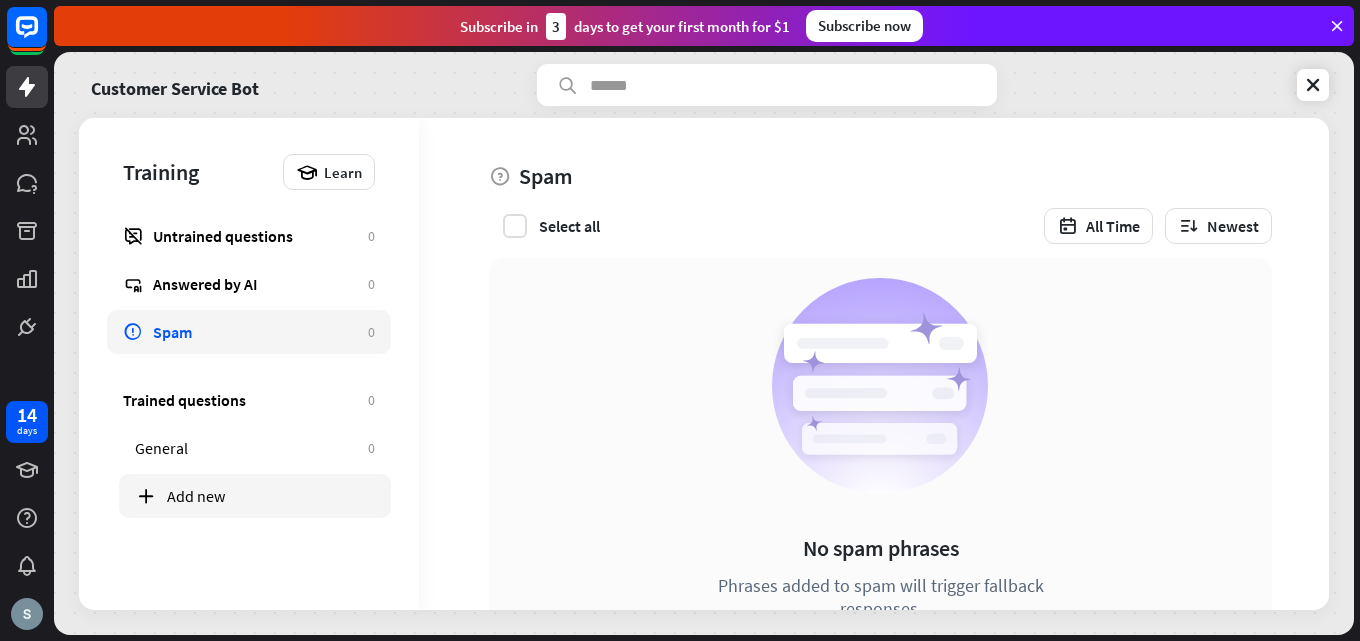 click on "Add new" at bounding box center [271, 496] 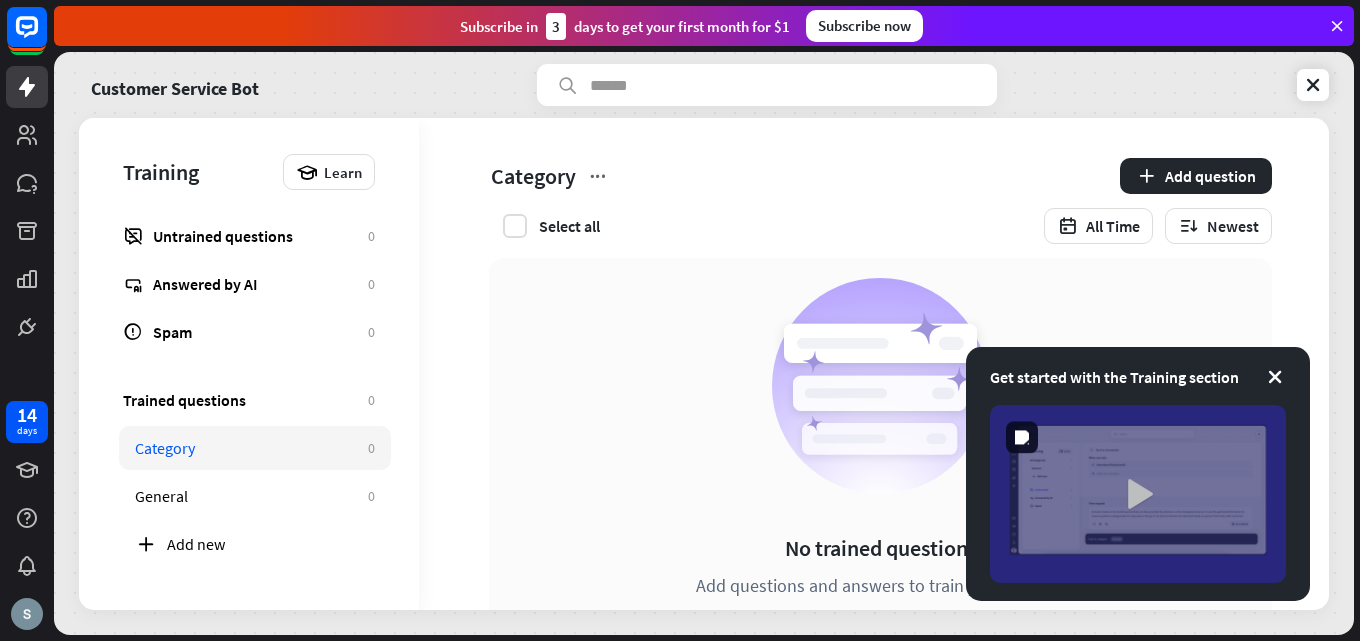 click at bounding box center (1138, 494) 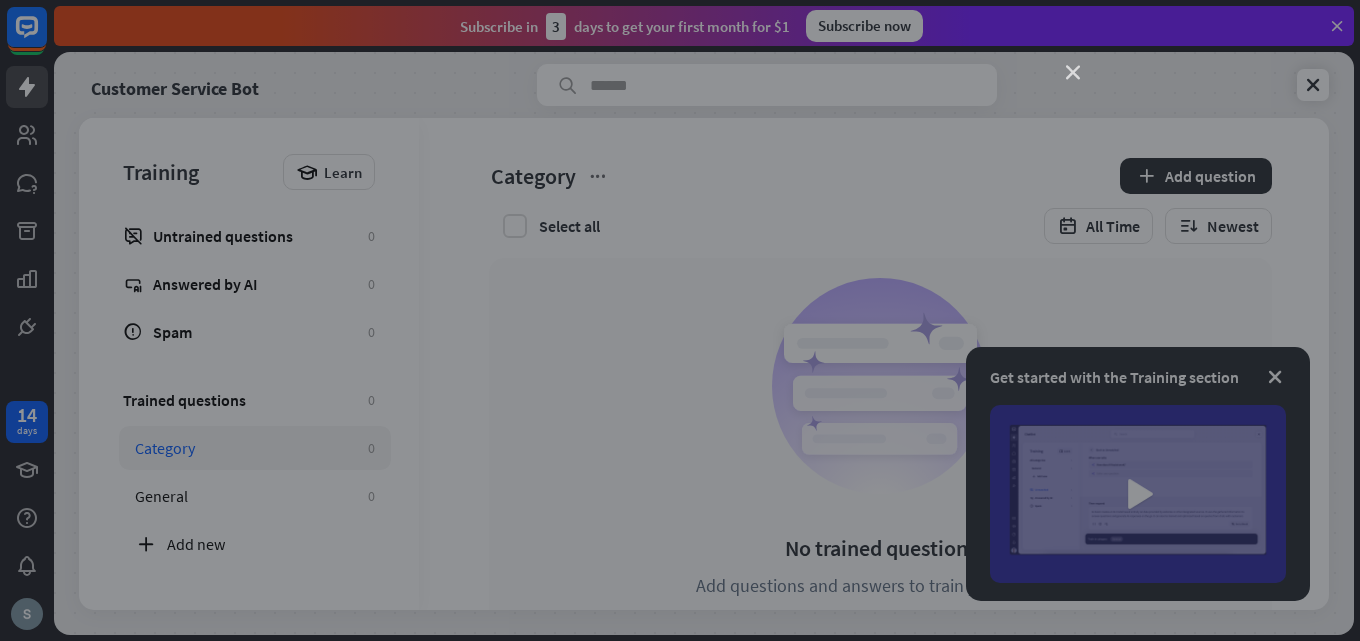click on "close" at bounding box center [1073, 73] 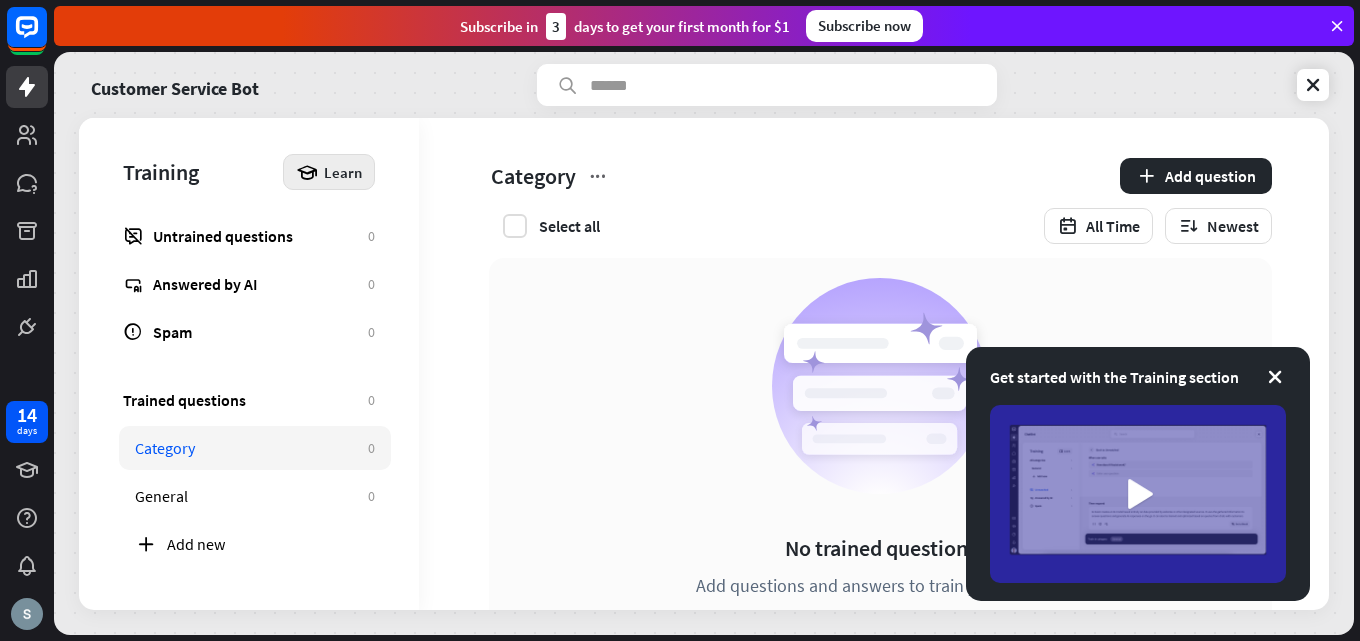 click on "Learn" at bounding box center (343, 172) 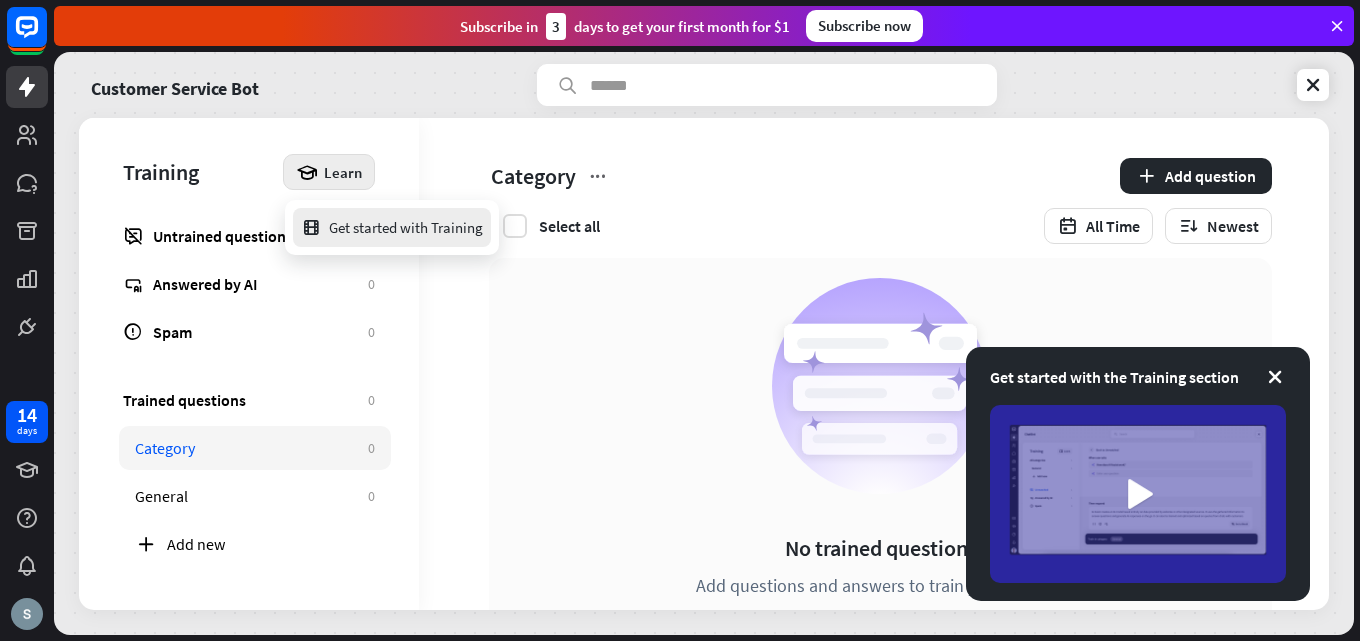 click on "Get started with Training" at bounding box center (392, 227) 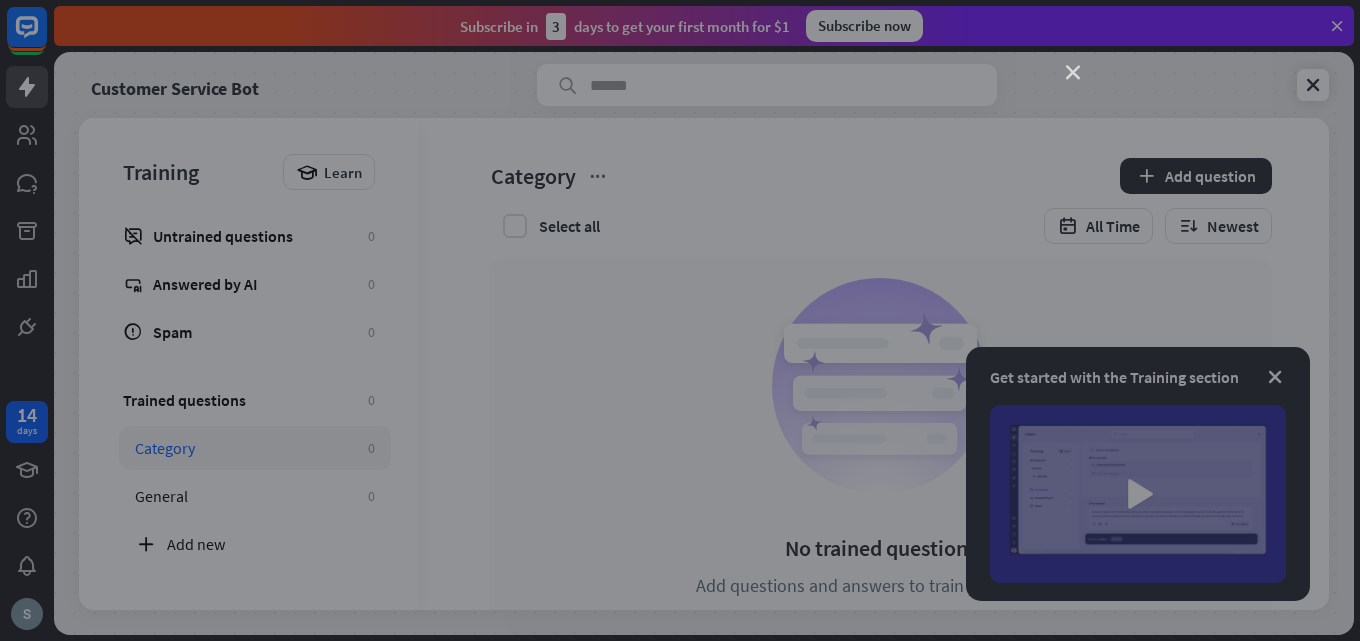 click on "close" at bounding box center [1073, 73] 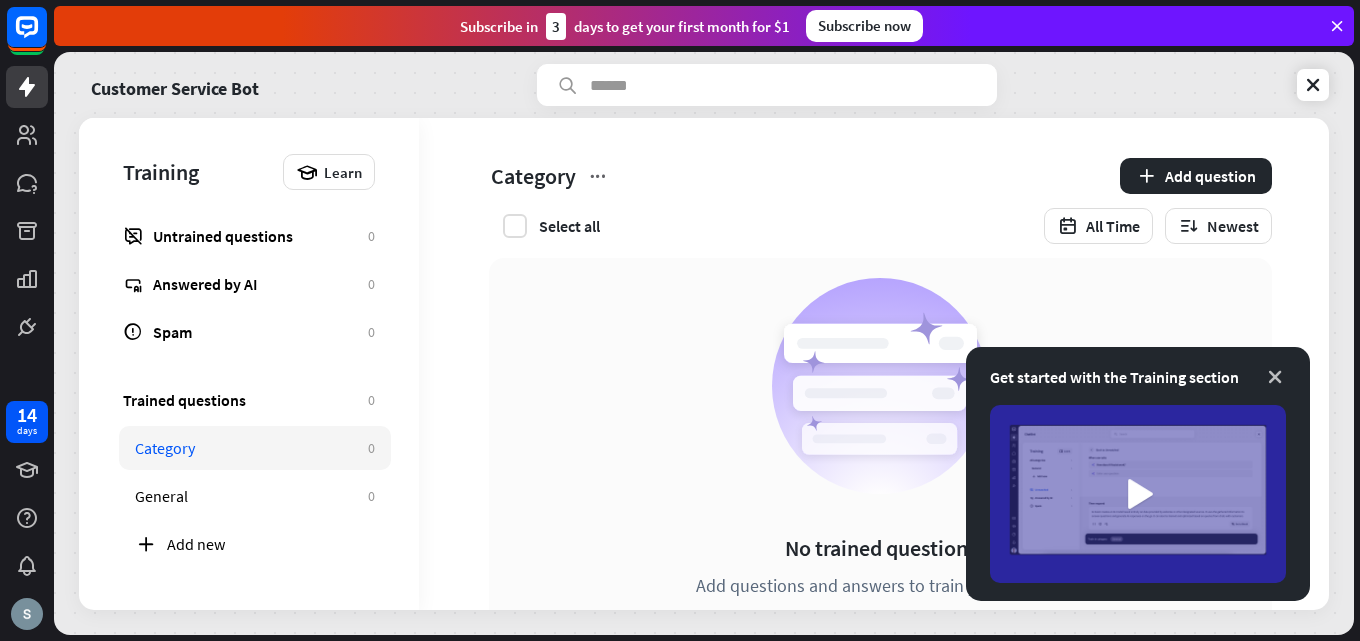 click at bounding box center (1275, 377) 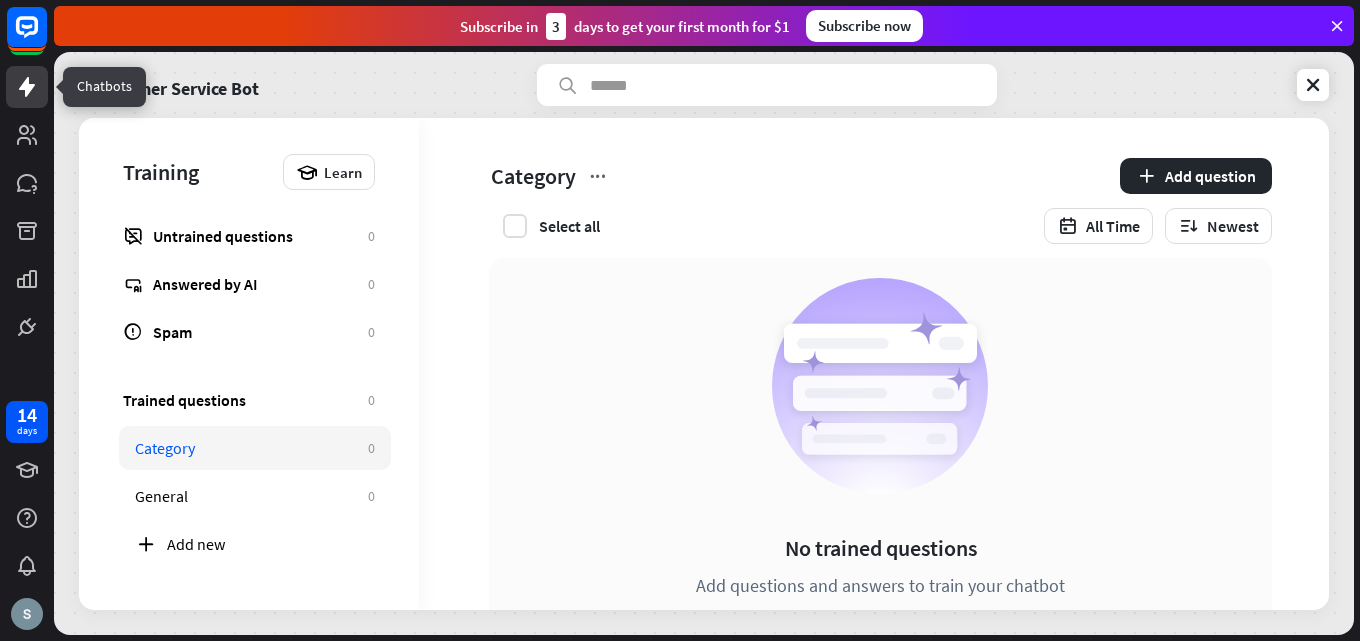 click 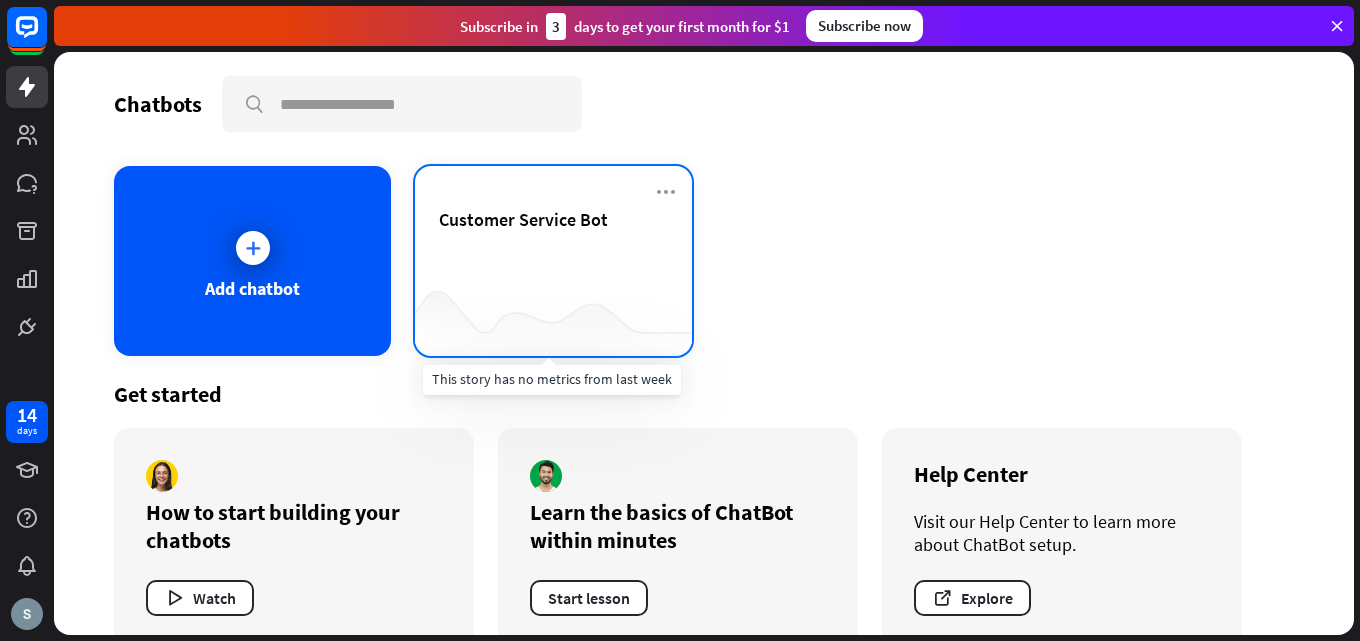 click at bounding box center [553, 316] 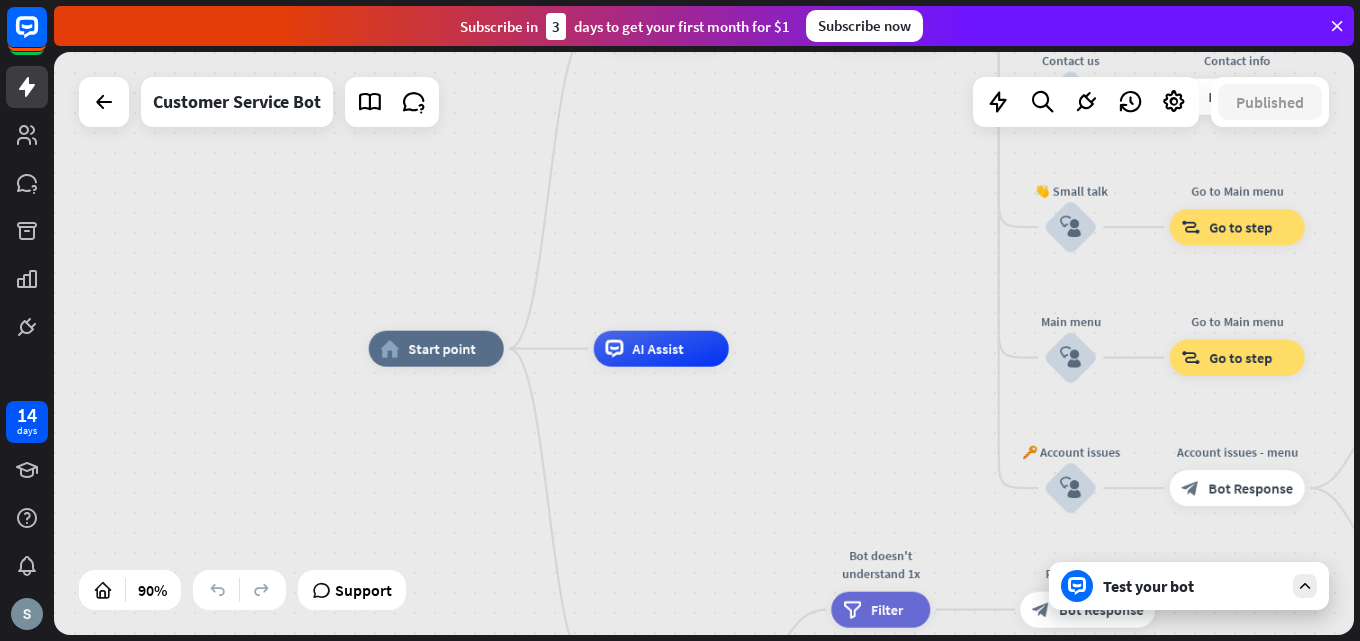 click on "Test your bot" at bounding box center [1193, 586] 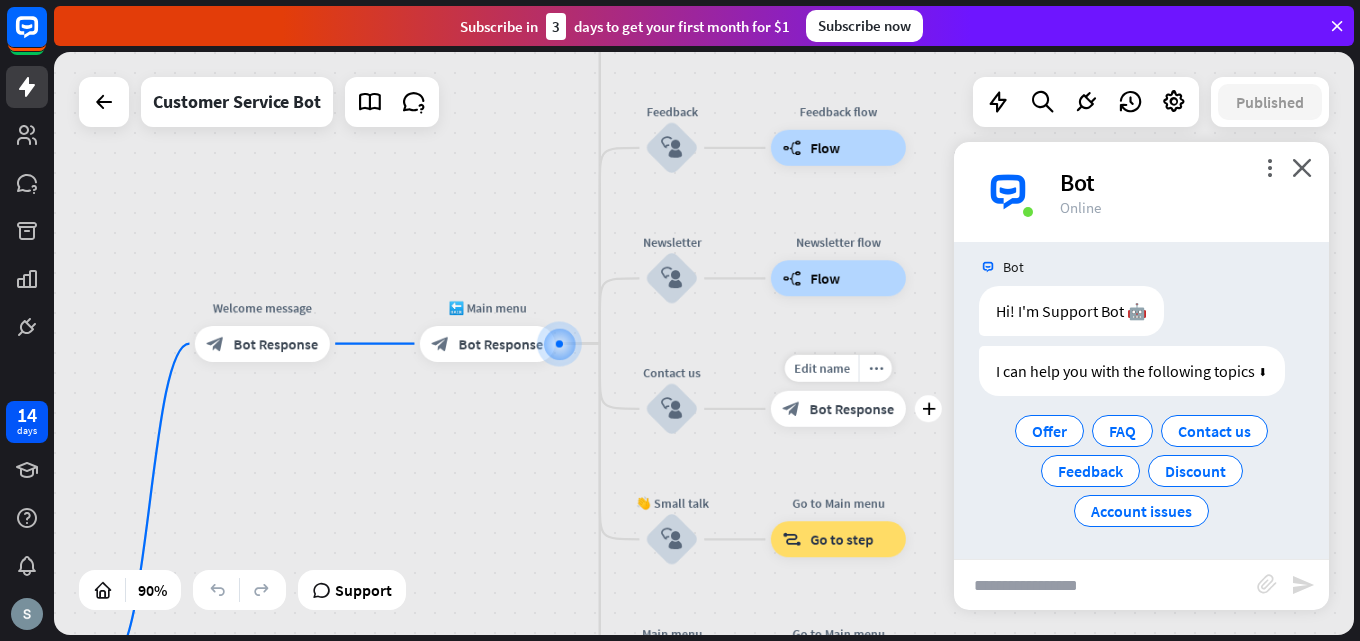 scroll, scrollTop: 16, scrollLeft: 0, axis: vertical 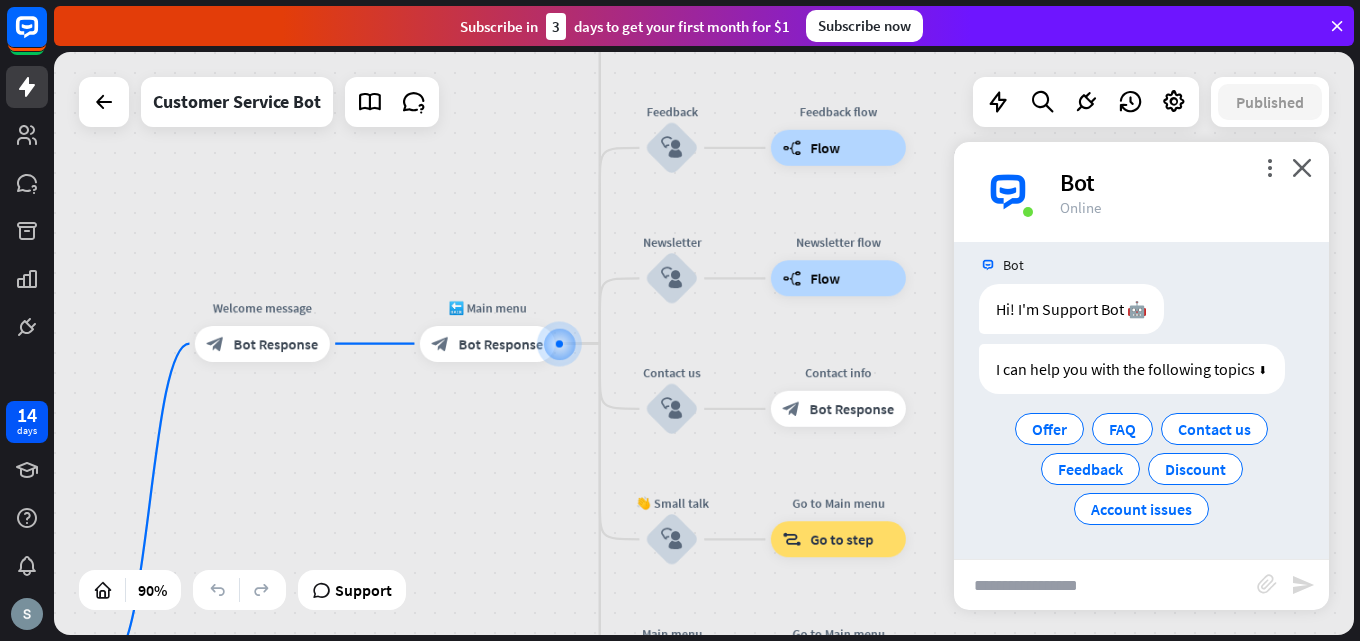 click at bounding box center [1105, 585] 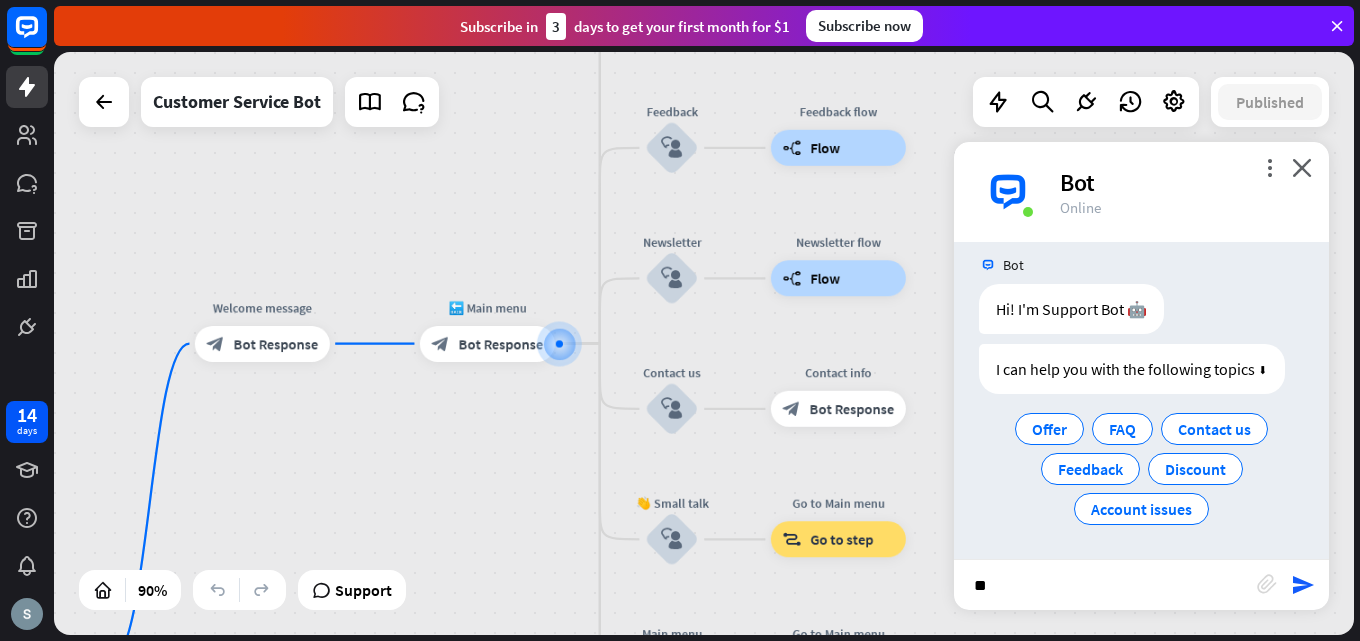 type on "*" 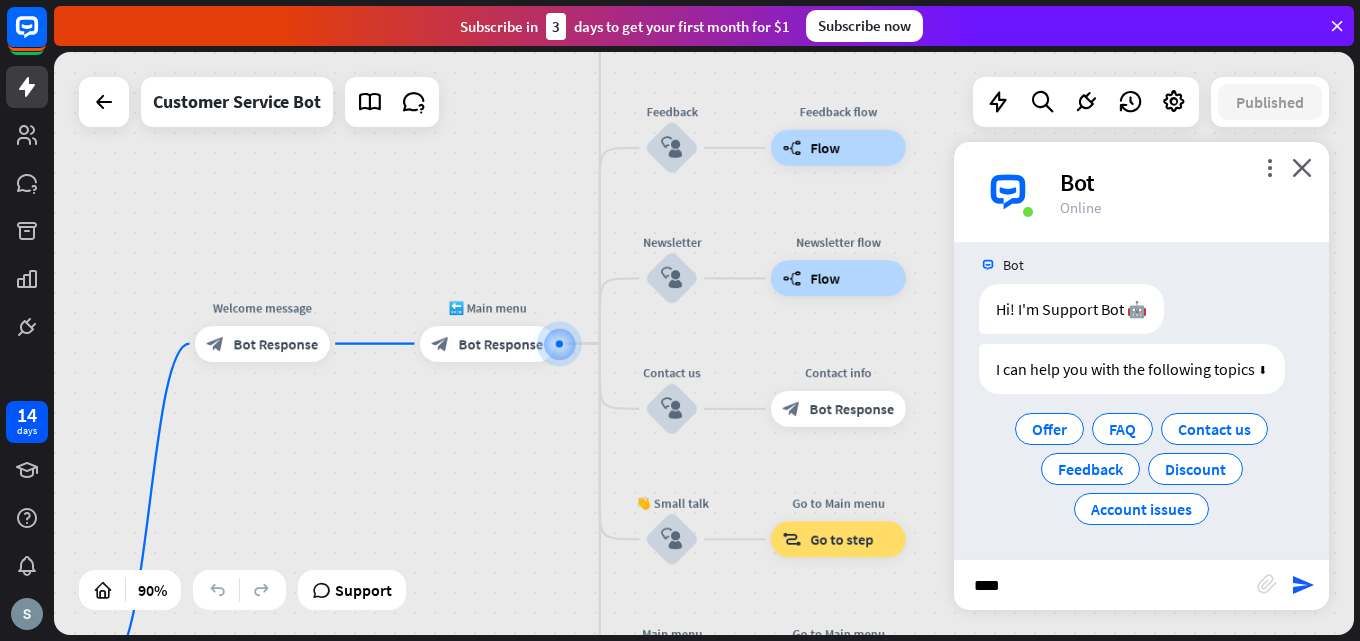 type on "*****" 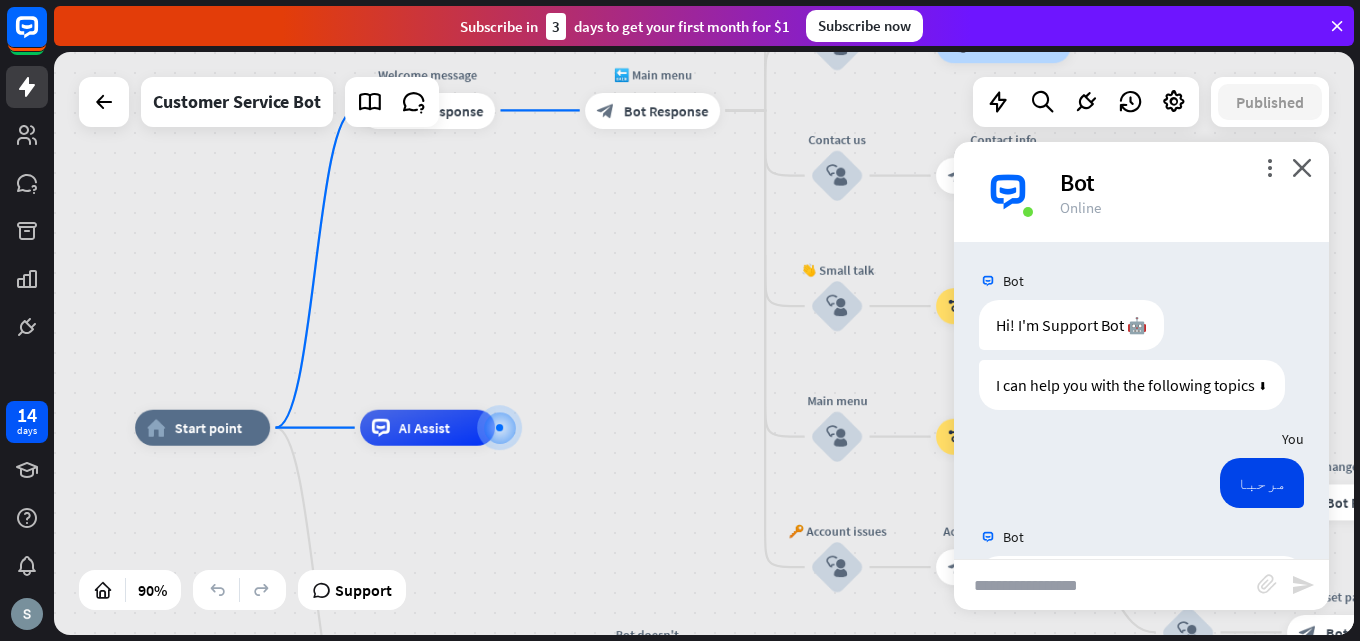 scroll, scrollTop: 97, scrollLeft: 0, axis: vertical 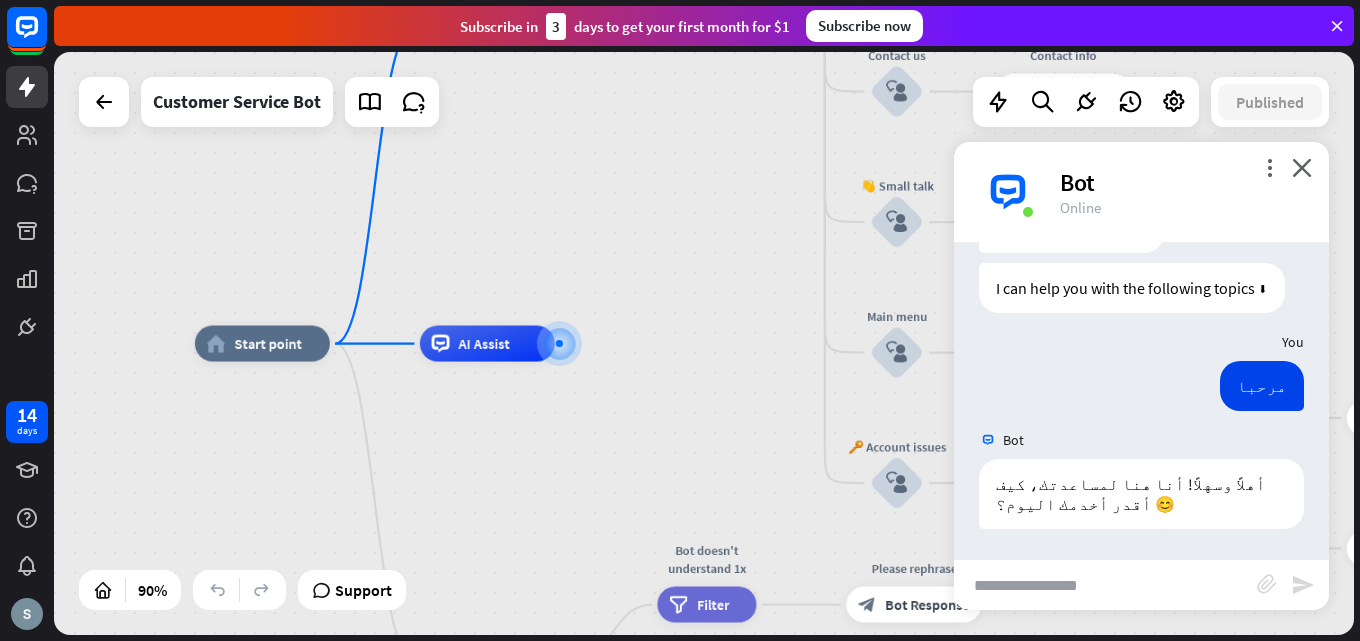 click at bounding box center (1105, 585) 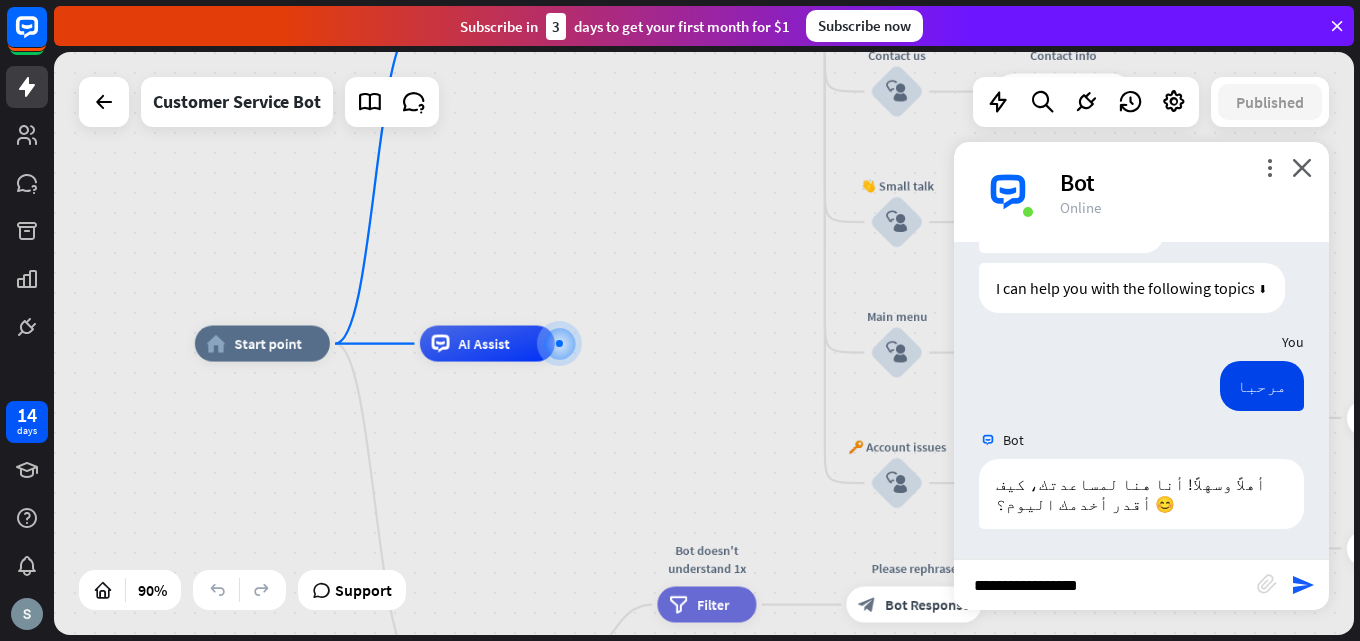 type on "**********" 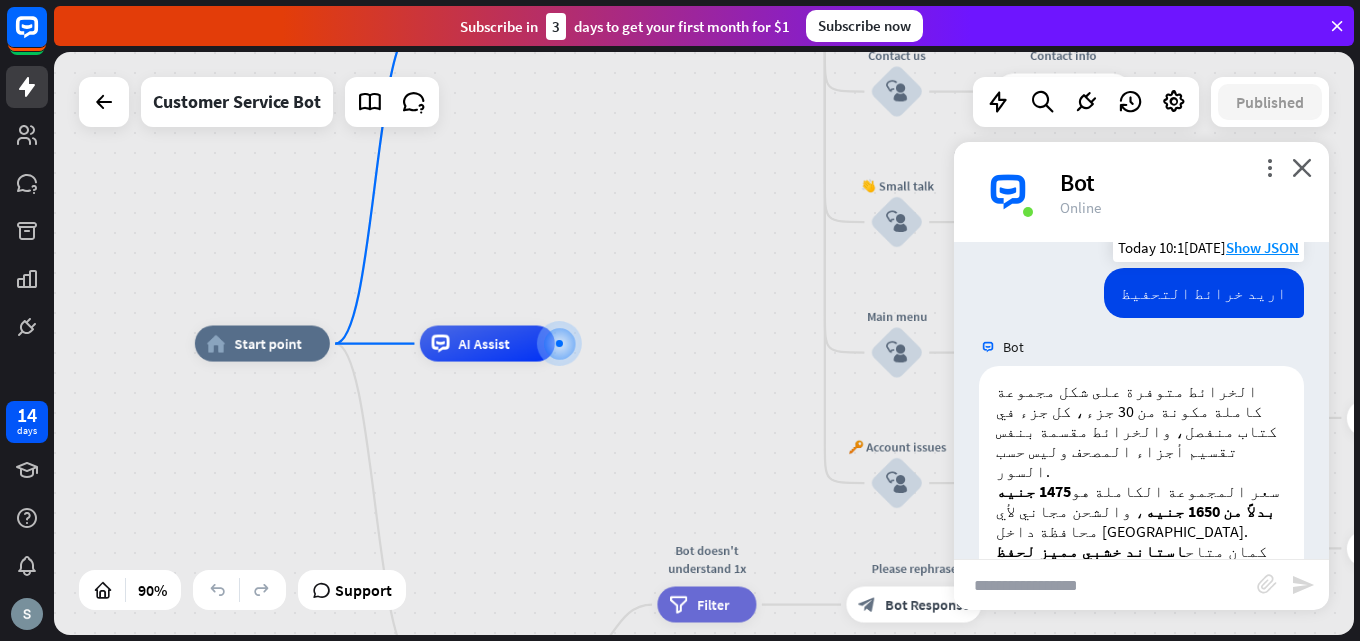 scroll, scrollTop: 453, scrollLeft: 0, axis: vertical 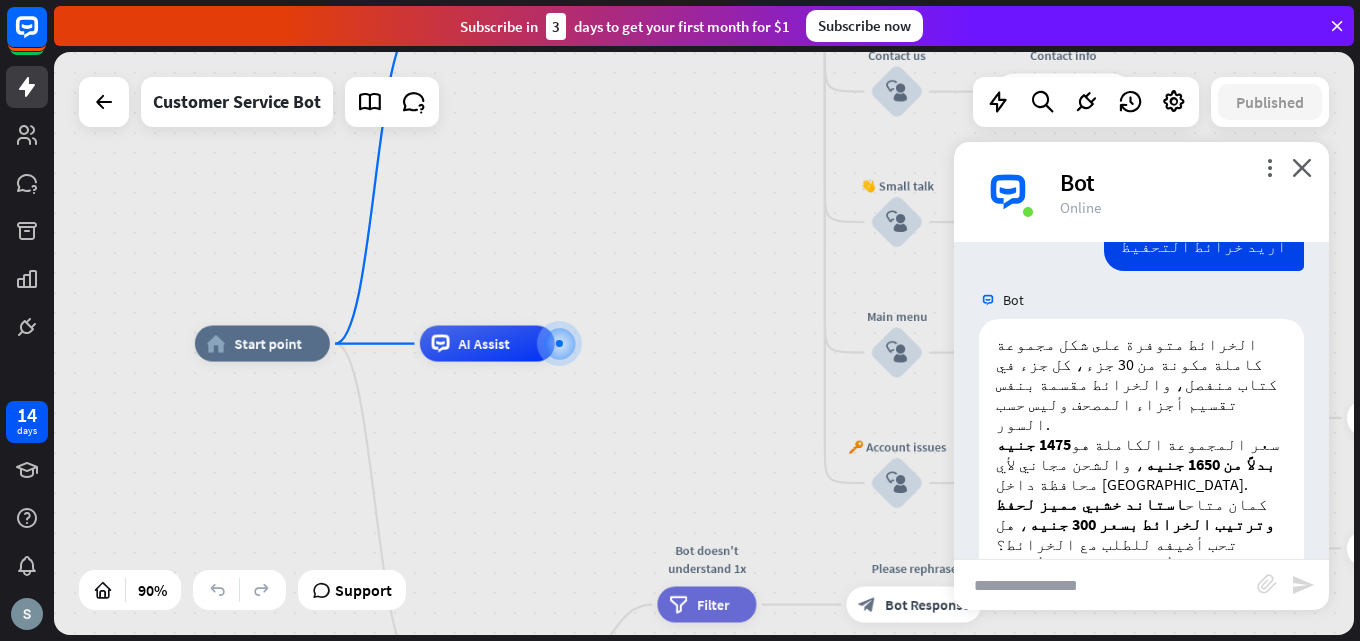 click at bounding box center [1105, 585] 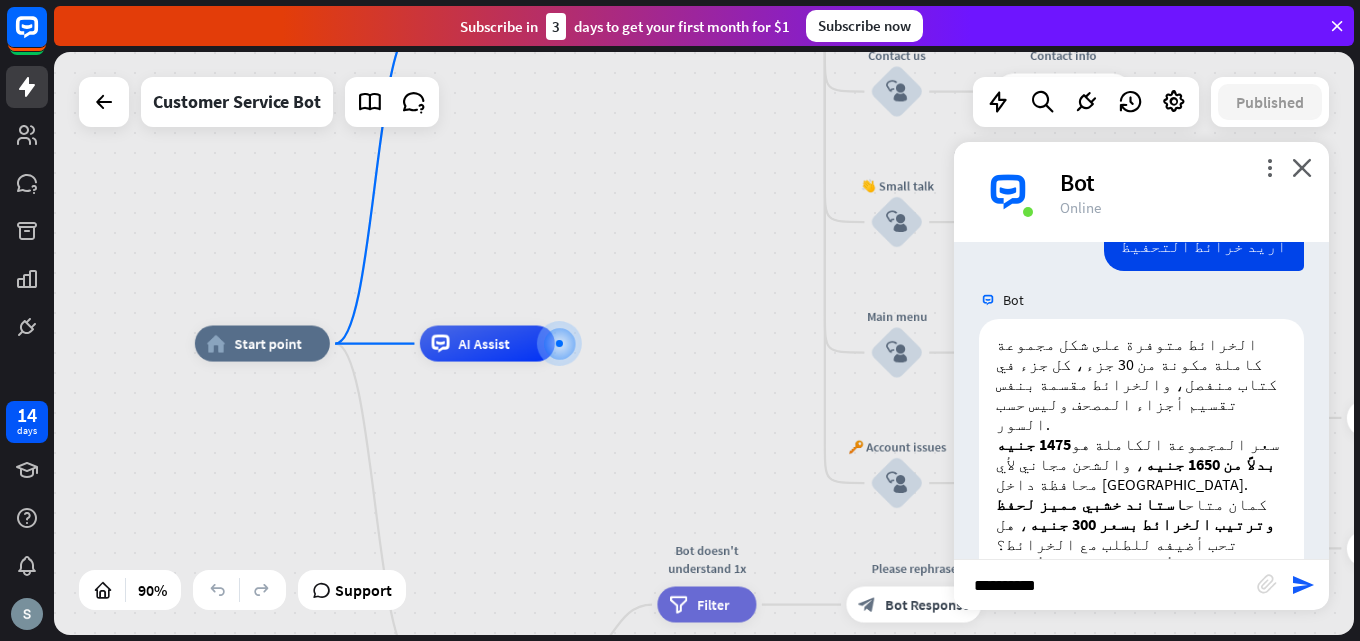 type on "**********" 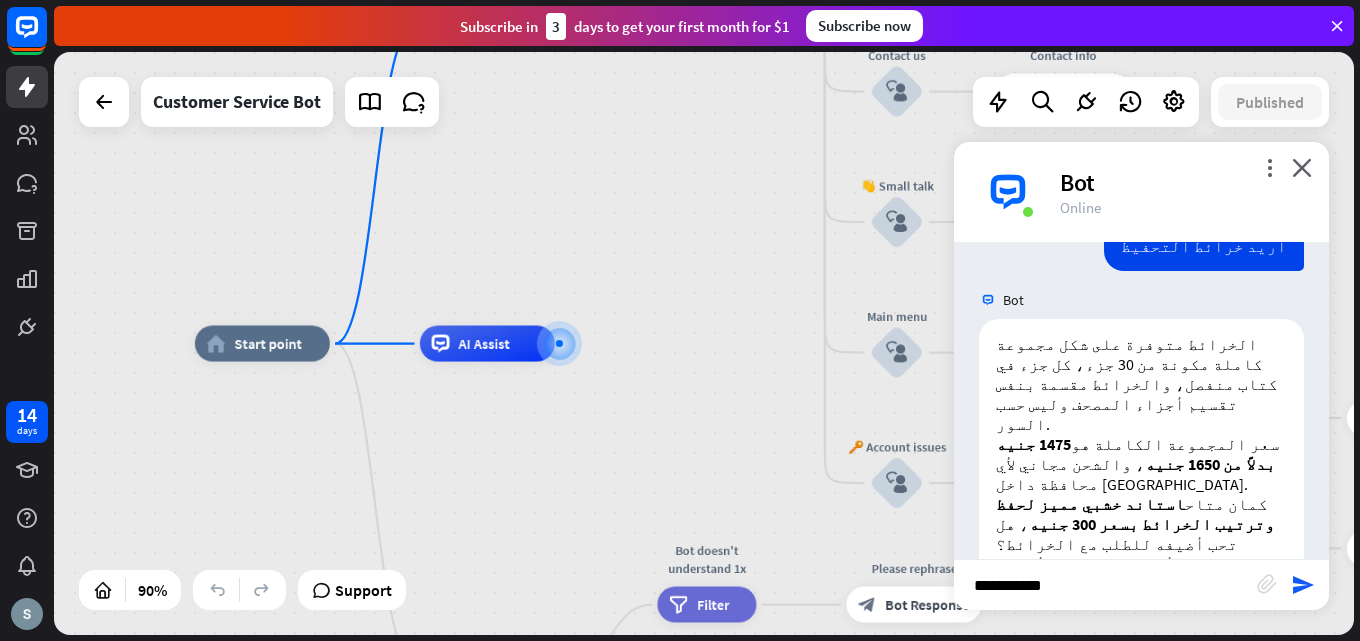 type 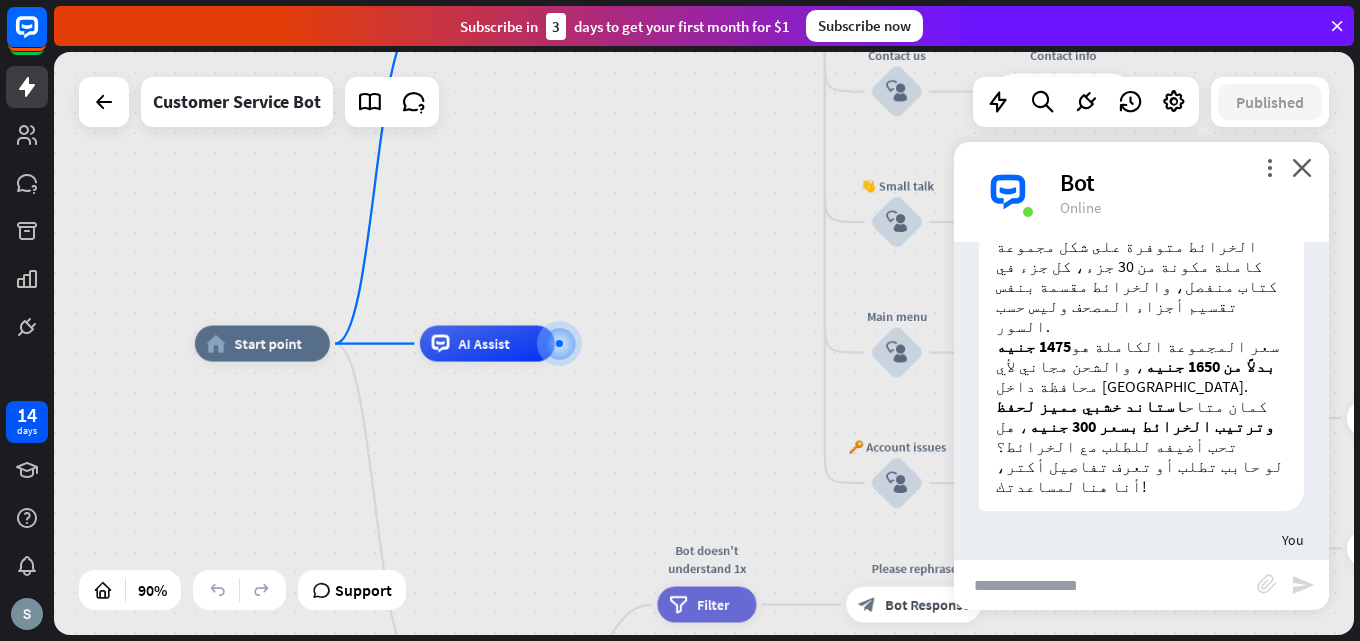 scroll, scrollTop: 789, scrollLeft: 0, axis: vertical 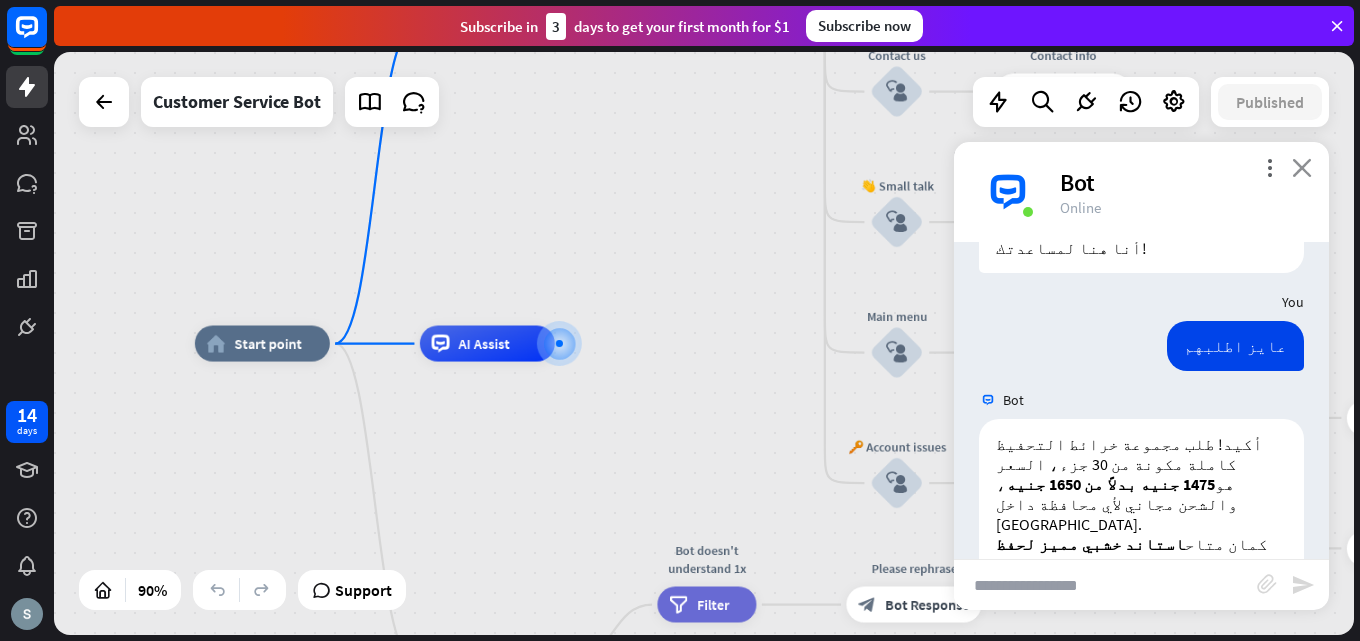 click on "close" at bounding box center (1302, 167) 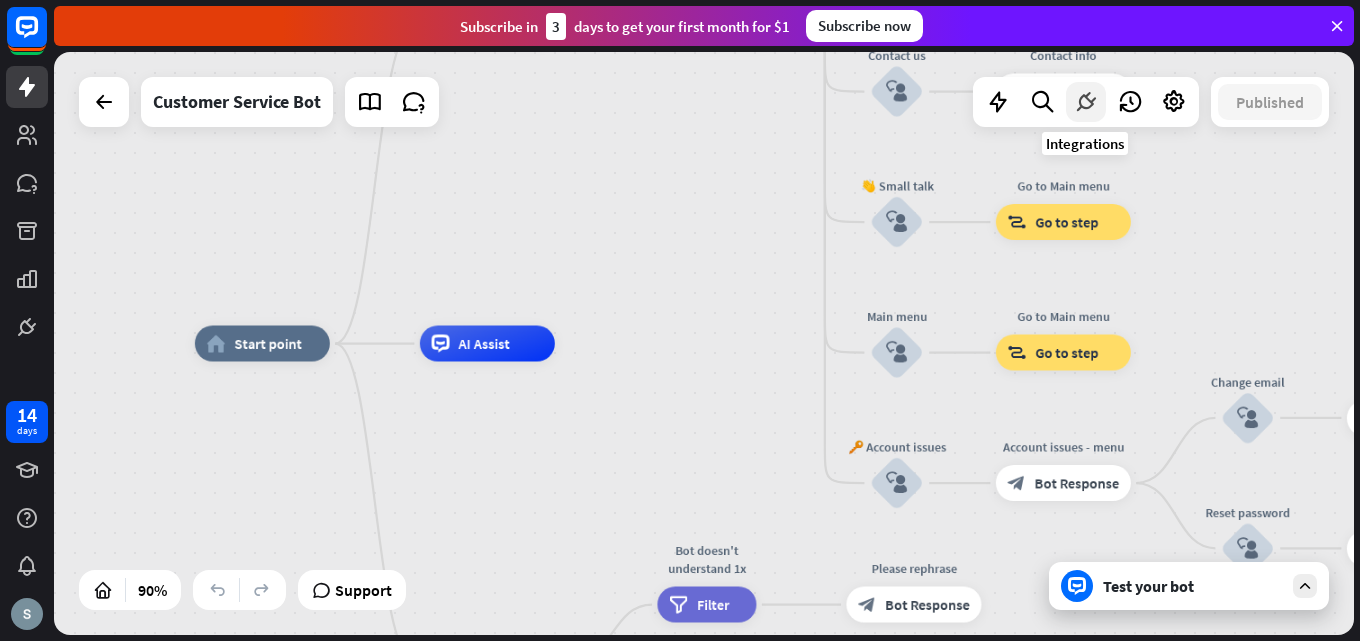 click at bounding box center [1086, 102] 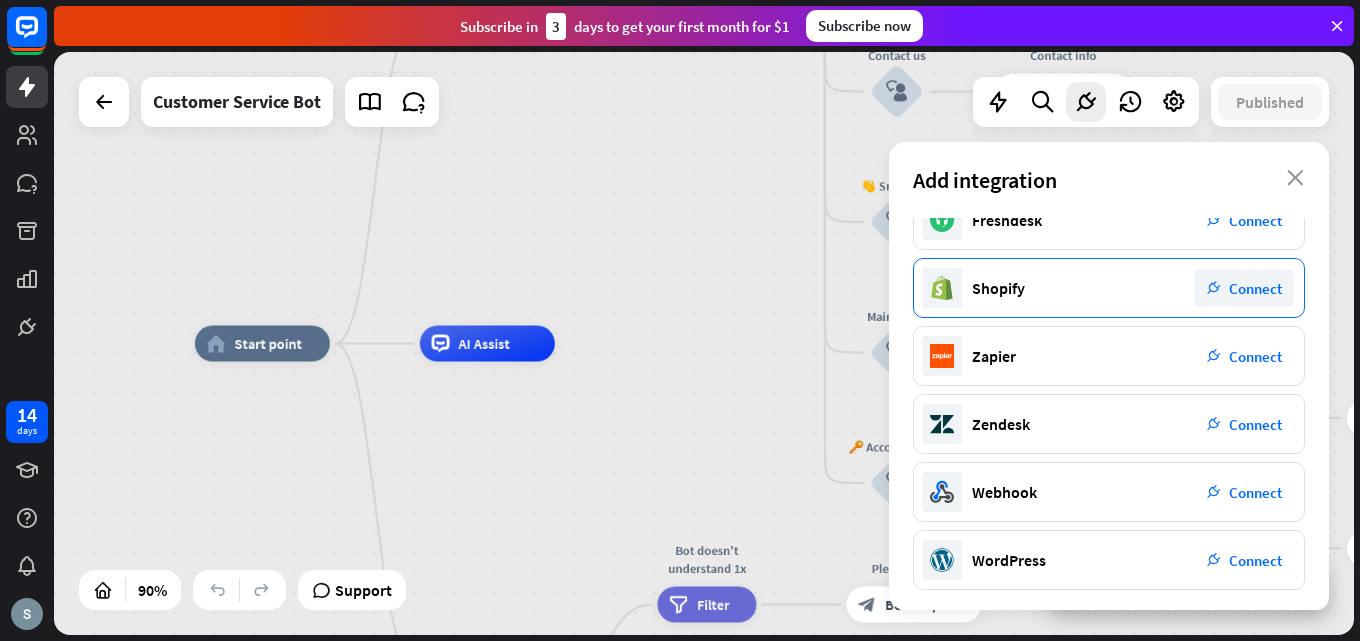scroll, scrollTop: 372, scrollLeft: 0, axis: vertical 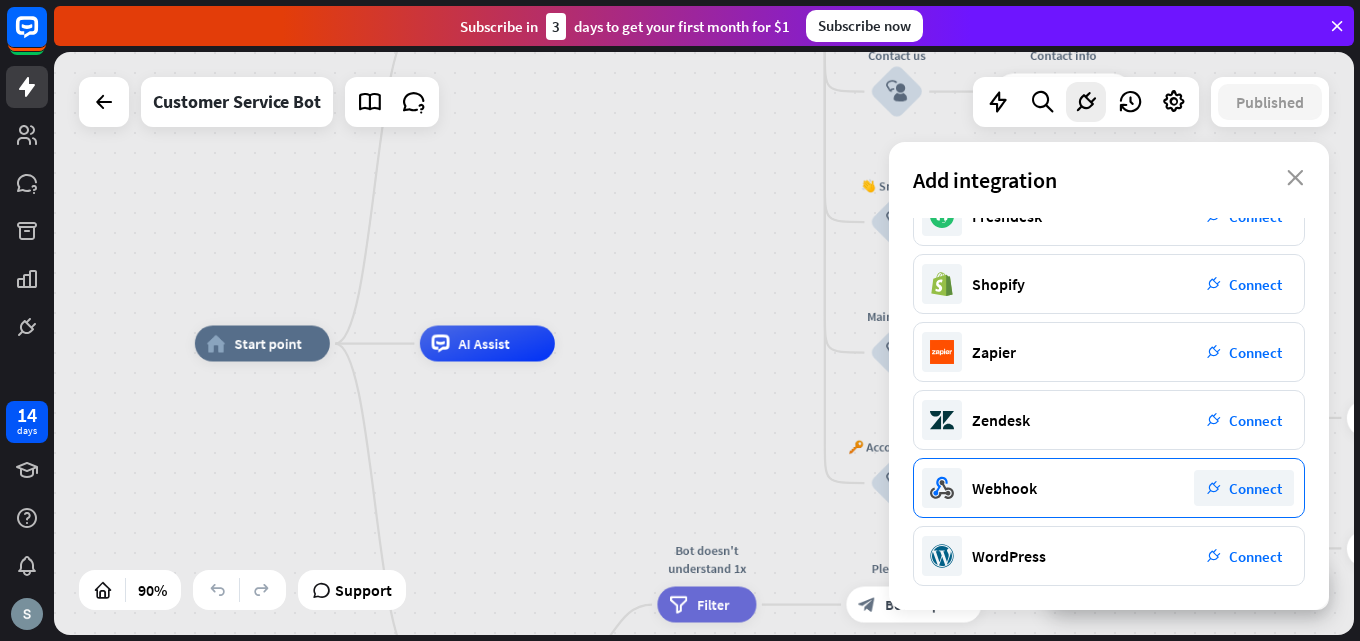 click on "Connect" at bounding box center [1255, 488] 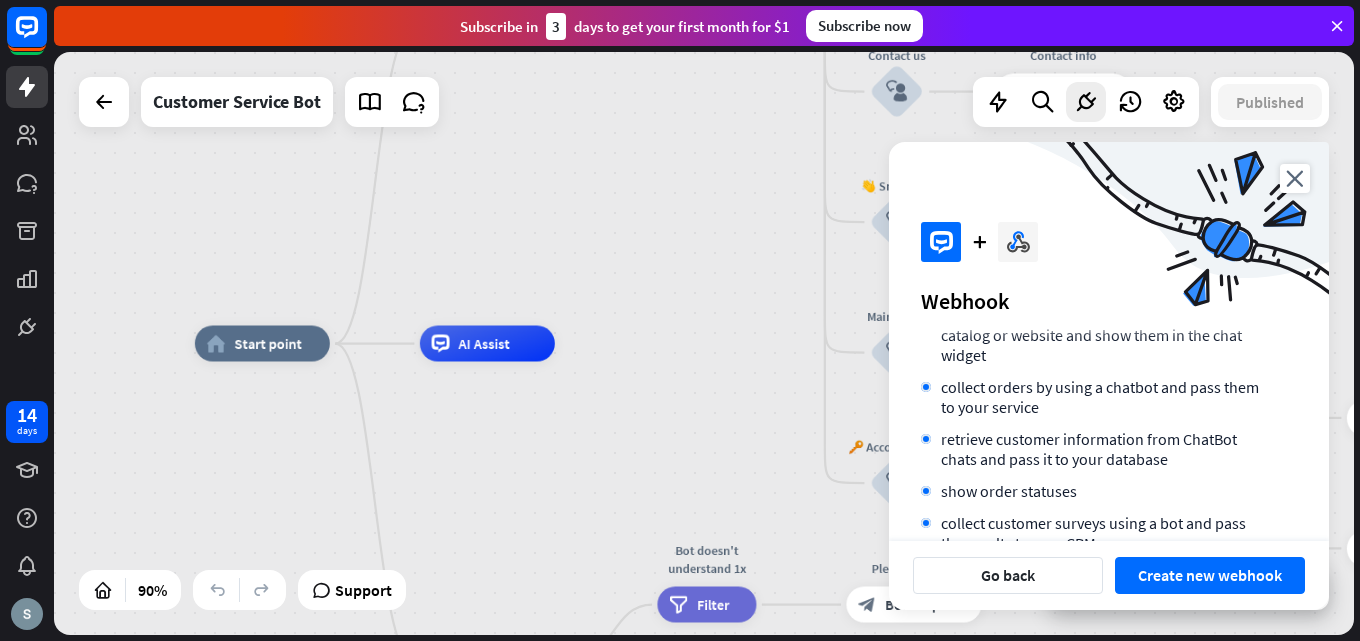 scroll, scrollTop: 222, scrollLeft: 0, axis: vertical 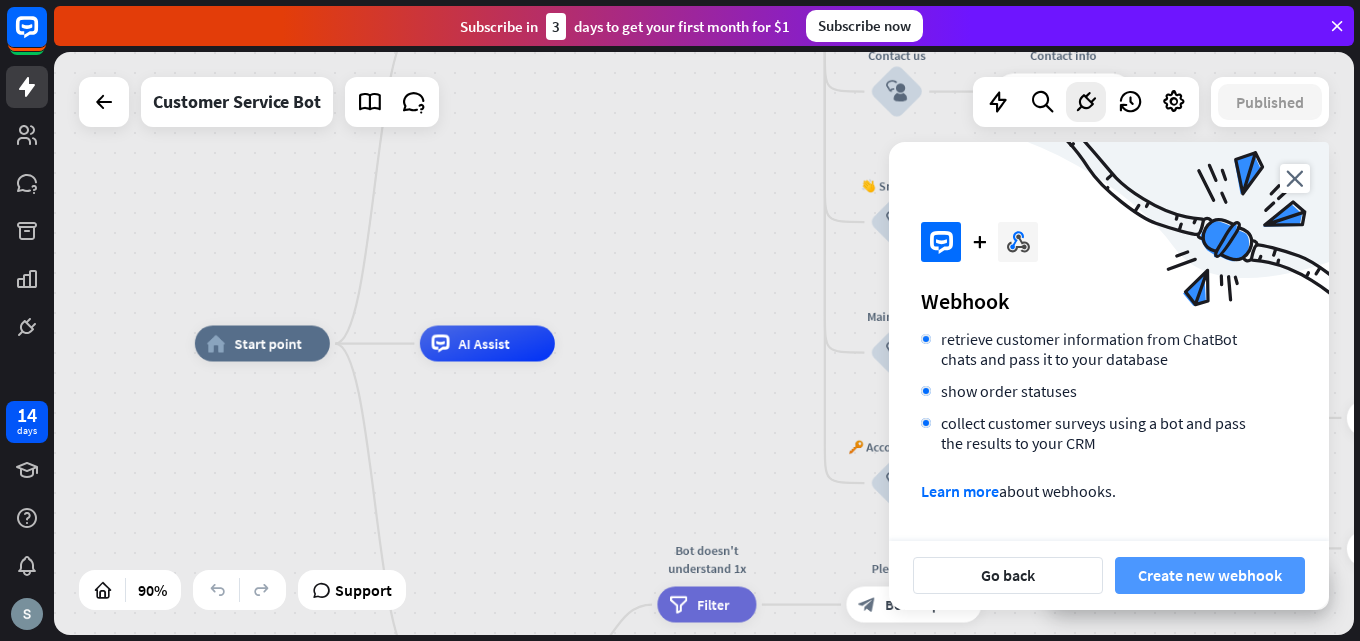 click on "Create new webhook" at bounding box center [1210, 575] 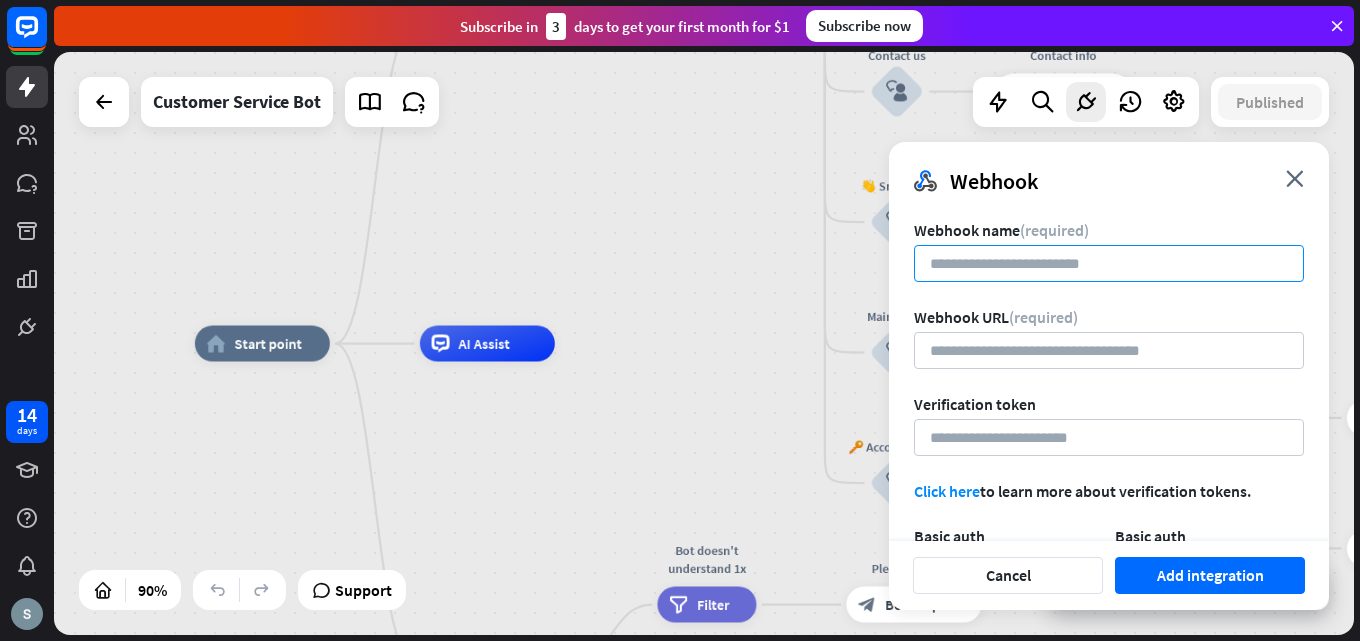 click at bounding box center (1109, 263) 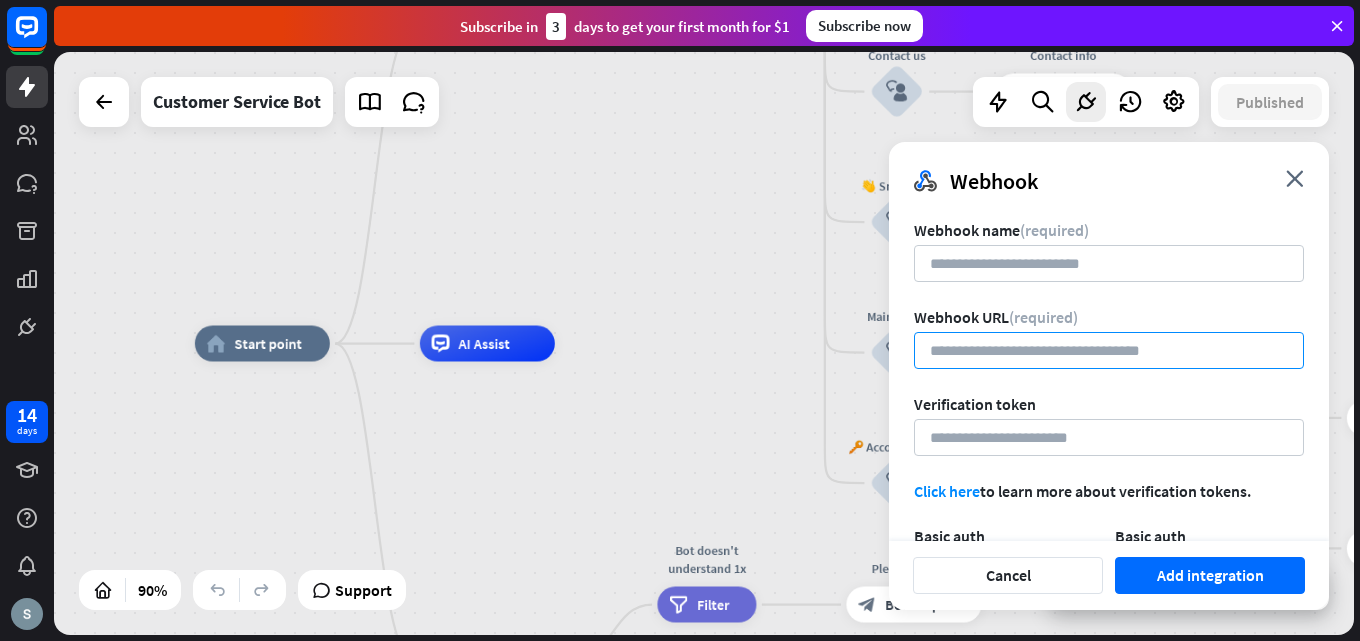 click at bounding box center (1109, 350) 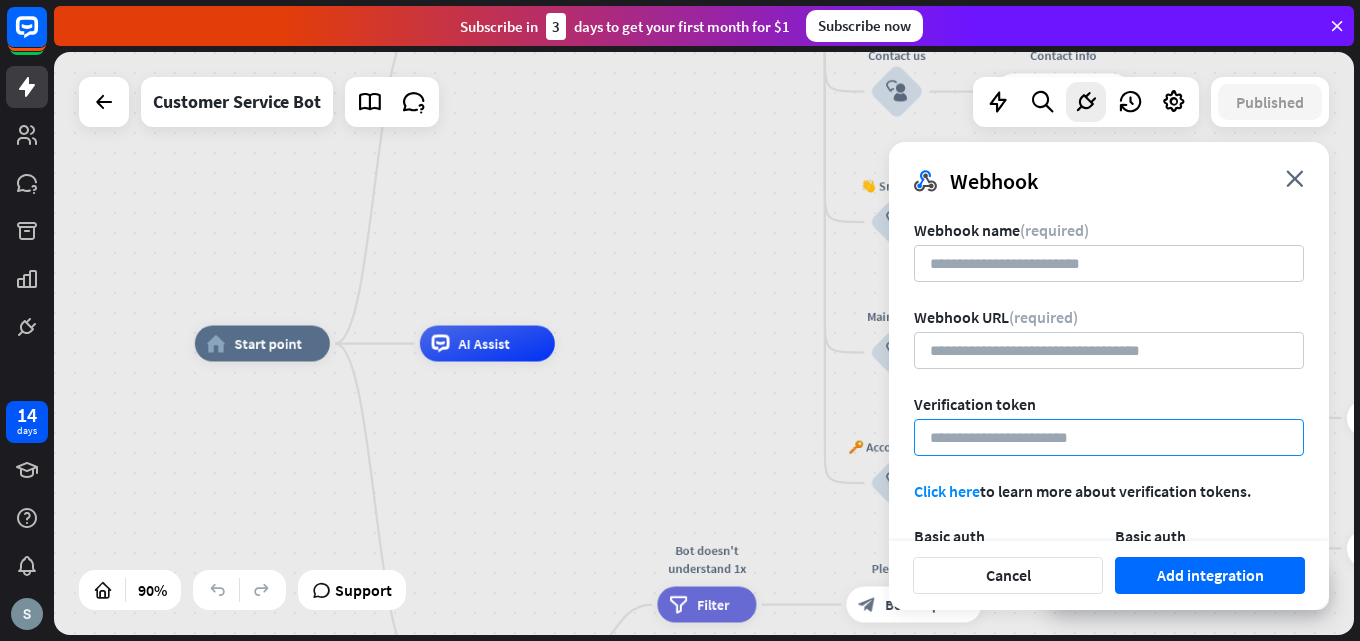 click at bounding box center (1109, 437) 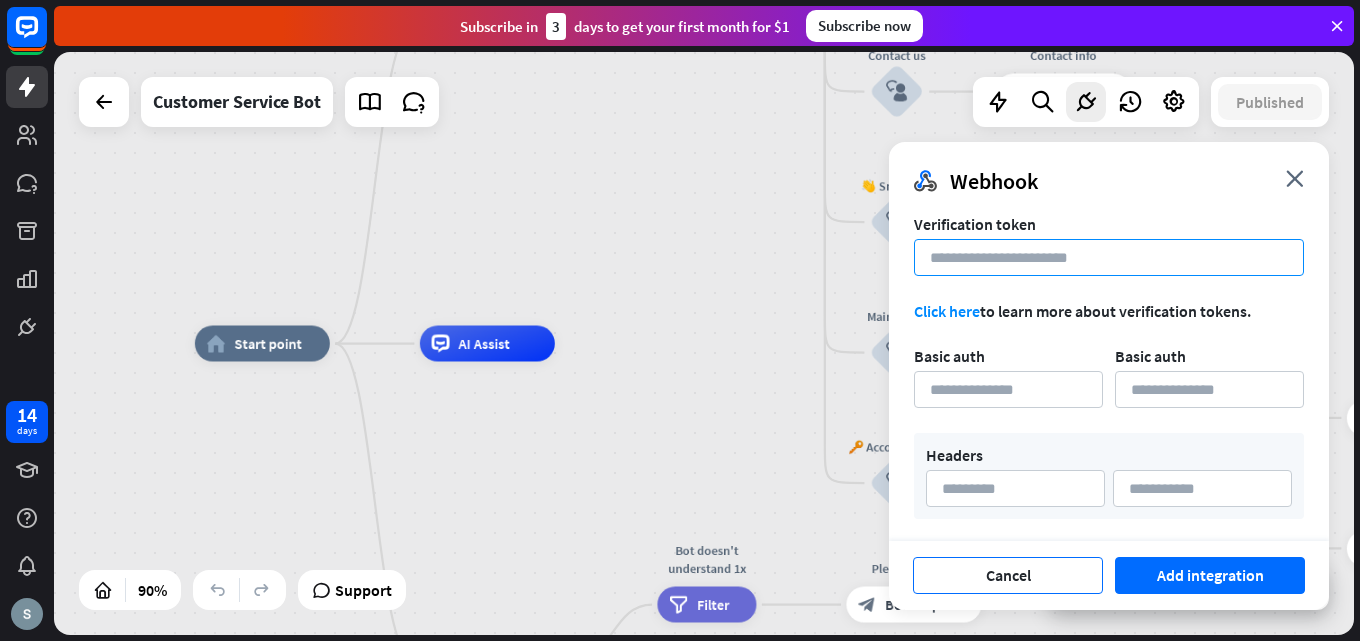 scroll, scrollTop: 183, scrollLeft: 0, axis: vertical 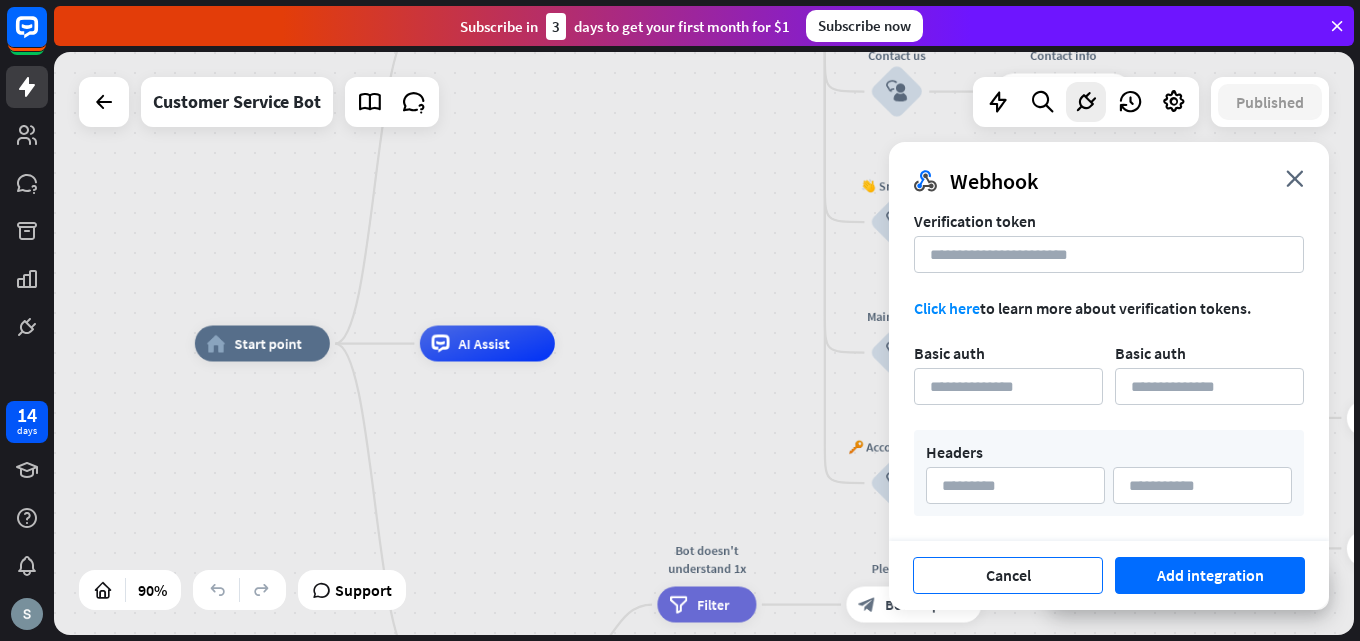 click on "Cancel" at bounding box center [1008, 575] 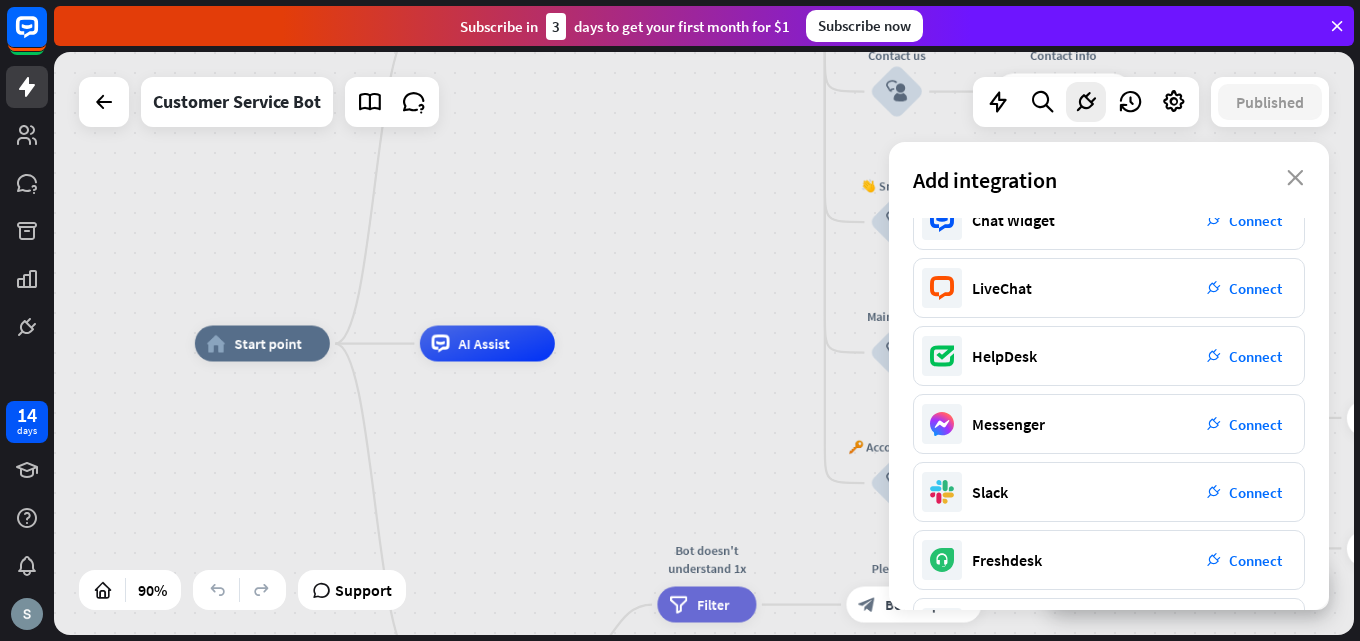 scroll, scrollTop: 0, scrollLeft: 0, axis: both 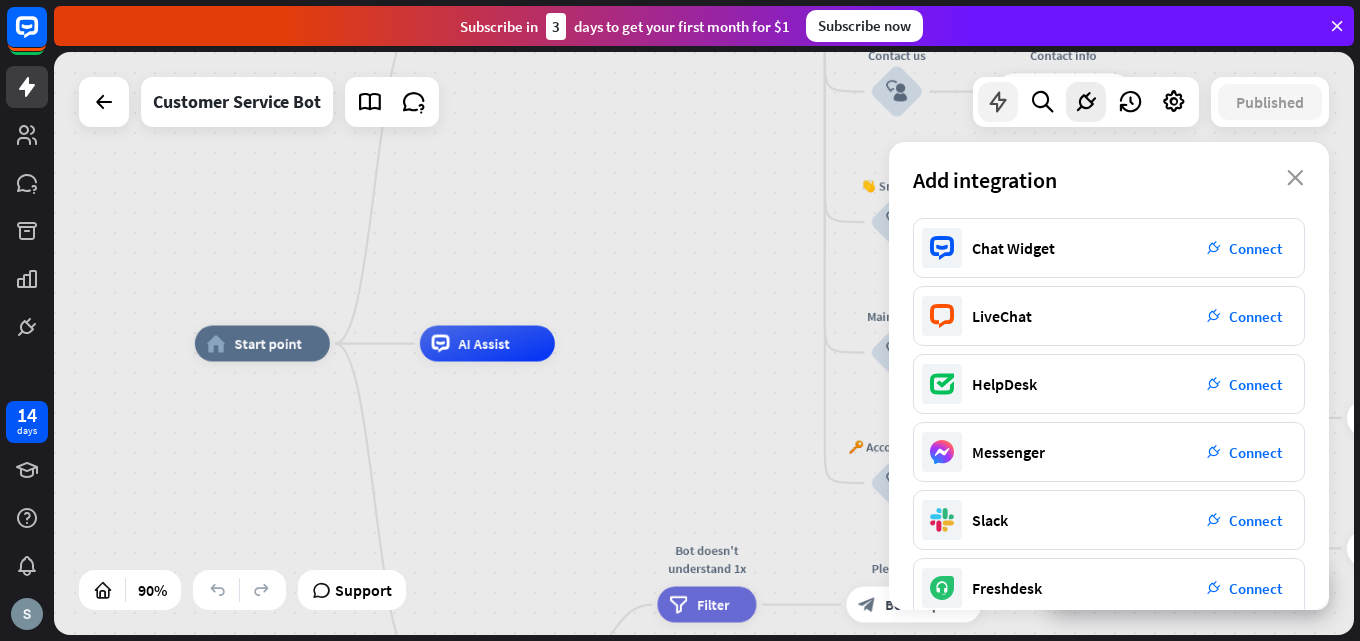 click at bounding box center (998, 102) 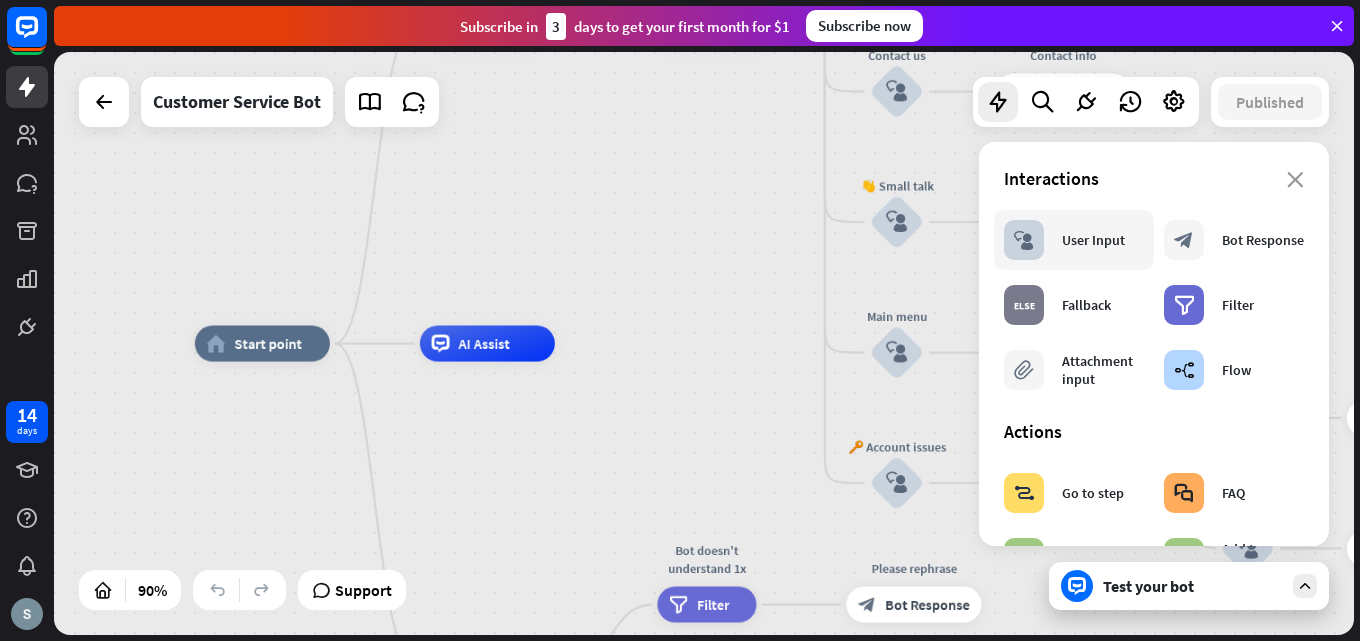 click on "User Input" at bounding box center (1093, 240) 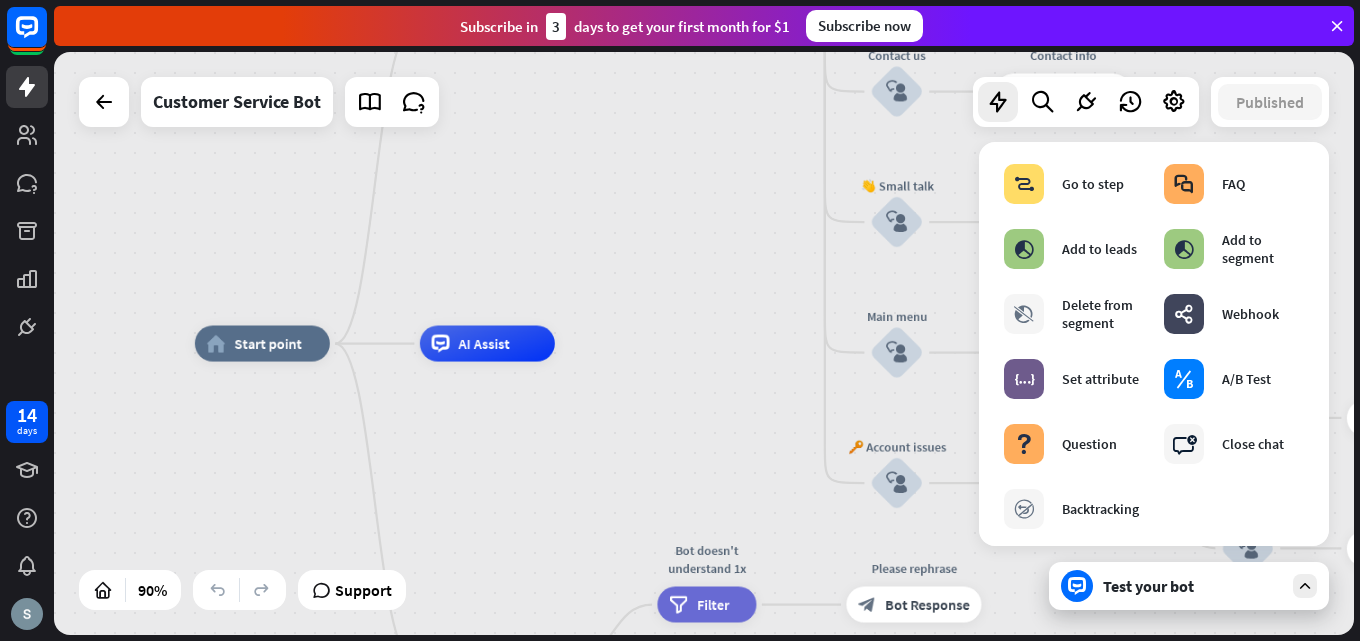scroll, scrollTop: 0, scrollLeft: 0, axis: both 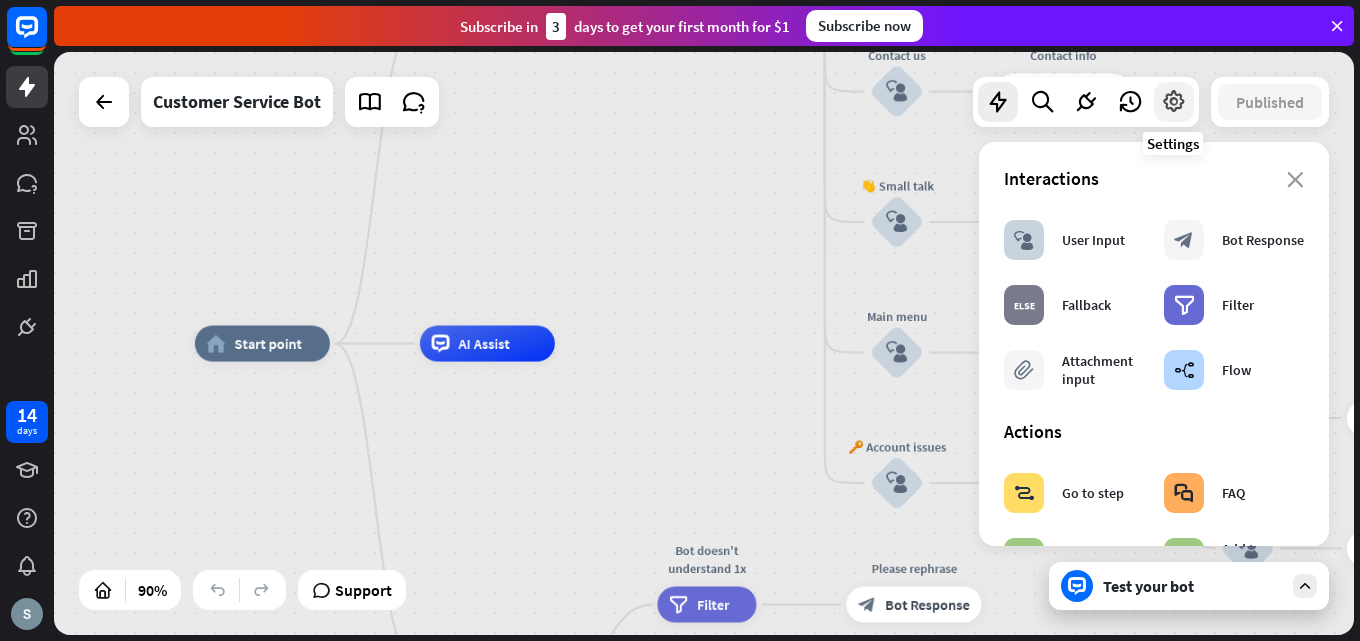 click at bounding box center [1174, 102] 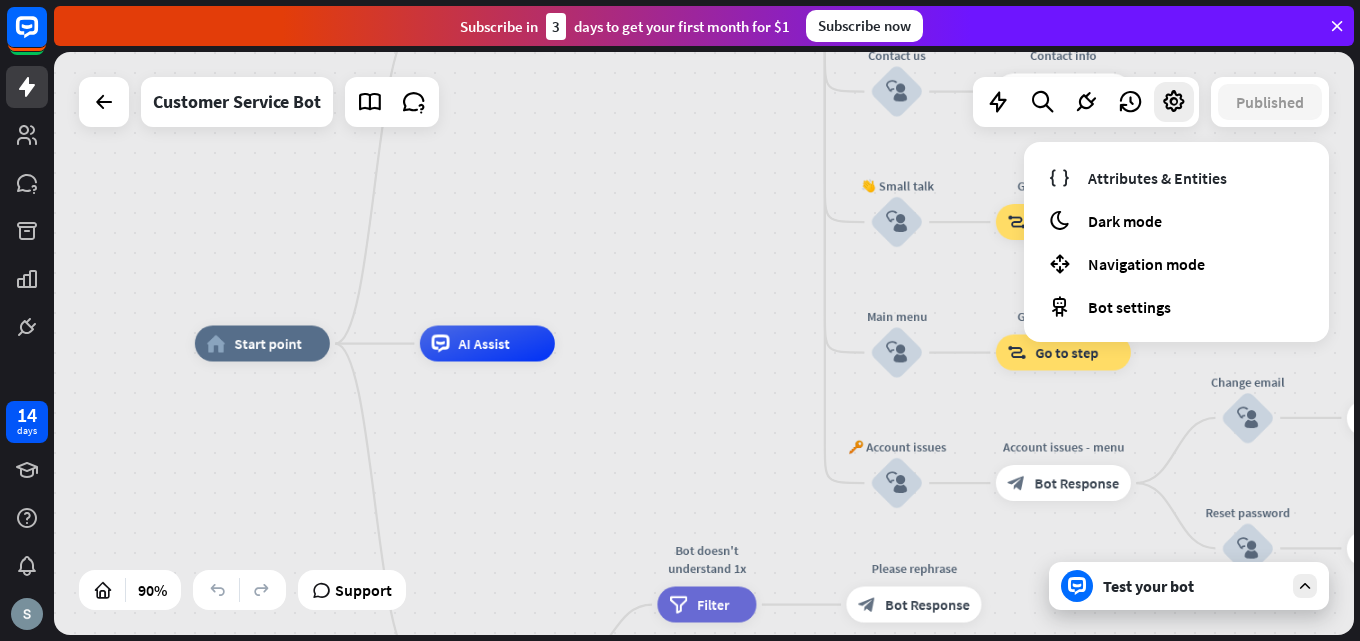 click on "home_2   Start point                 Welcome message   block_bot_response   Bot Response                 🔙 Main menu   block_bot_response   Bot Response                 Our offer   block_user_input                 Select product category   block_bot_response   Bot Response                 ❓ Question   block_user_input                 How can I help you?   block_bot_response   Bot Response                 FAQ   block_user_input                 Type your question   block_bot_response   Bot Response                 Popular questions   block_faq                 Feedback   block_user_input                 Feedback flow   builder_tree   Flow                 Newsletter   block_user_input                 Newsletter flow   builder_tree   Flow                 Contact us   block_user_input                 Contact info   block_bot_response   Bot Response                 👋 Small talk   block_user_input                 Go to Main menu   block_goto   Go to step                 Main menu" at bounding box center (704, 343) 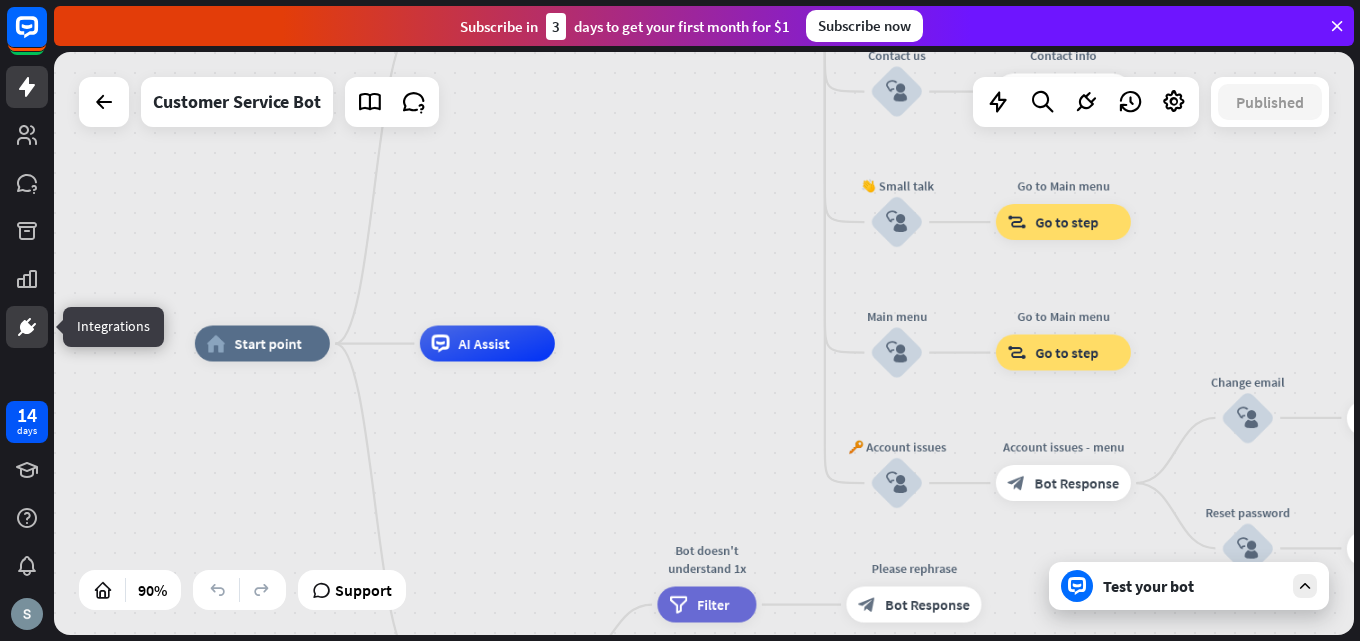 click 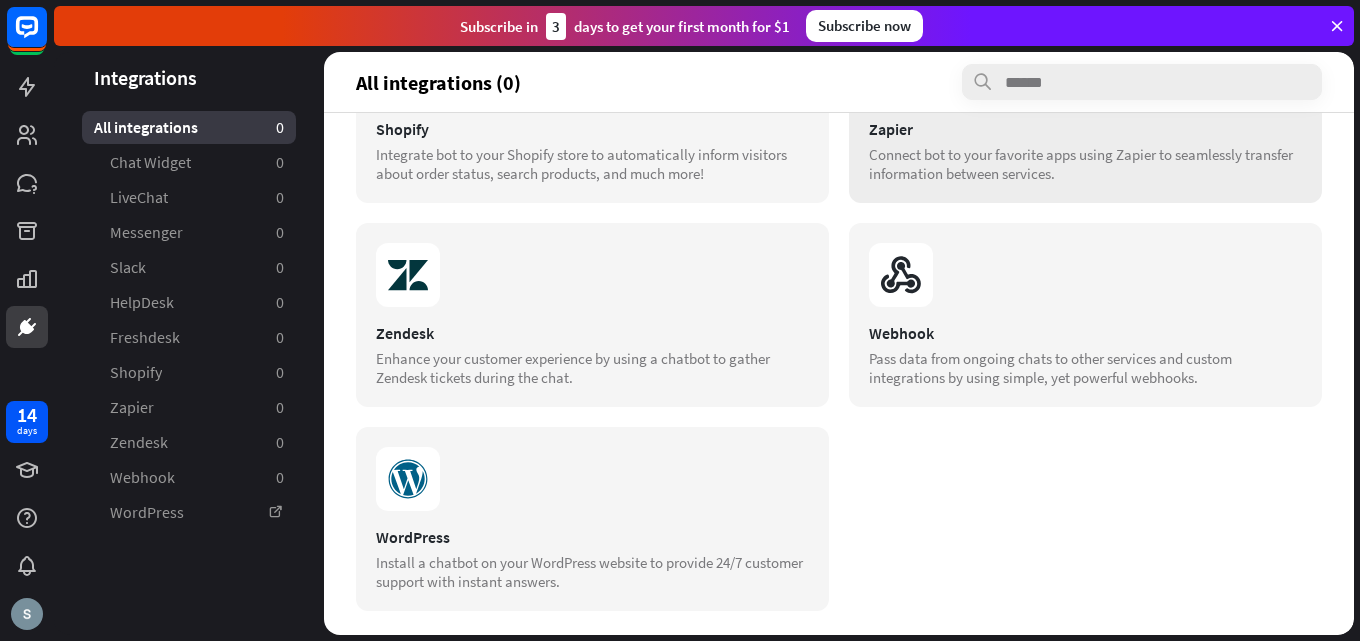 scroll, scrollTop: 746, scrollLeft: 0, axis: vertical 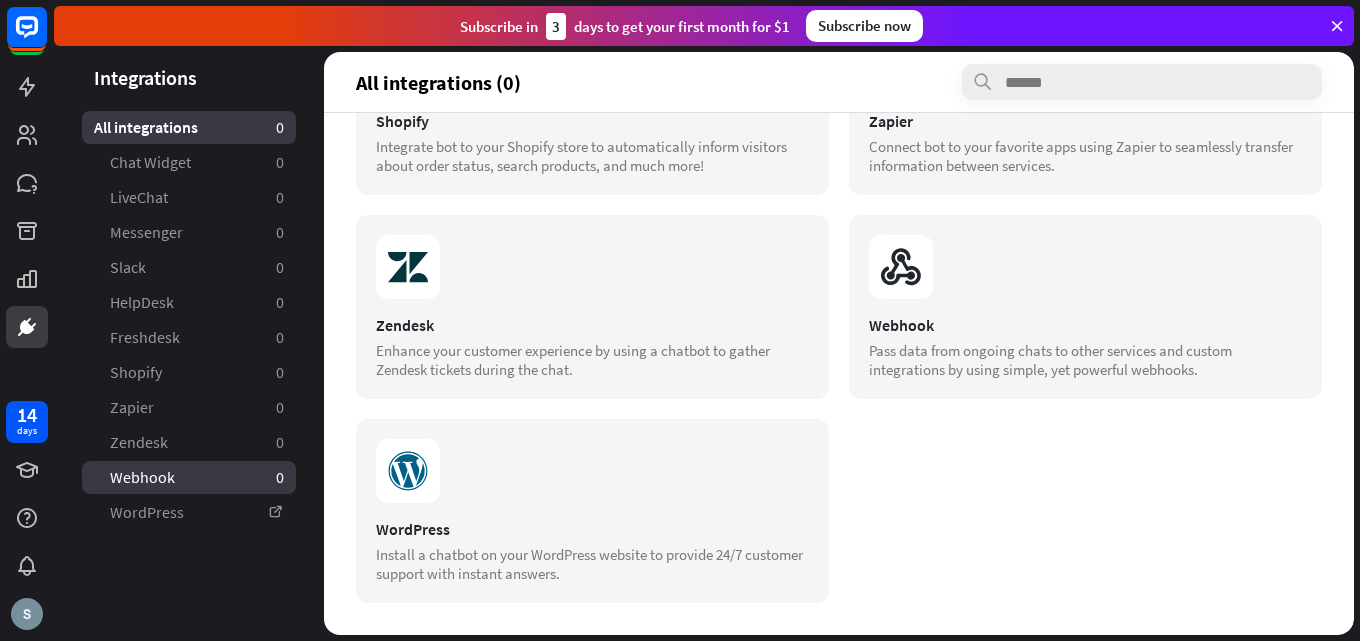 click on "Webhook" at bounding box center (142, 477) 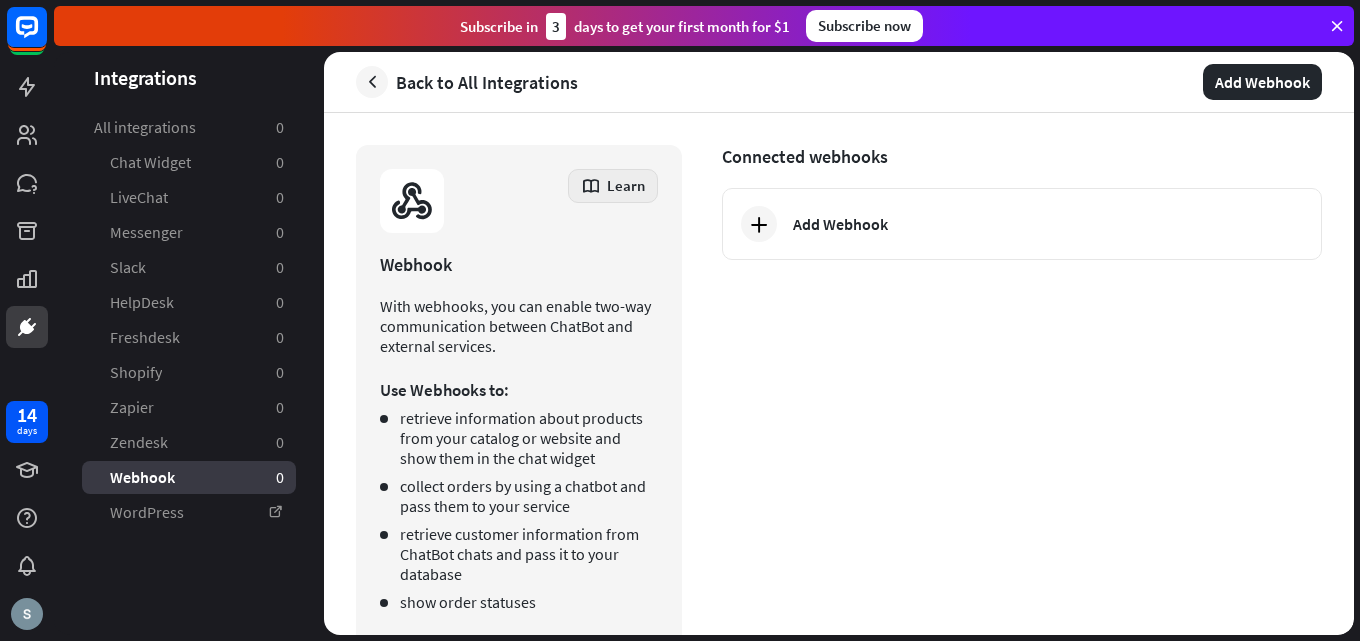 click on "Learn" at bounding box center (613, 186) 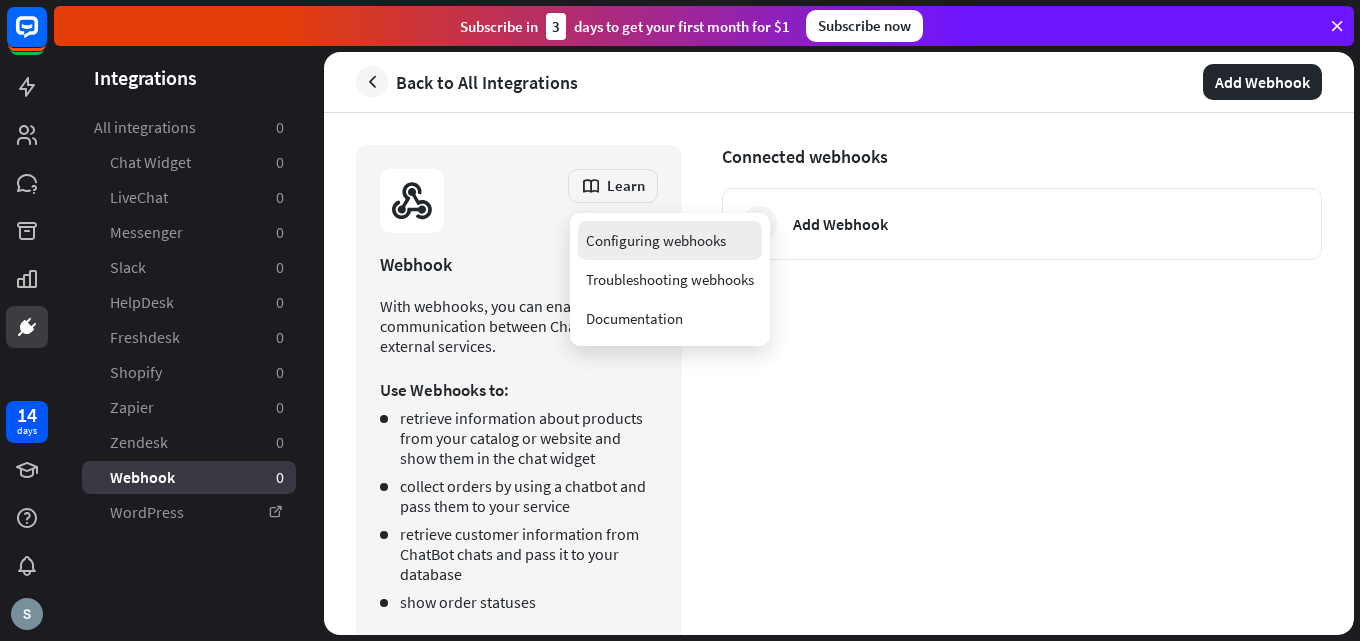 click on "Configuring webhooks" at bounding box center [656, 240] 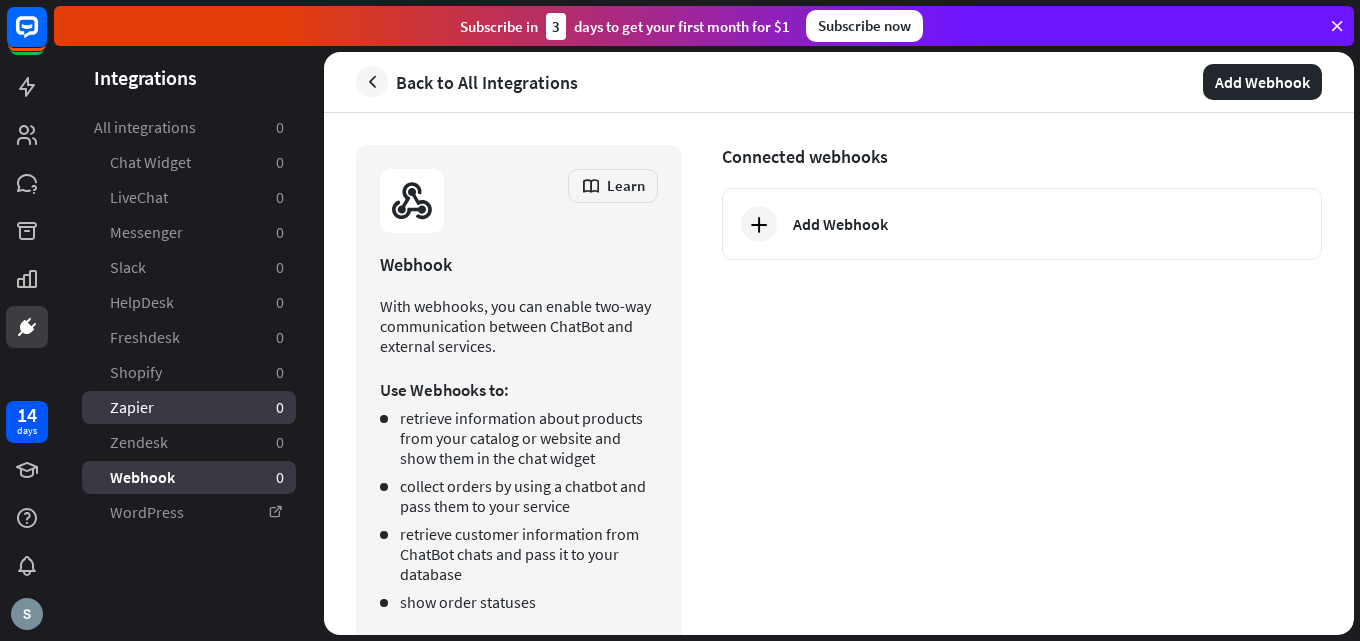 click on "Zapier
0" at bounding box center (189, 407) 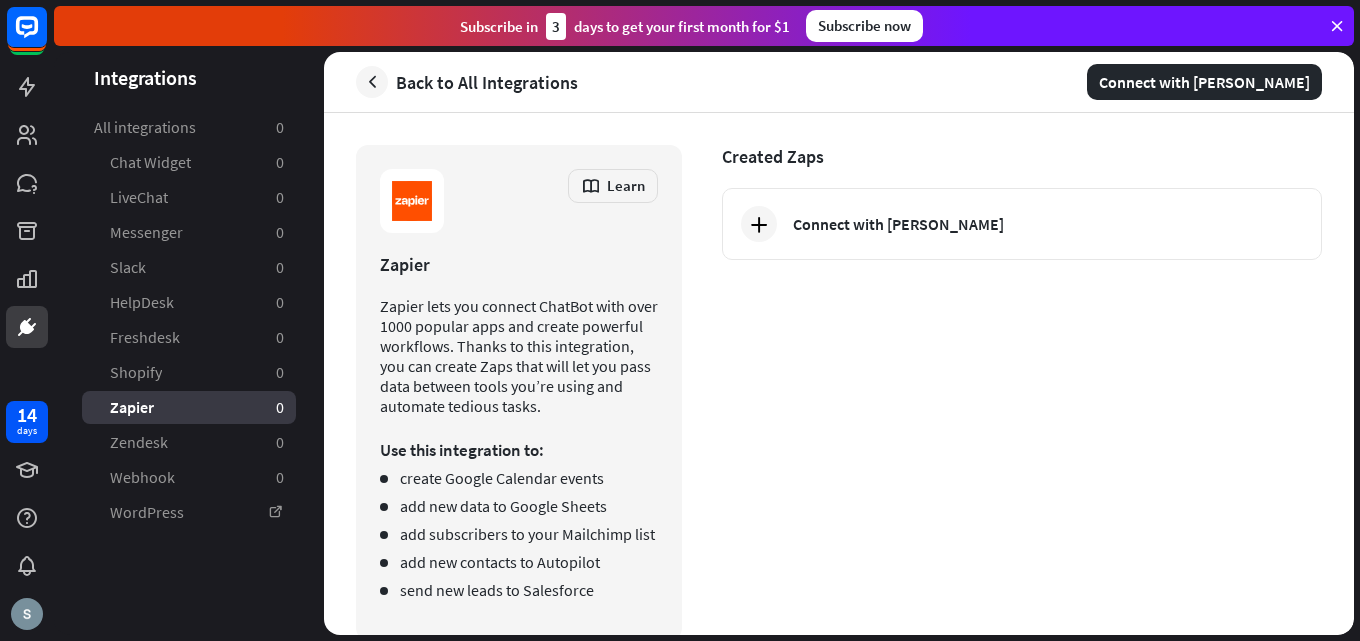 scroll, scrollTop: 37, scrollLeft: 0, axis: vertical 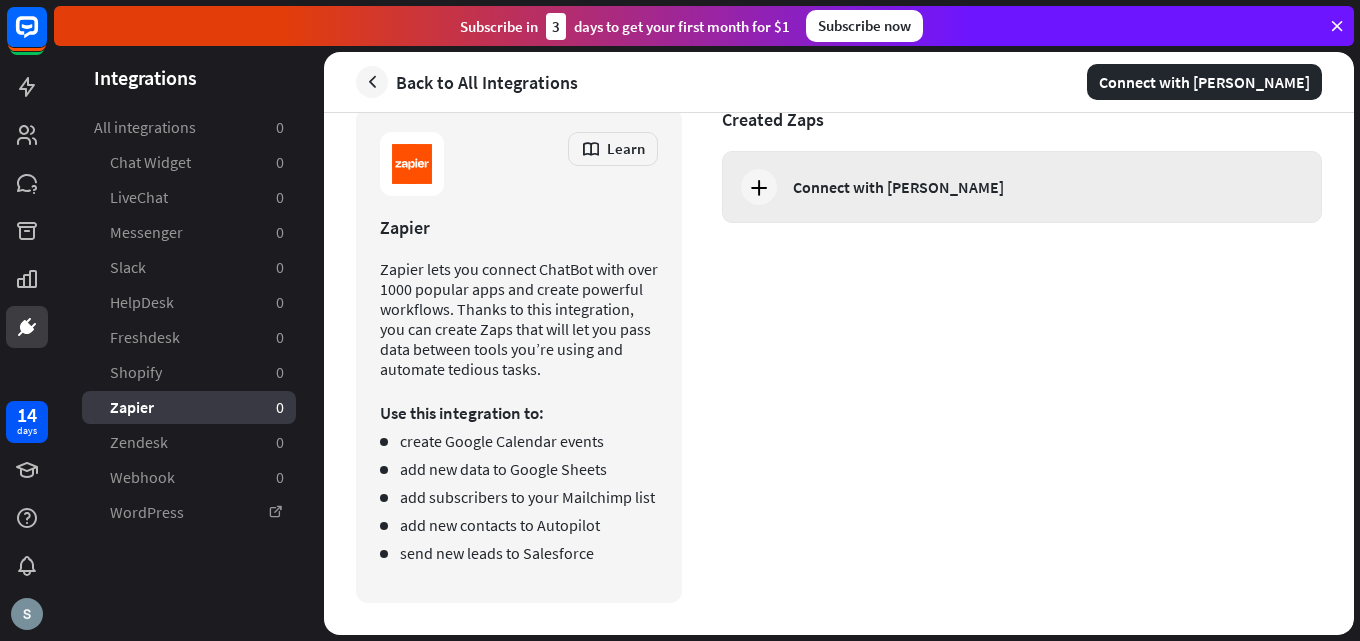 click on "Connect with [PERSON_NAME]" at bounding box center (898, 187) 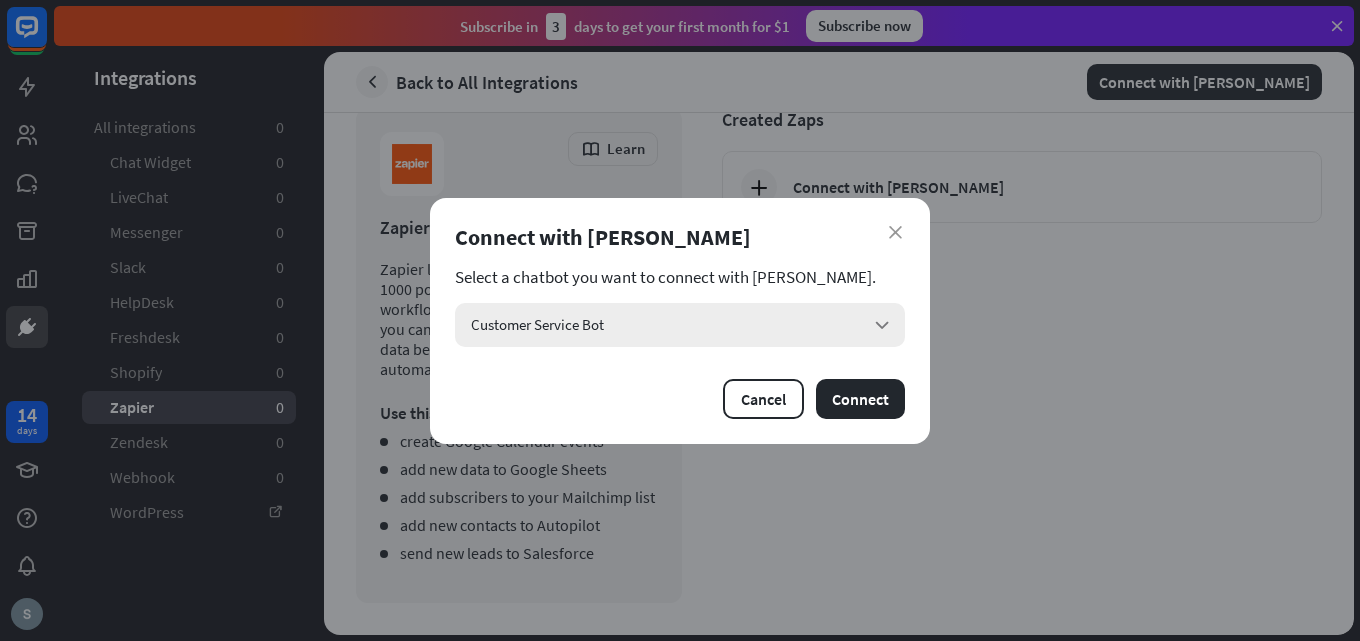 click on "Customer Service Bot" at bounding box center (537, 324) 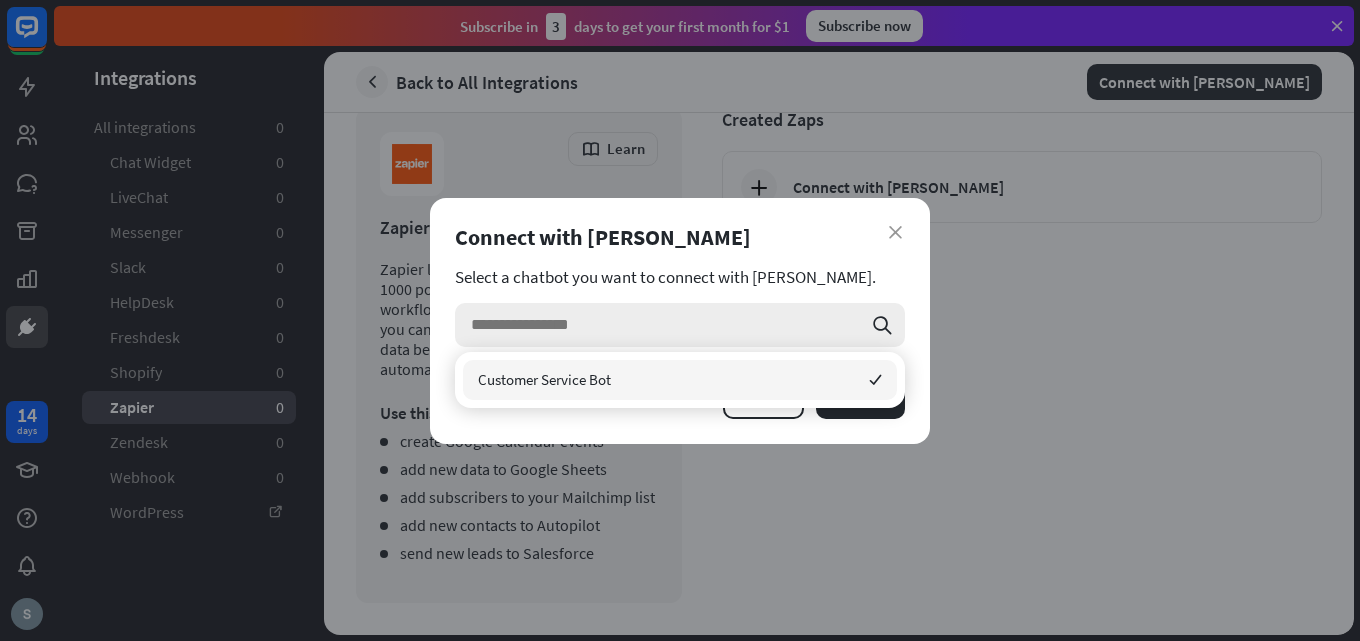 click on "Customer Service Bot" at bounding box center [544, 379] 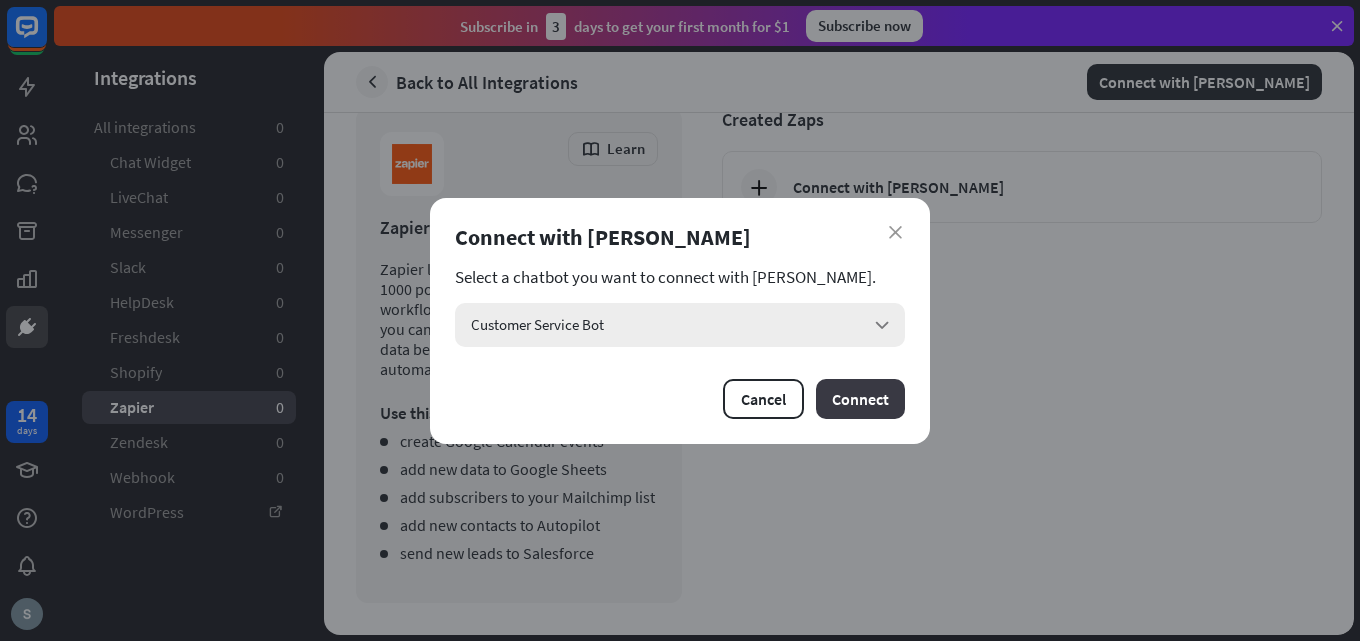 click on "Connect" at bounding box center (860, 399) 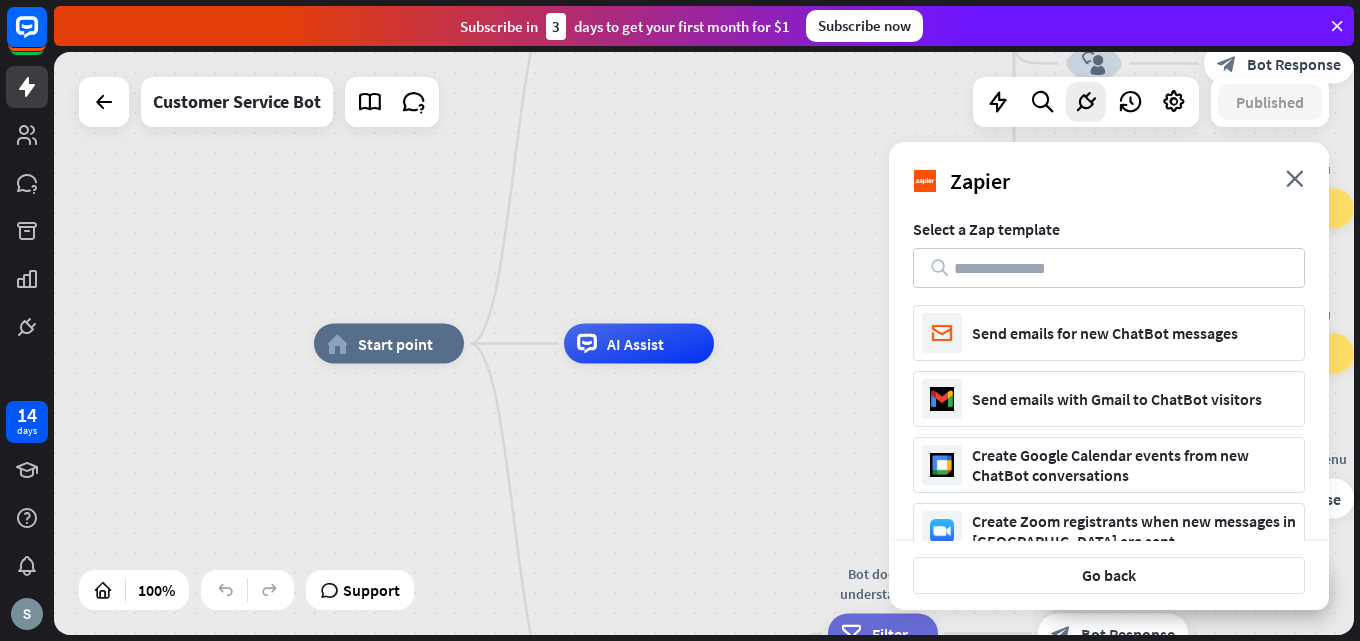 scroll, scrollTop: 0, scrollLeft: 0, axis: both 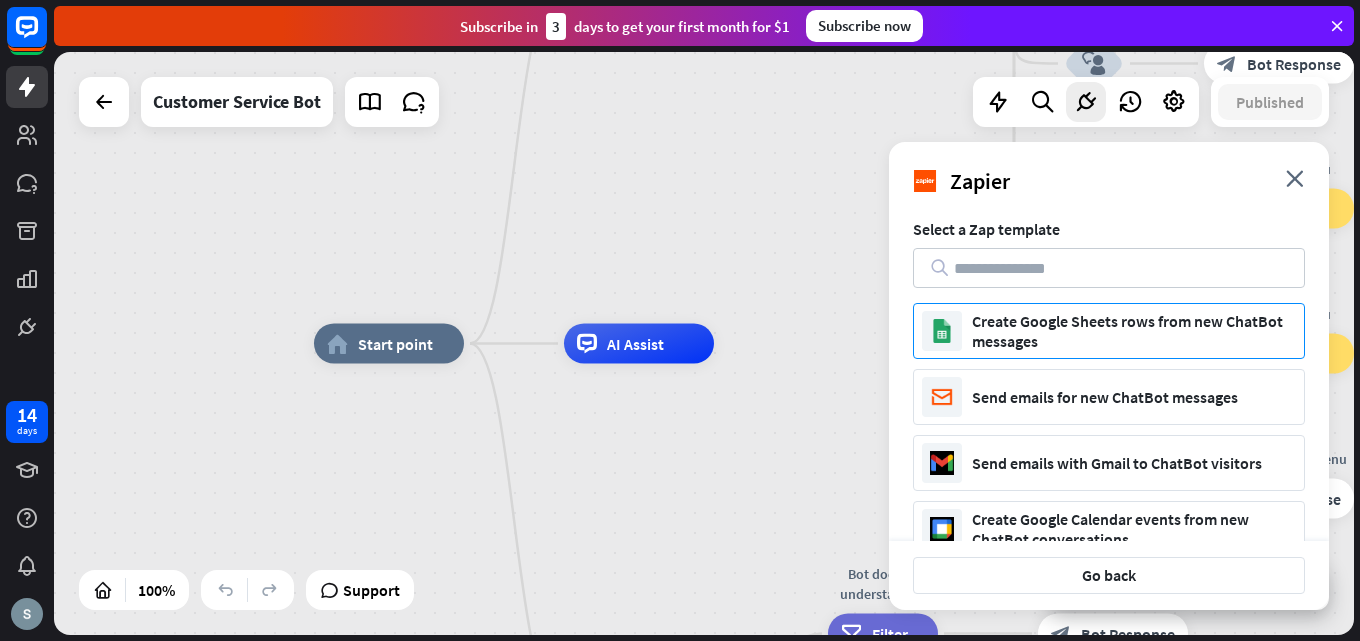 click on "Create Google Sheets rows from new ChatBot messages" at bounding box center (1134, 331) 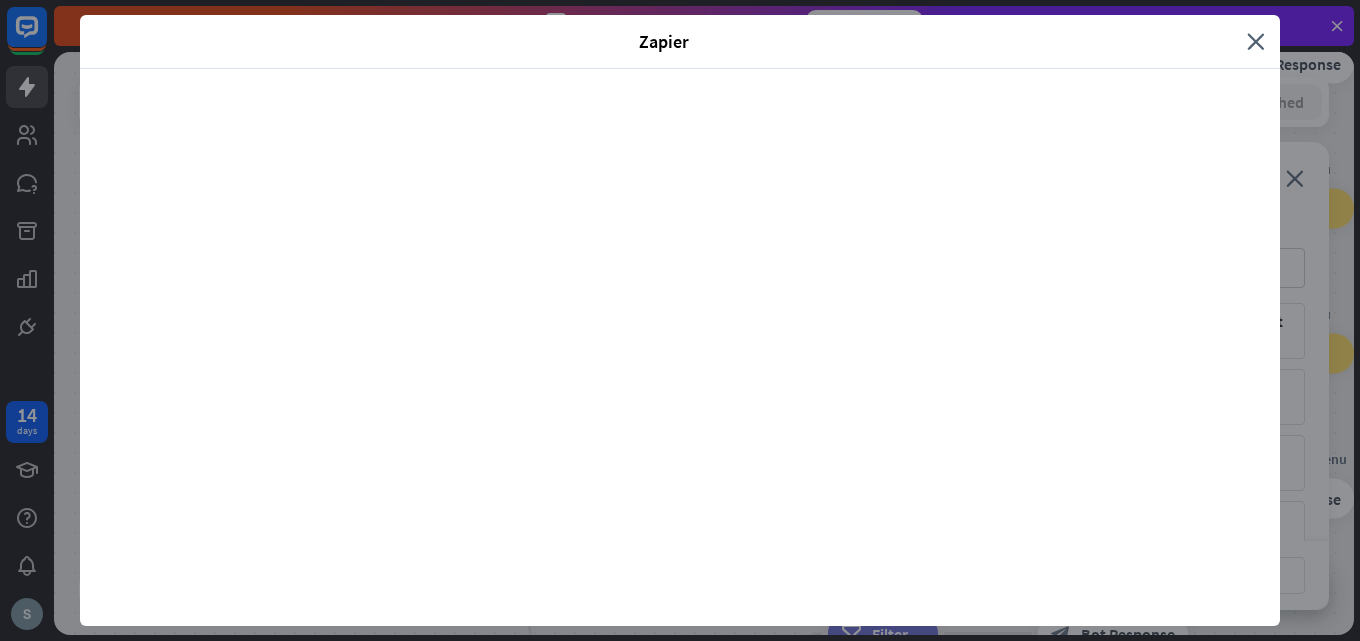 click on "Zapier" at bounding box center [671, 41] 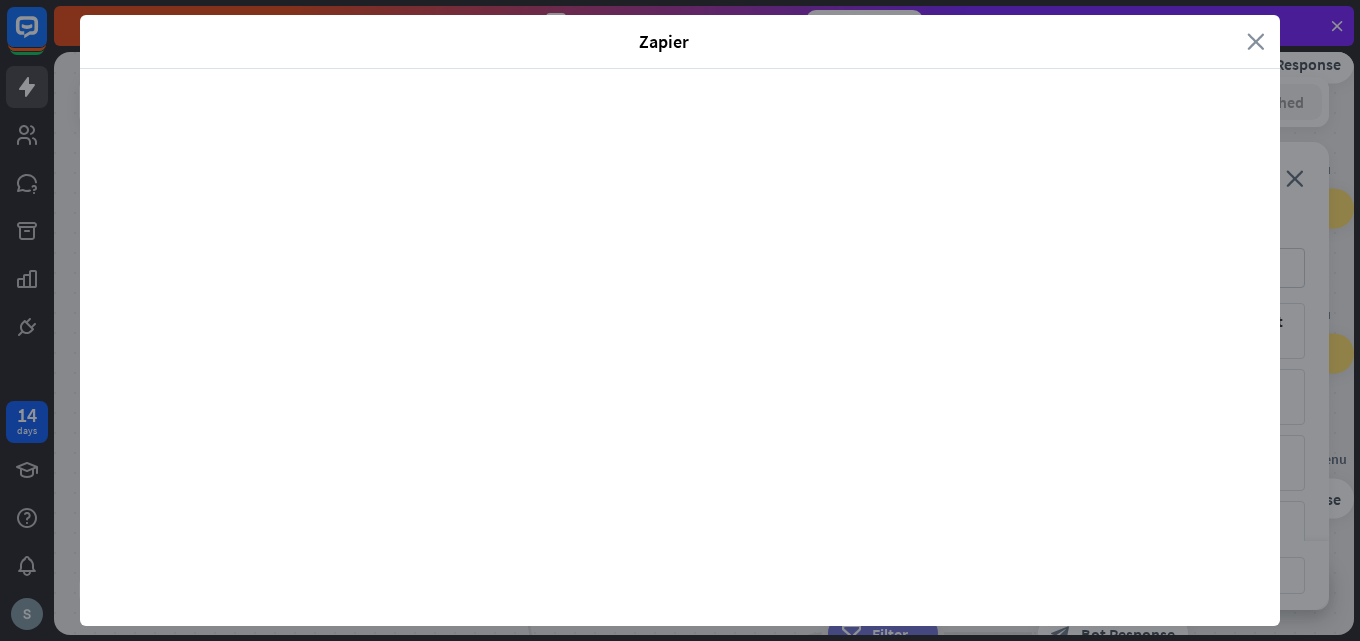 click on "close" at bounding box center [1256, 41] 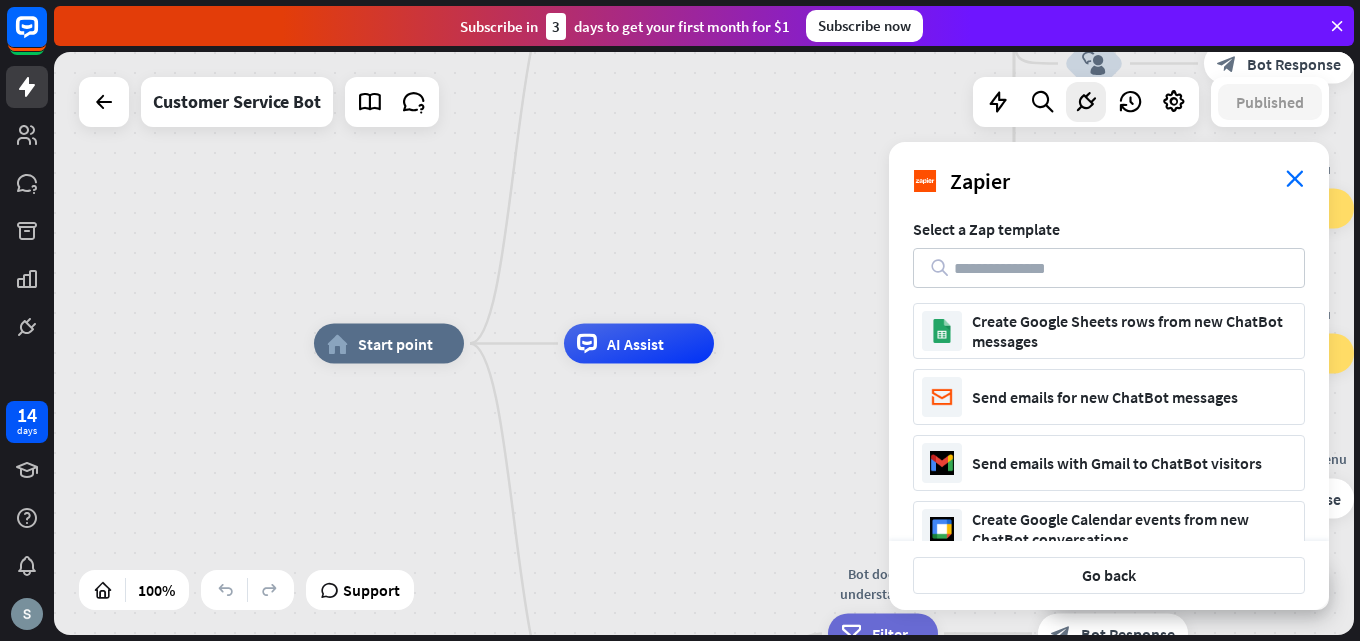 drag, startPoint x: 1303, startPoint y: 192, endPoint x: 1300, endPoint y: 181, distance: 11.401754 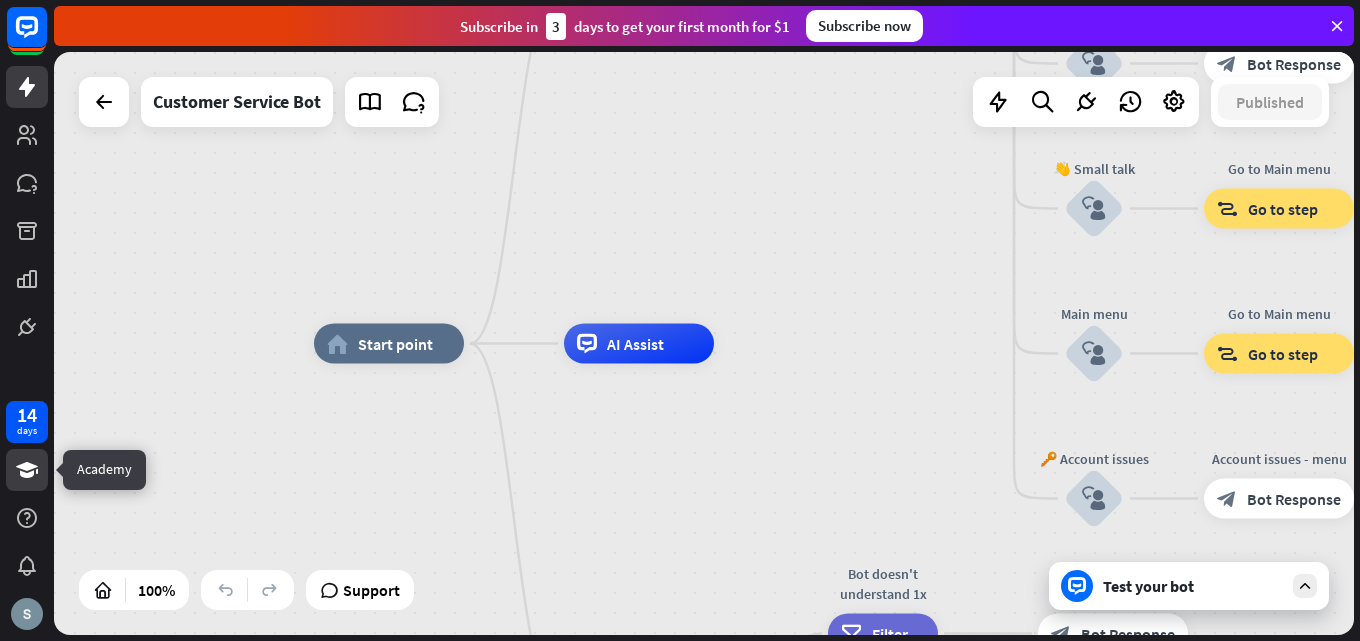 click 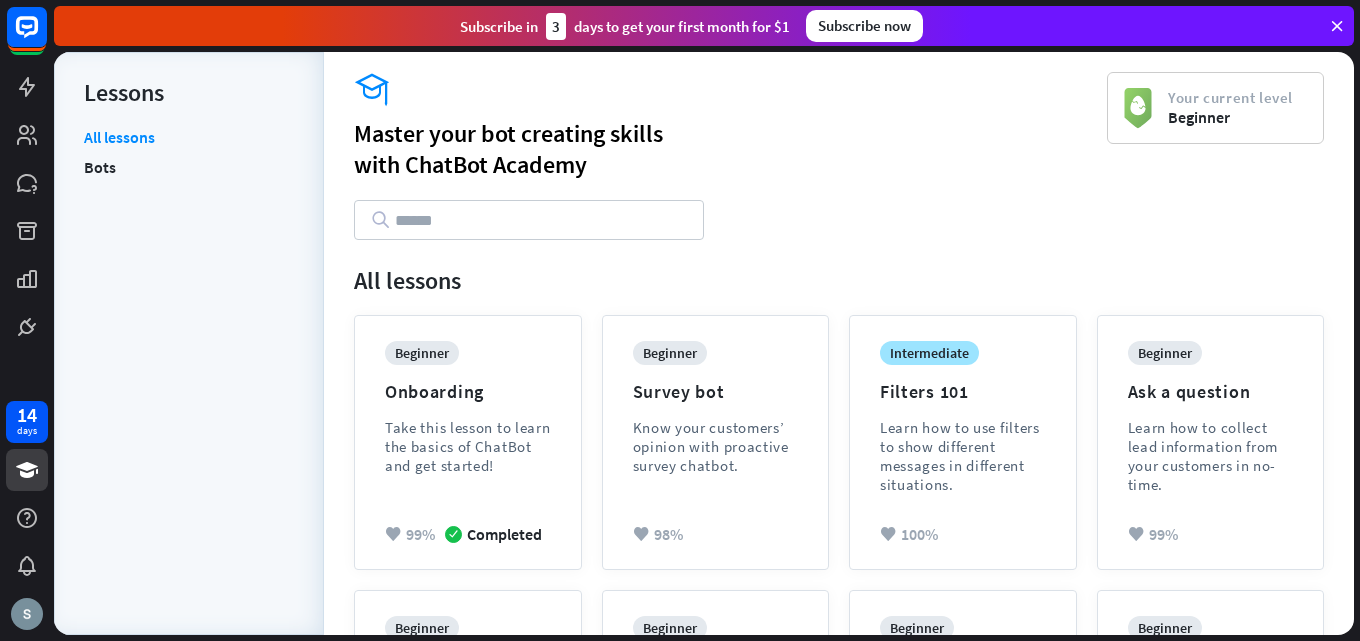 click on "Bots" at bounding box center [189, 167] 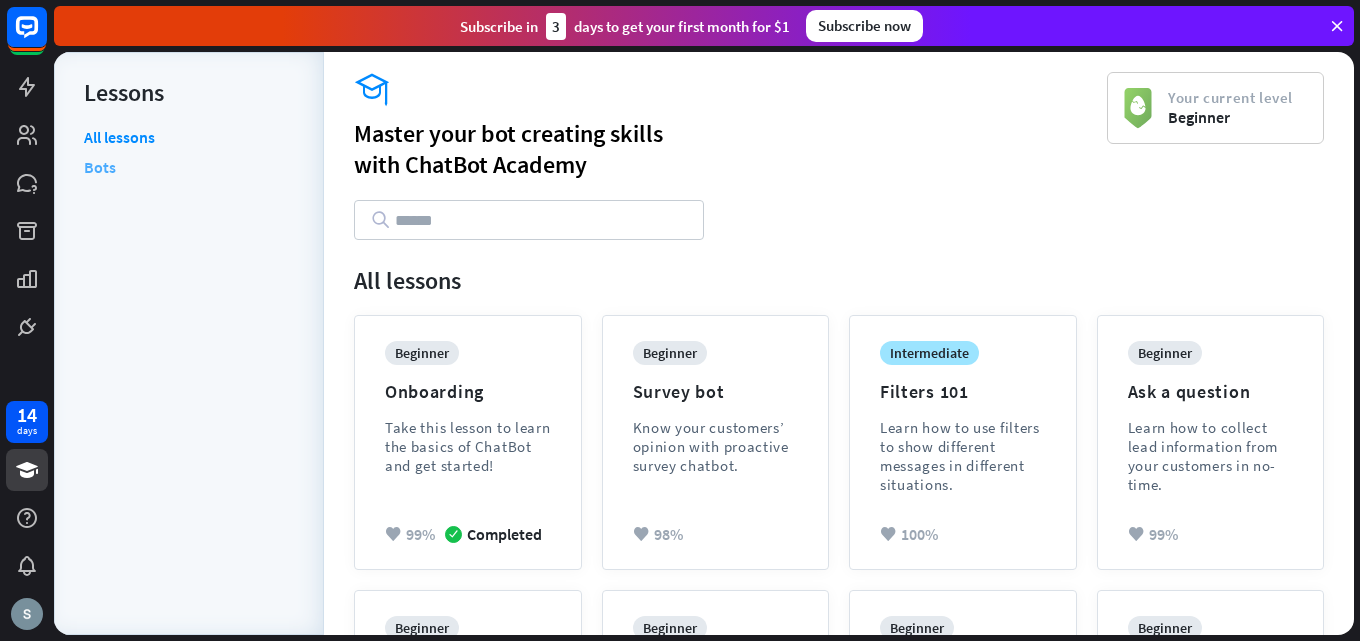 click on "Bots" at bounding box center (100, 167) 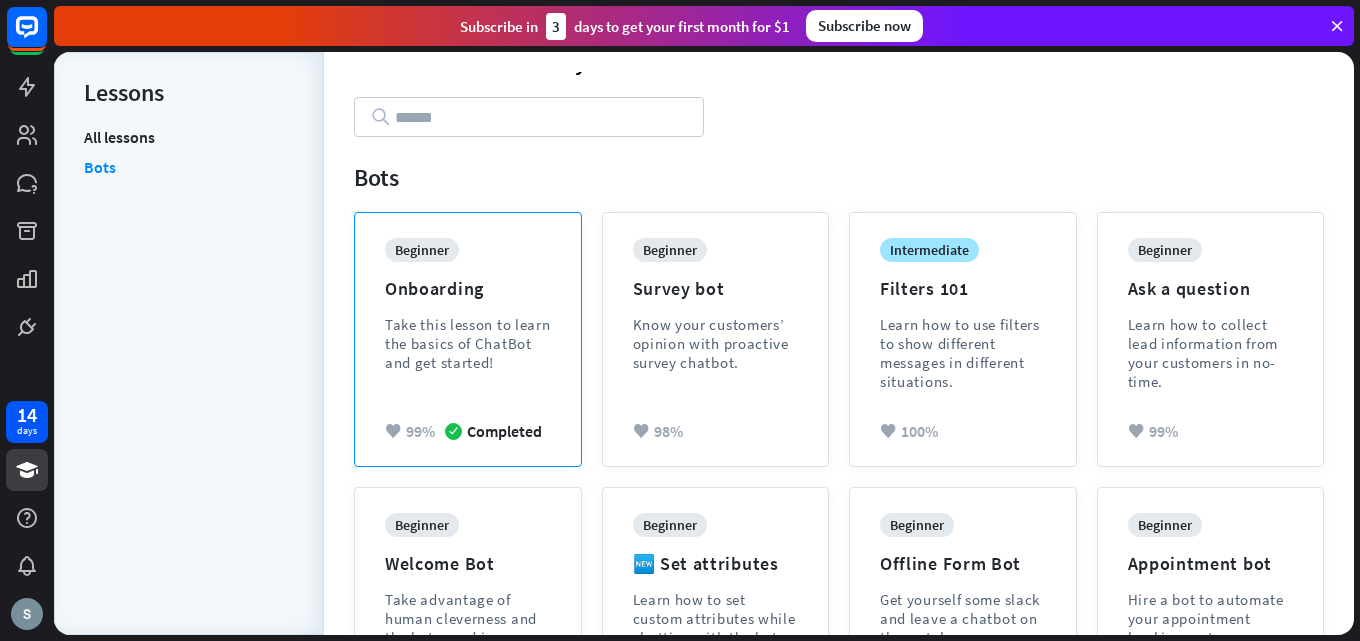 scroll, scrollTop: 100, scrollLeft: 0, axis: vertical 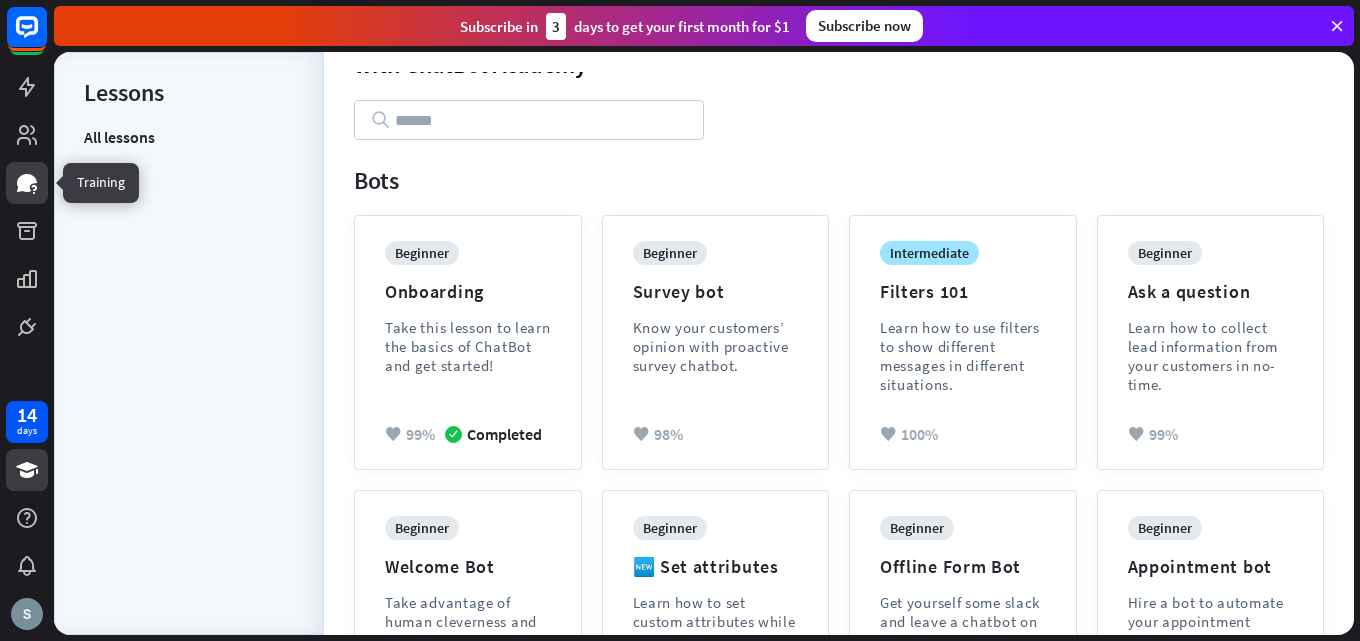 click 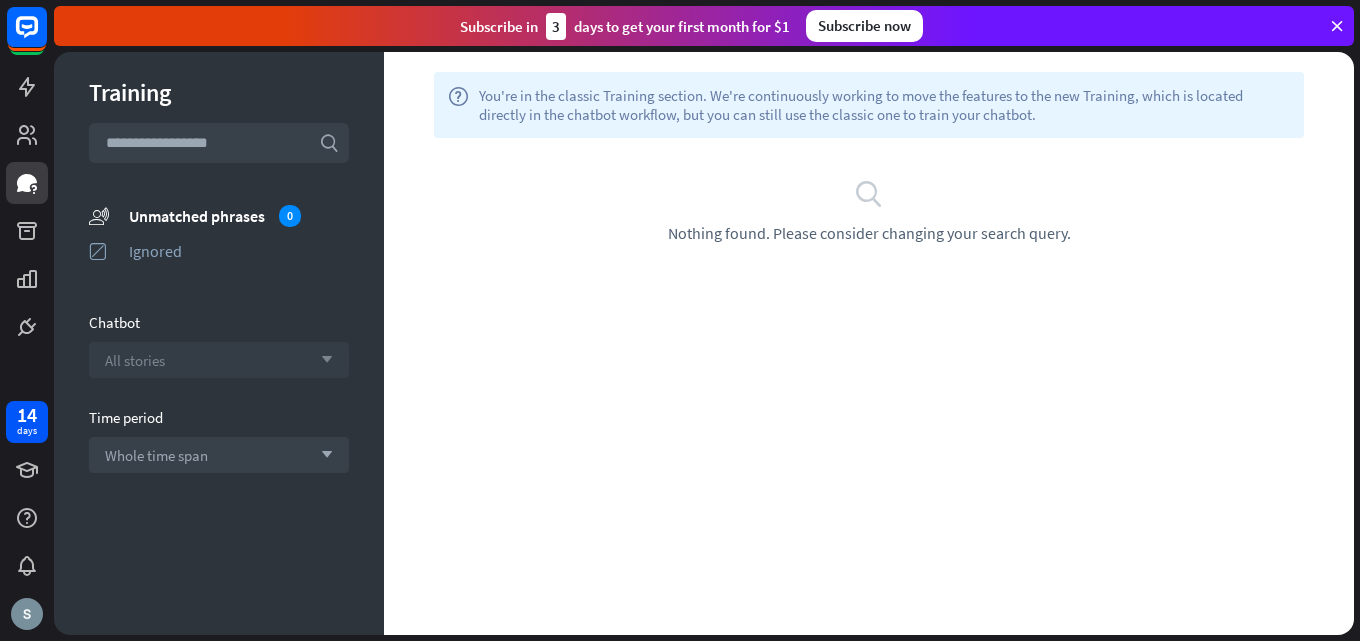click on "arrow_down" at bounding box center (322, 360) 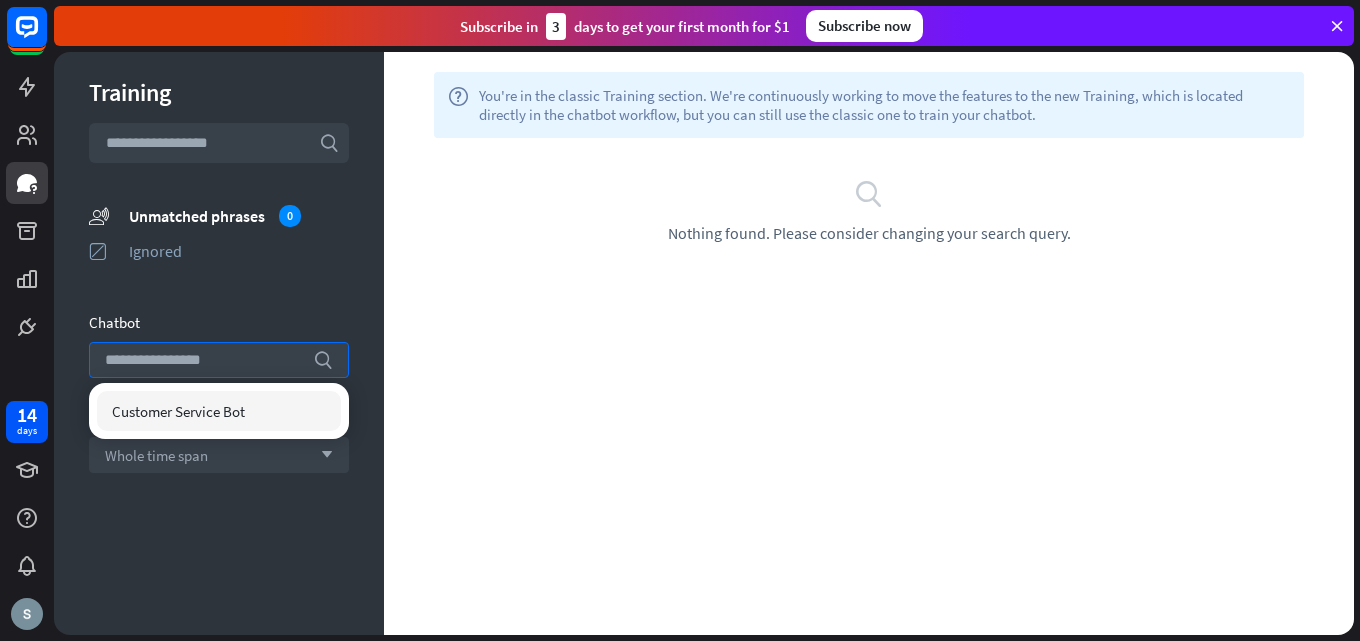 click on "Customer Service Bot" at bounding box center [219, 411] 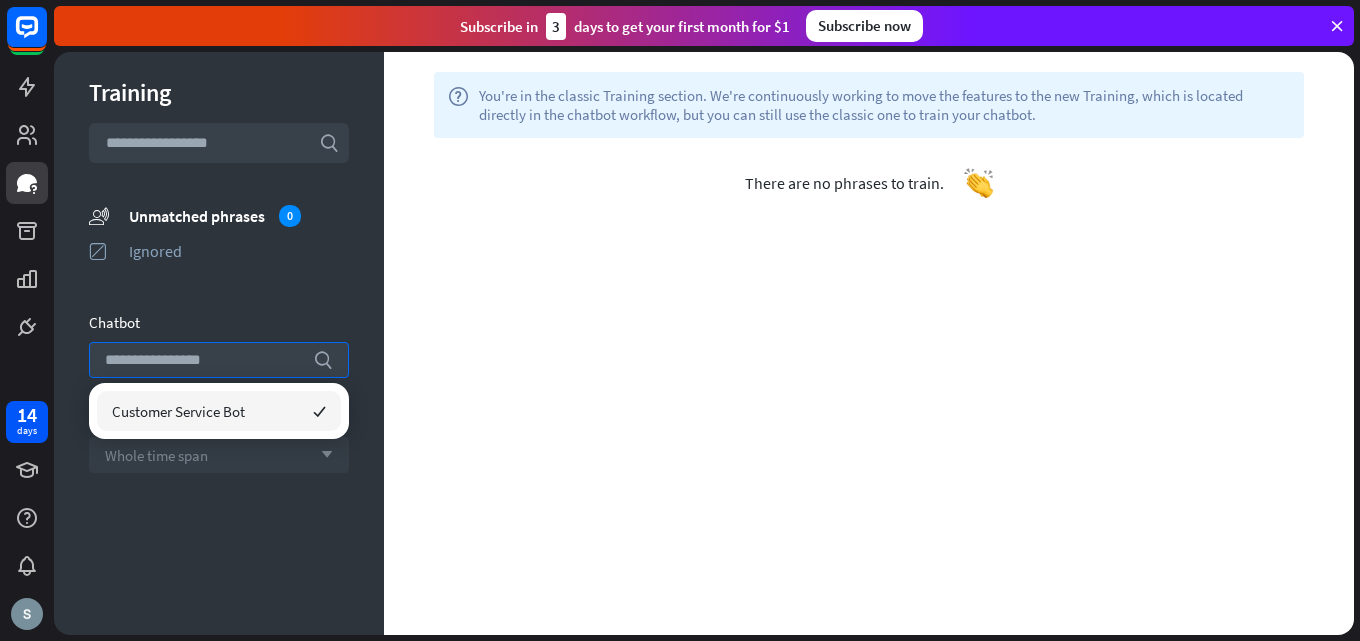 click on "arrow_down" at bounding box center (322, 455) 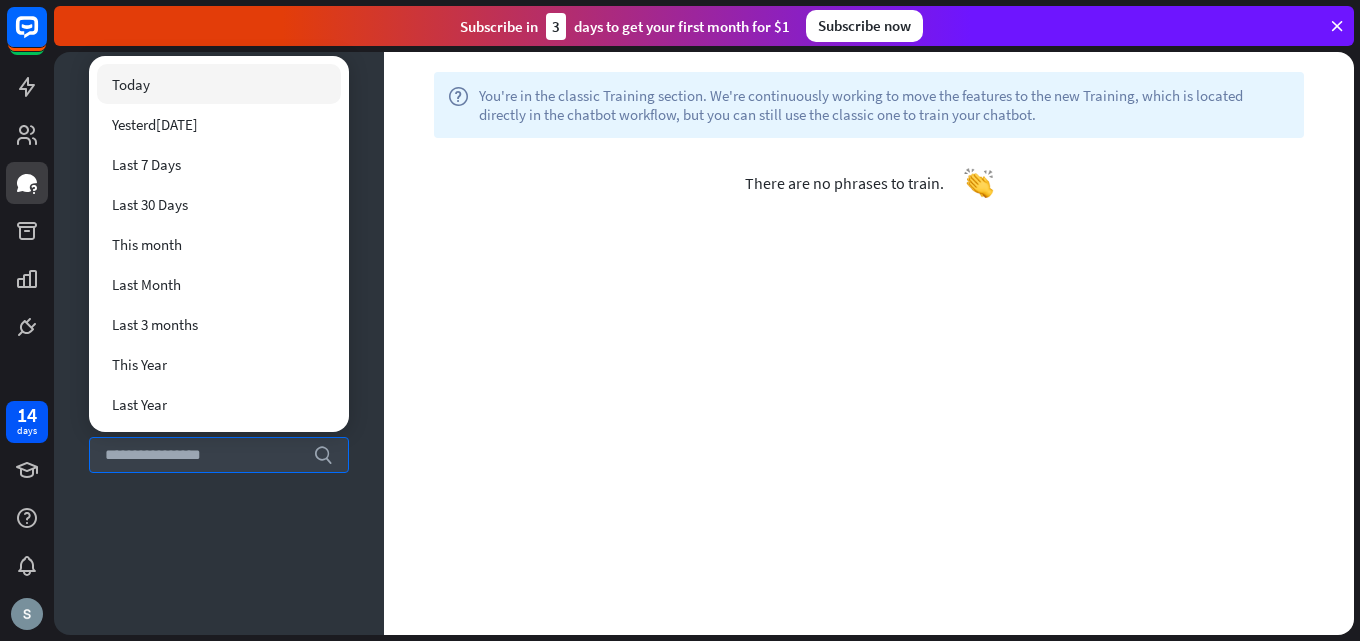 click on "help
You're in the classic Training section. We're continuously working to
move the features to the new Training, which is located directly in the
chatbot workflow, but you can still use the classic one to train your
chatbot.
plus
Filters
There are no phrases to train." at bounding box center (869, 343) 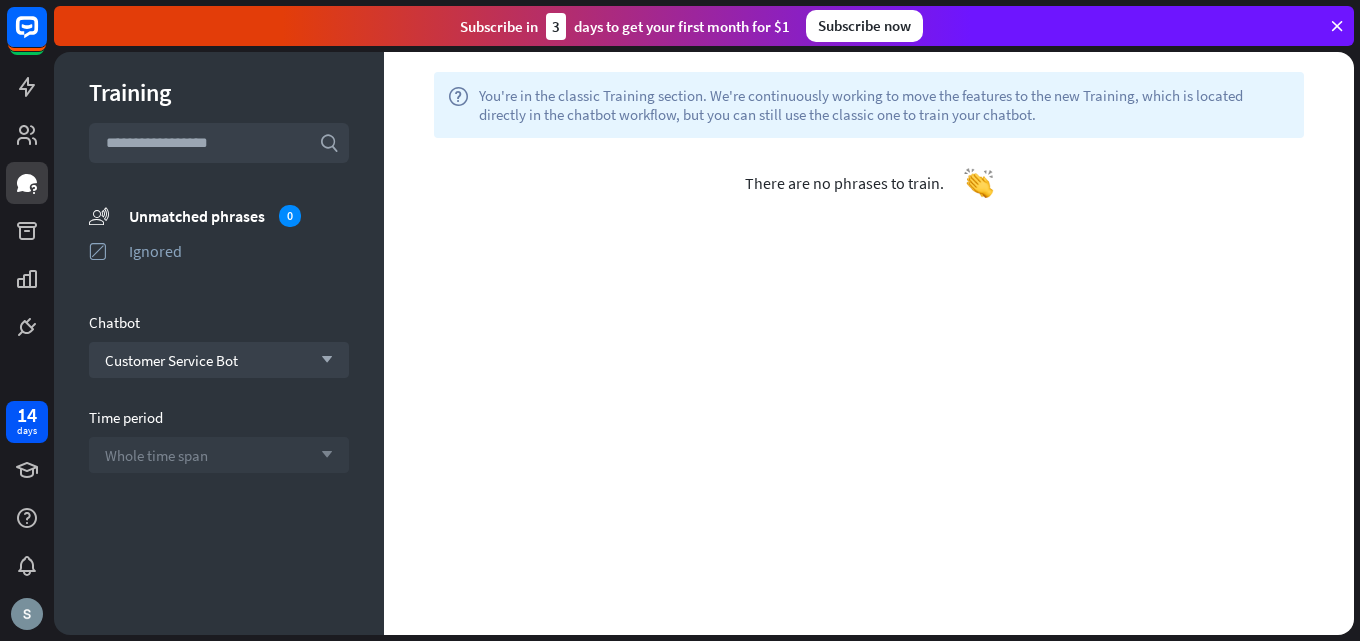 click on "Whole time span
arrow_down" at bounding box center [219, 455] 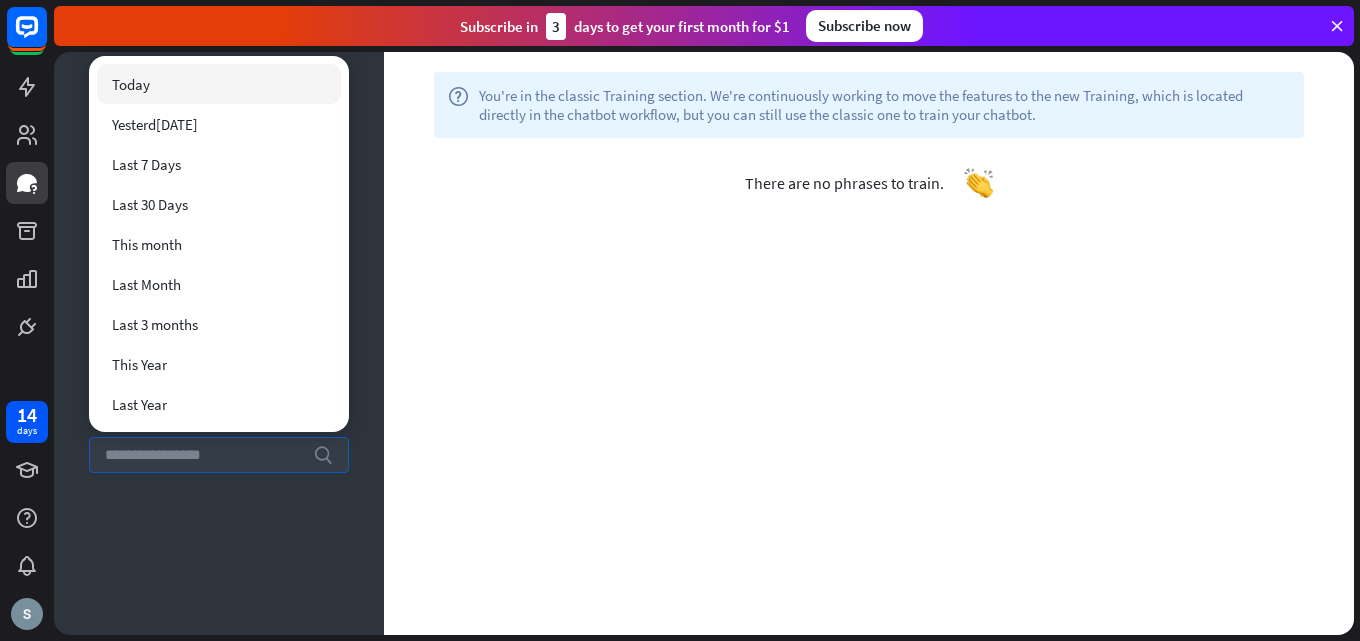 click on "search" at bounding box center (219, 455) 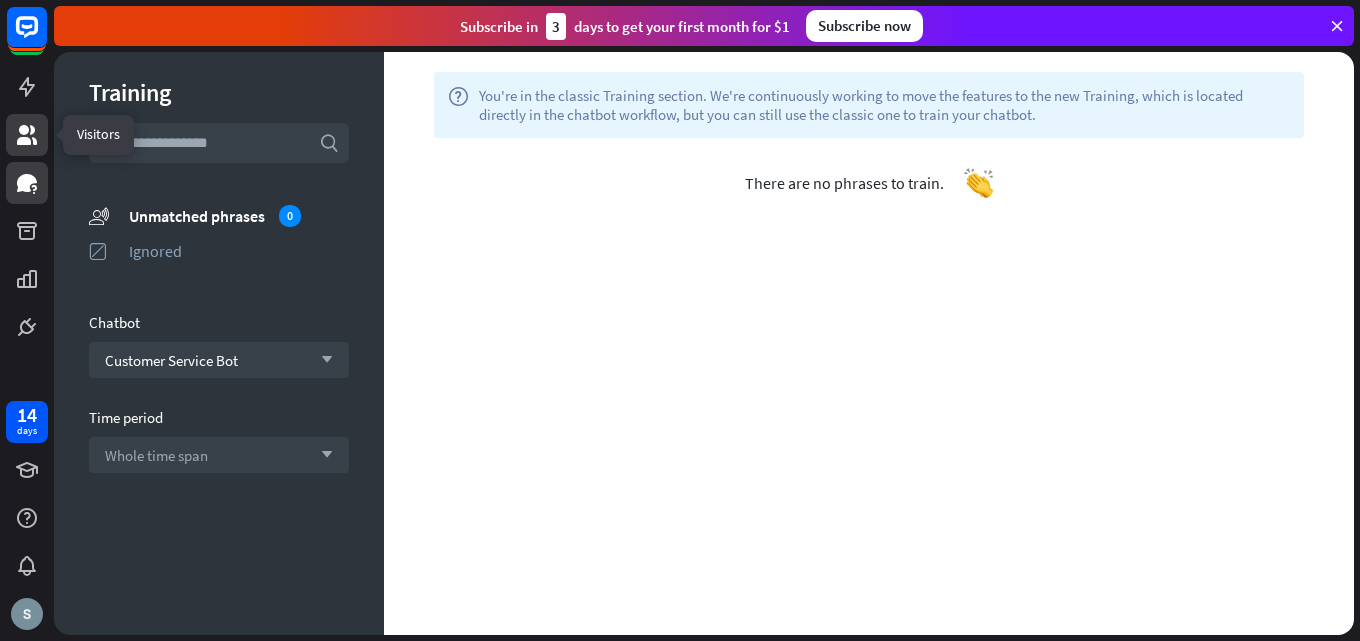 click at bounding box center (27, 135) 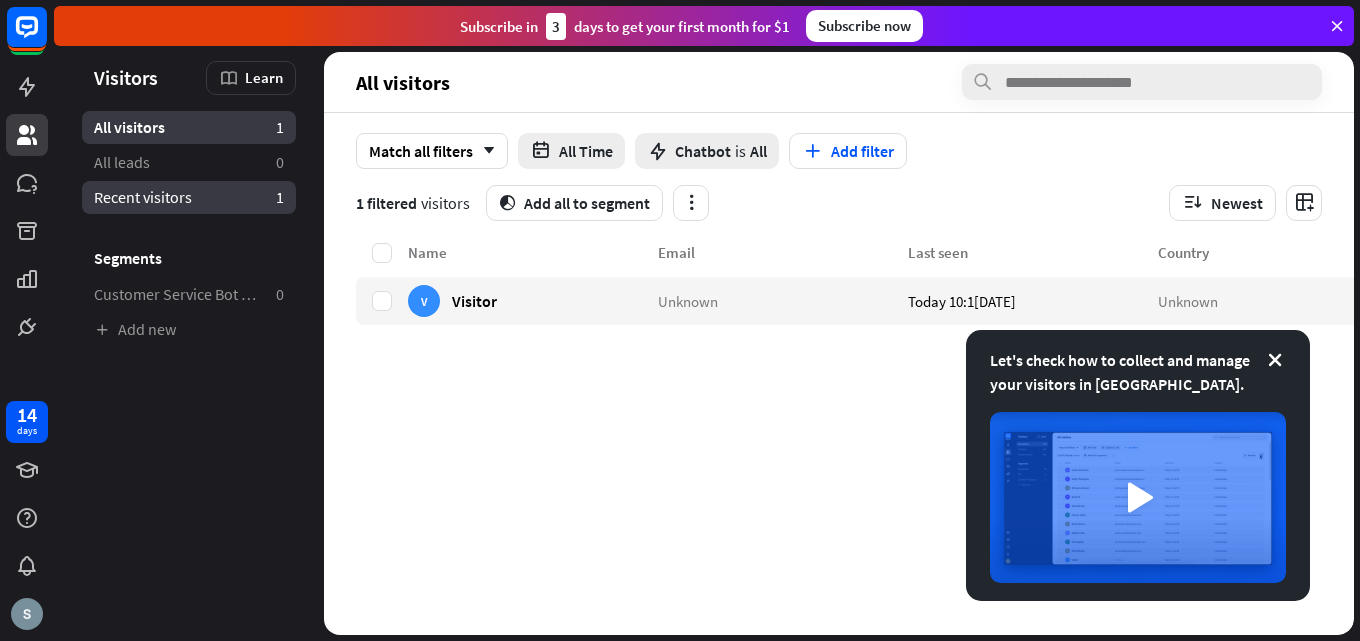 click on "Recent visitors" at bounding box center (143, 197) 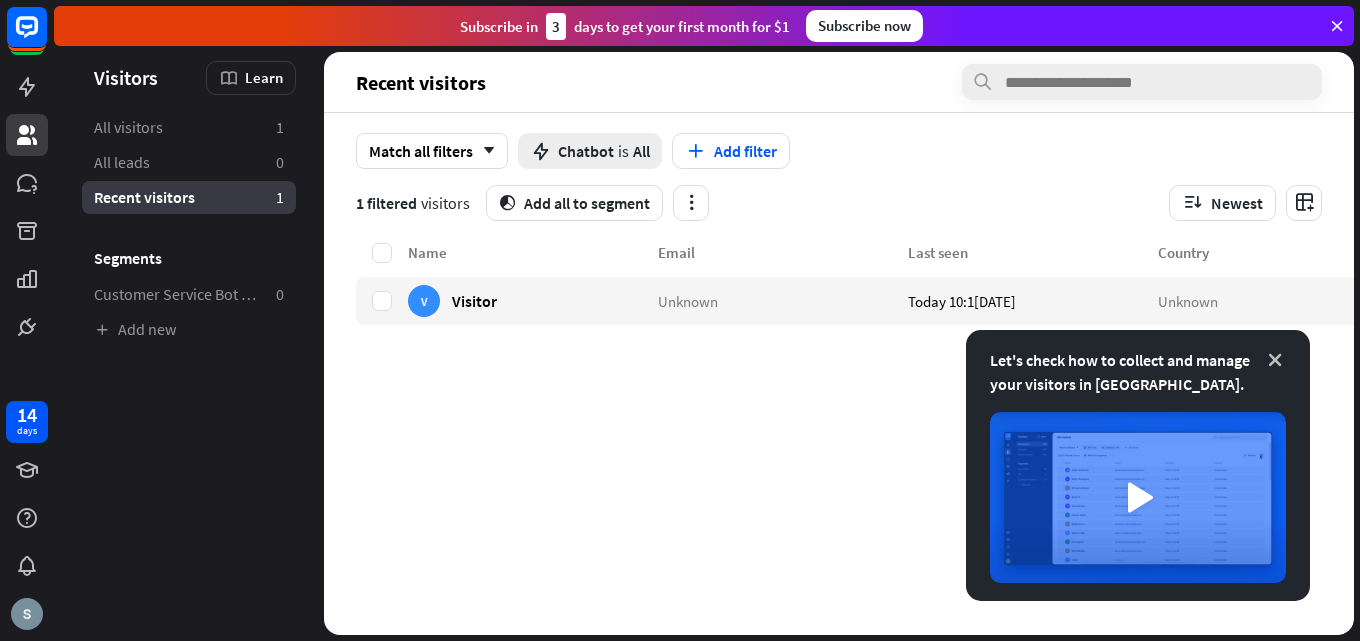 click at bounding box center (1275, 360) 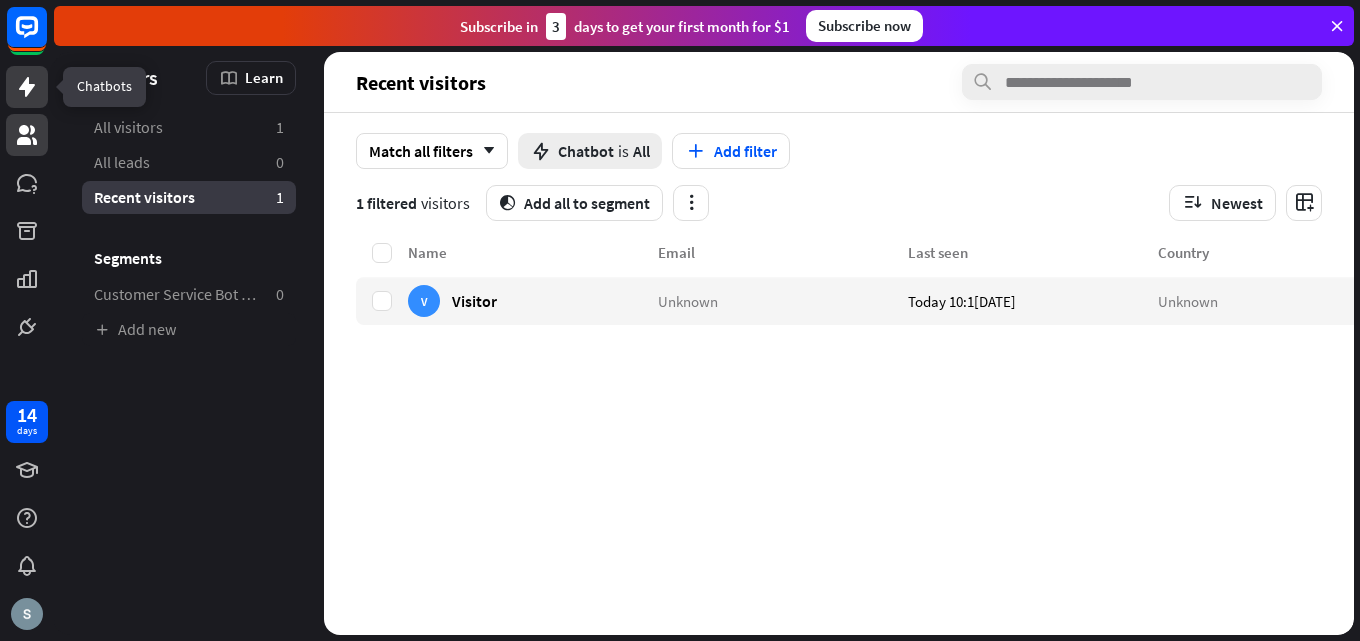 click 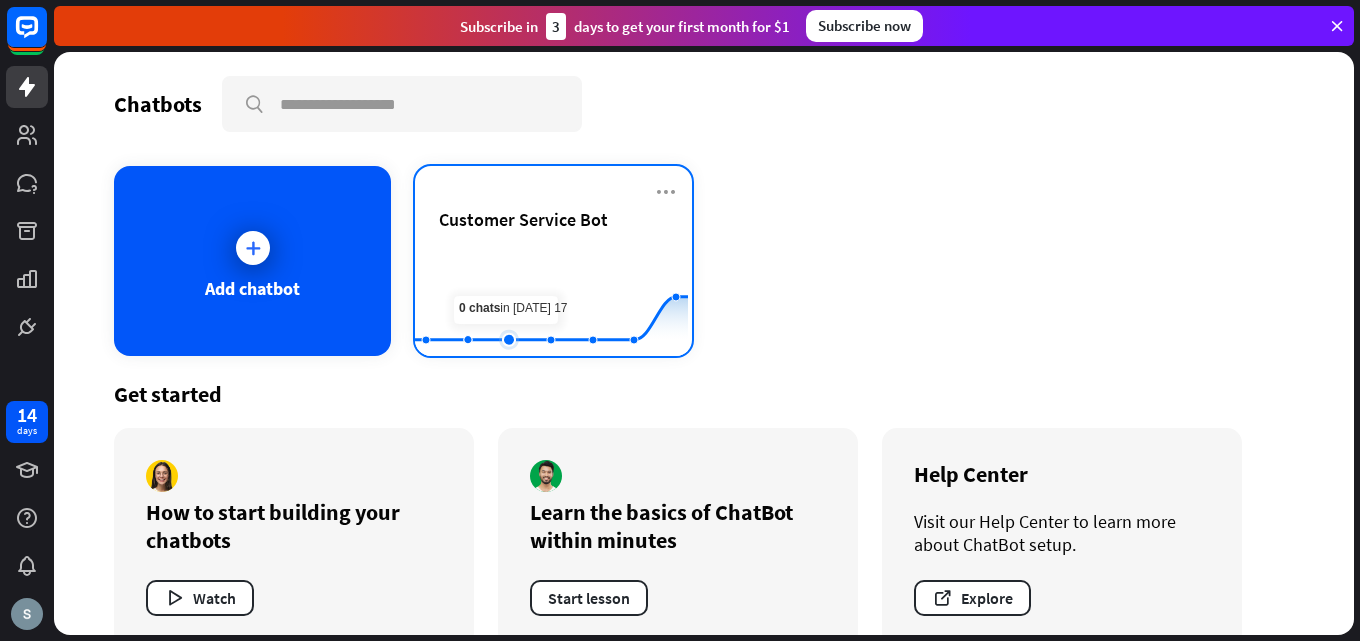 click 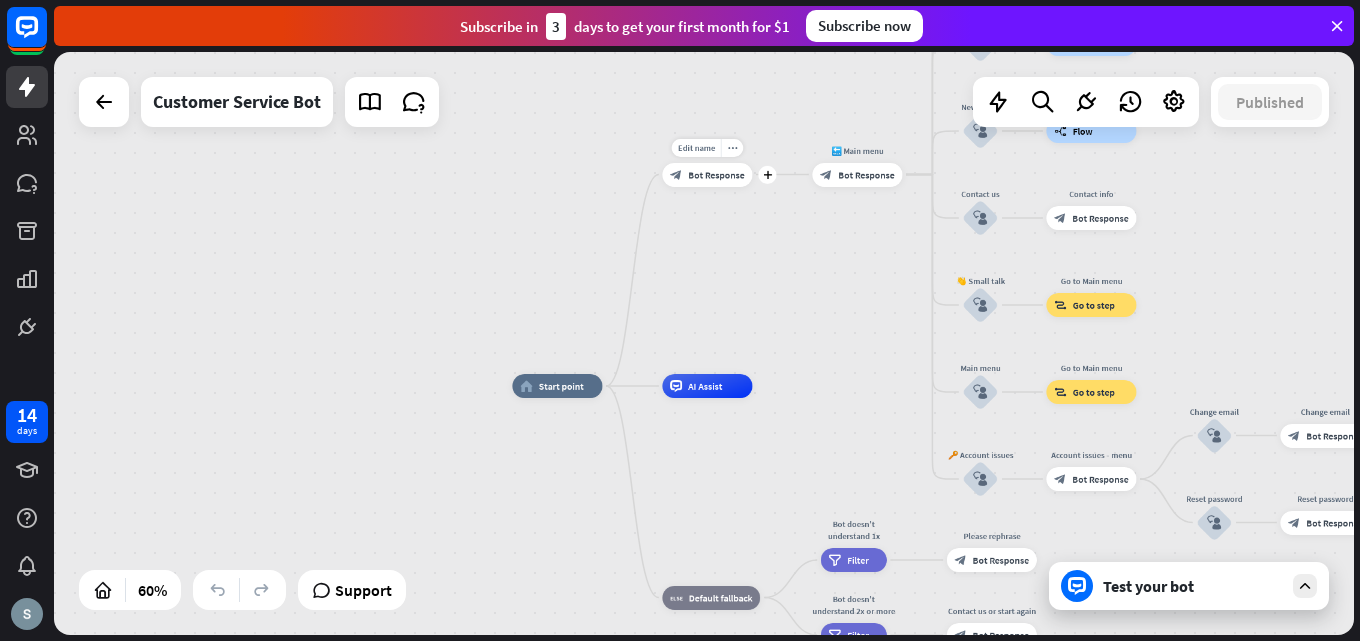 click on "Bot Response" at bounding box center [716, 175] 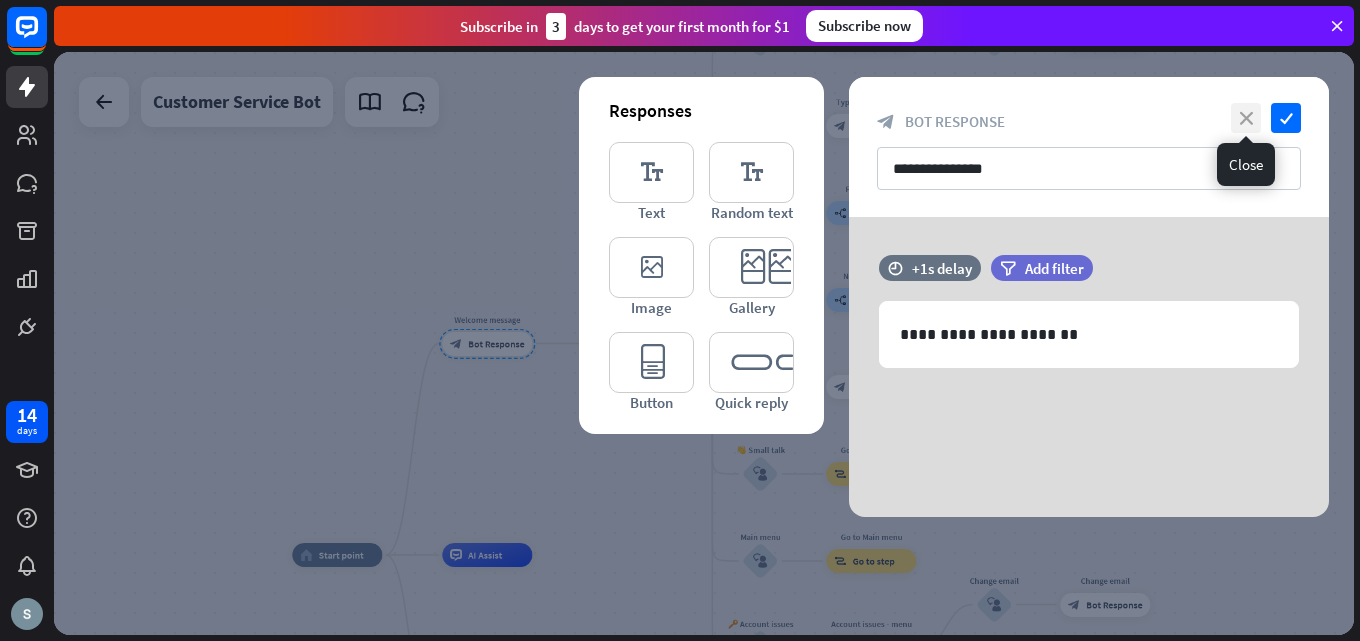 click on "close" at bounding box center [1246, 118] 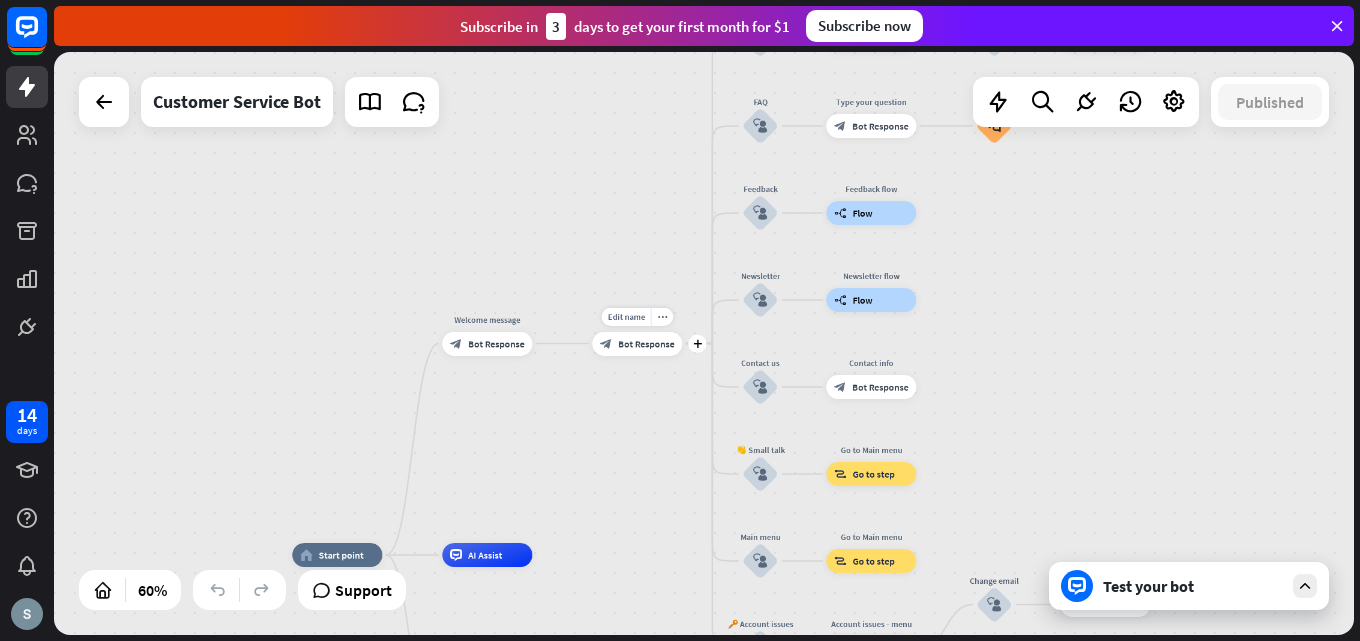 click on "Edit name   more_horiz         plus   🔙 Main menu   block_bot_response   Bot Response" at bounding box center [637, 344] 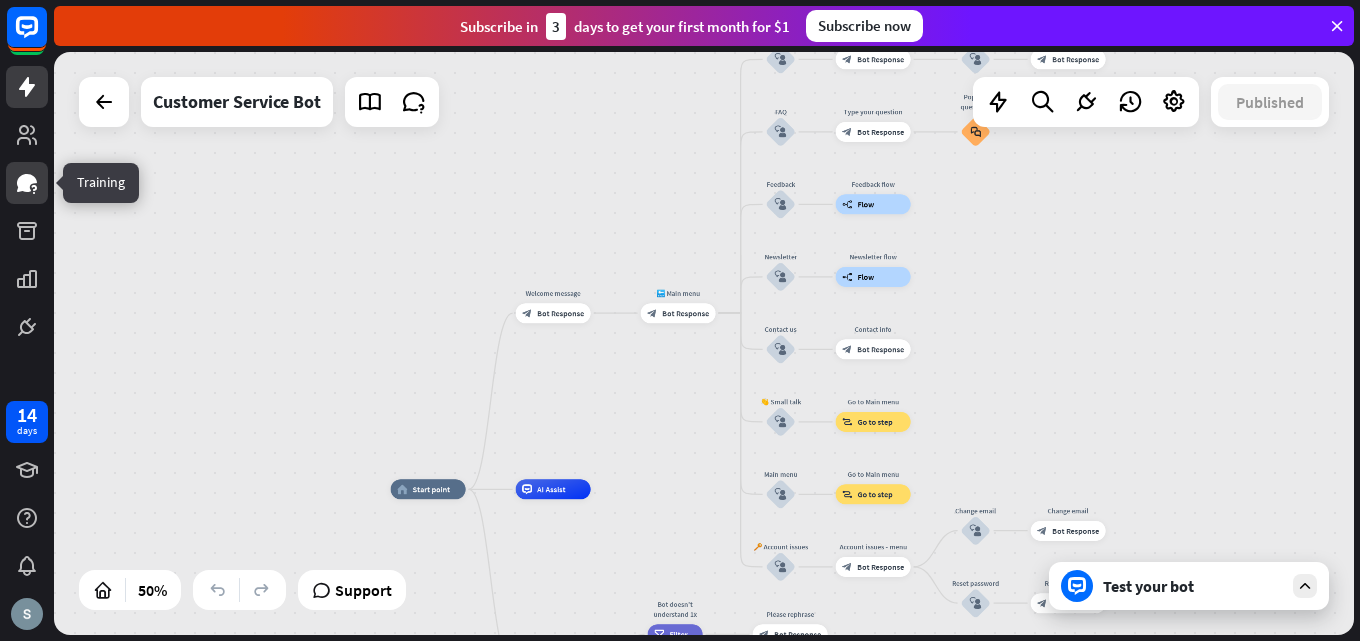 click 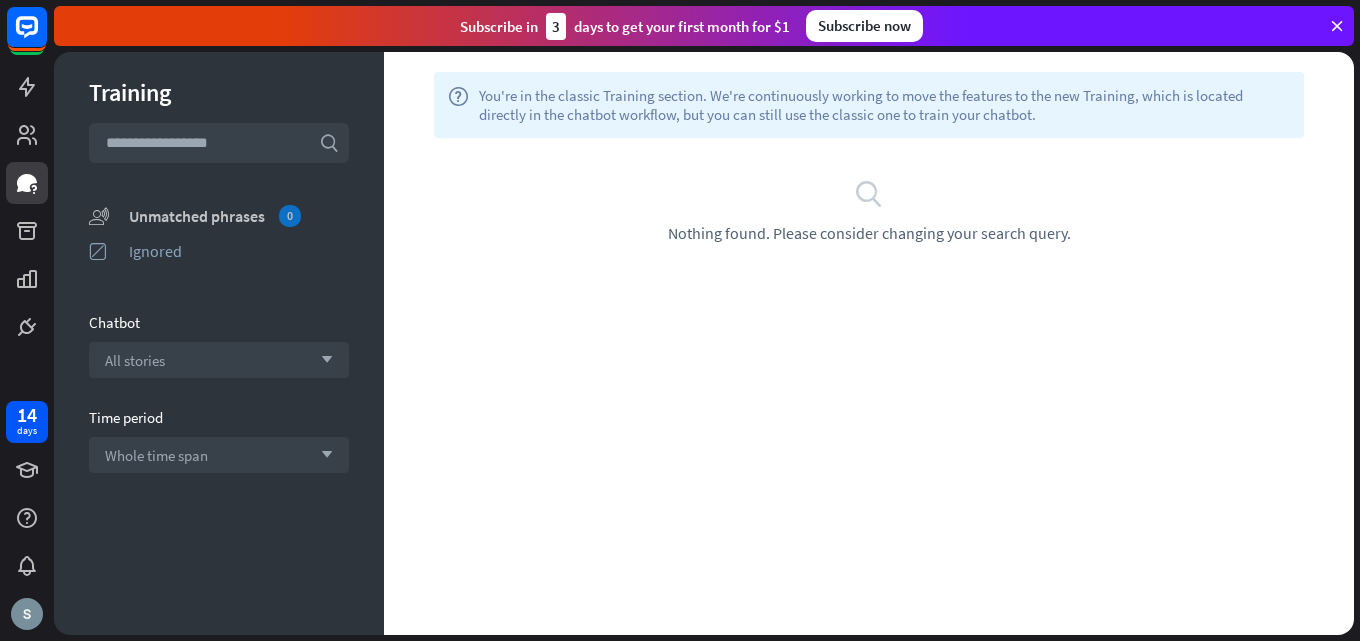 click on "Unmatched phrases
0" at bounding box center [239, 216] 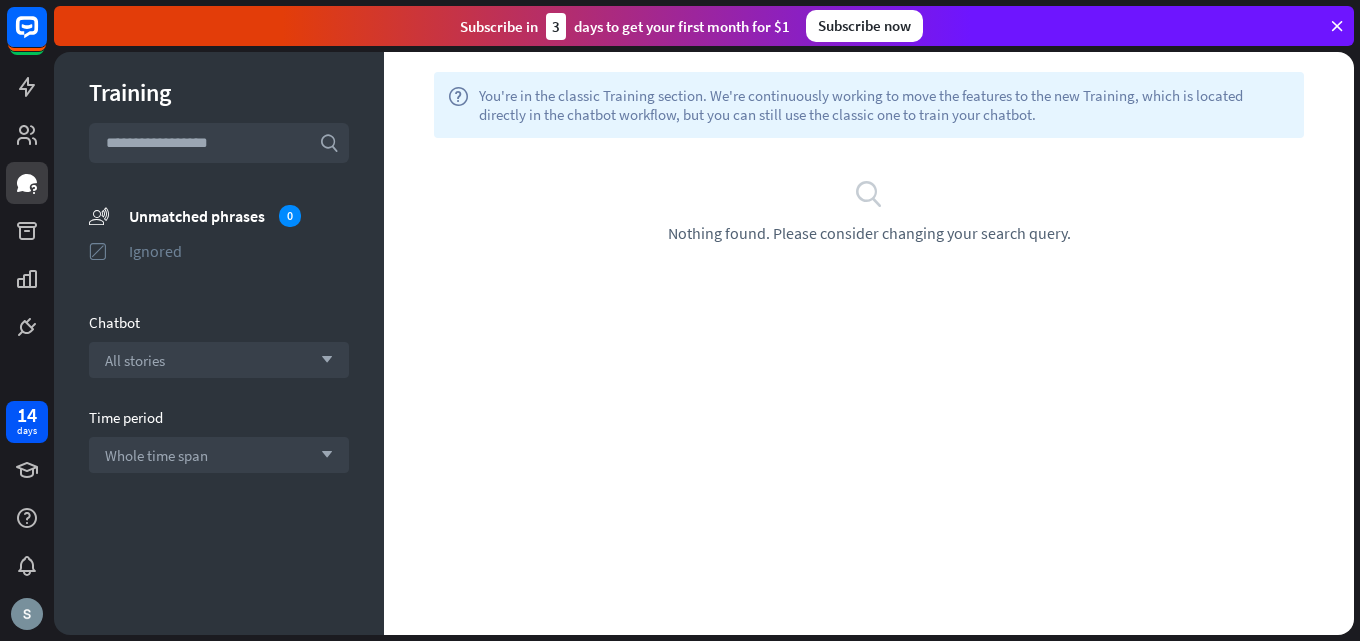 click on "Ignored" at bounding box center [239, 251] 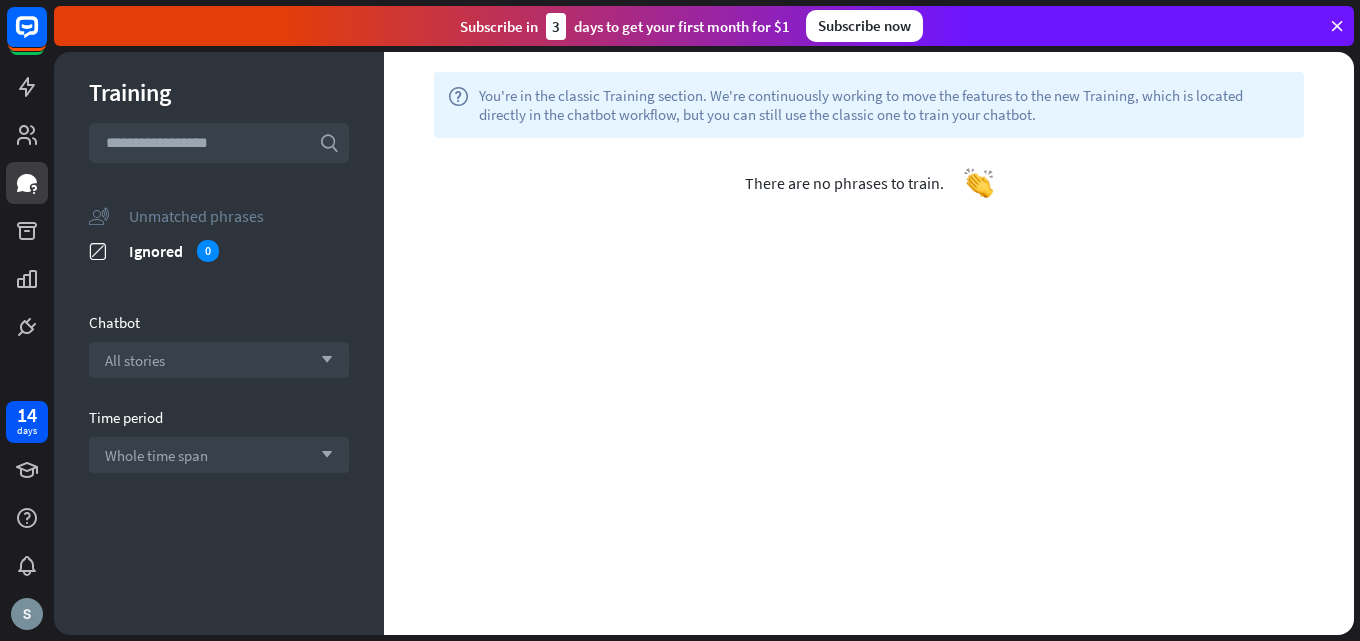 click on "Unmatched phrases" at bounding box center (239, 216) 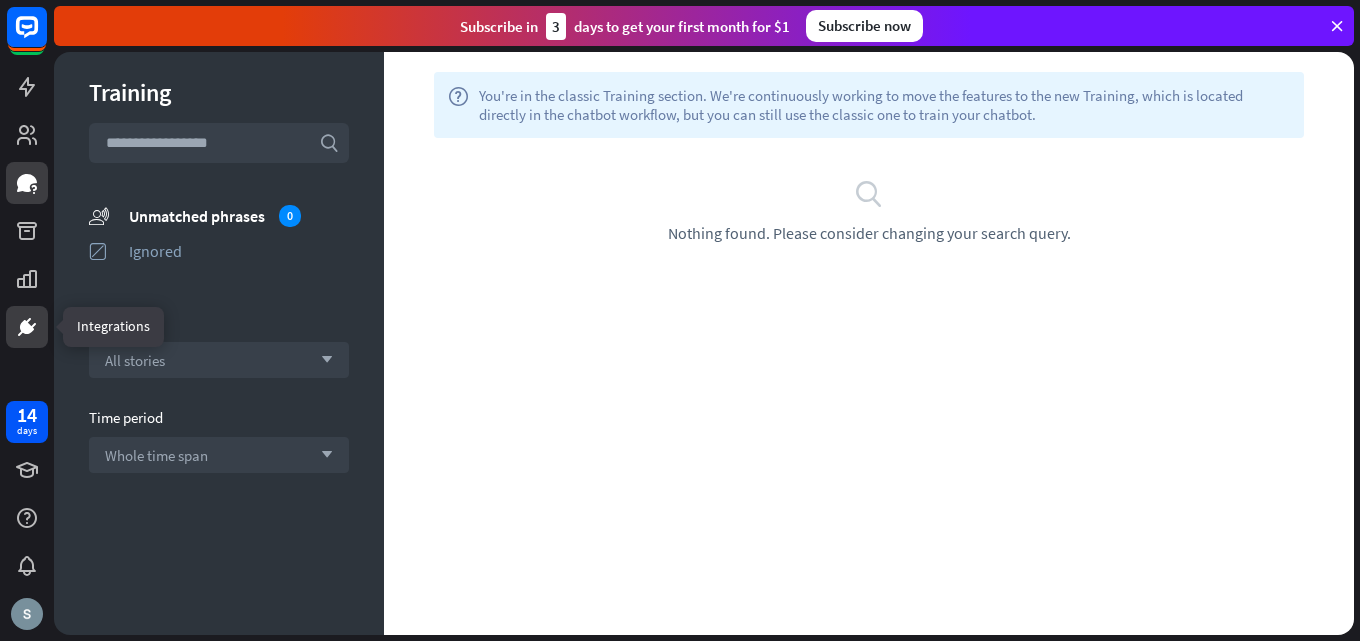 click 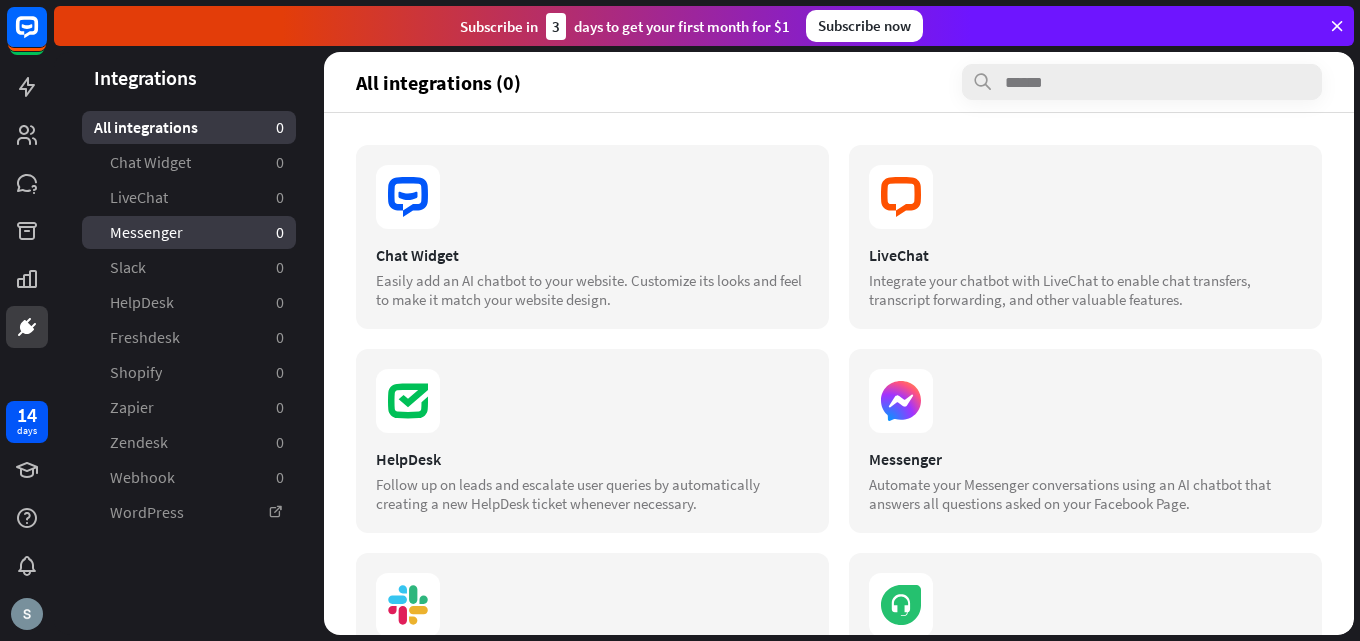 click on "Messenger" at bounding box center [146, 232] 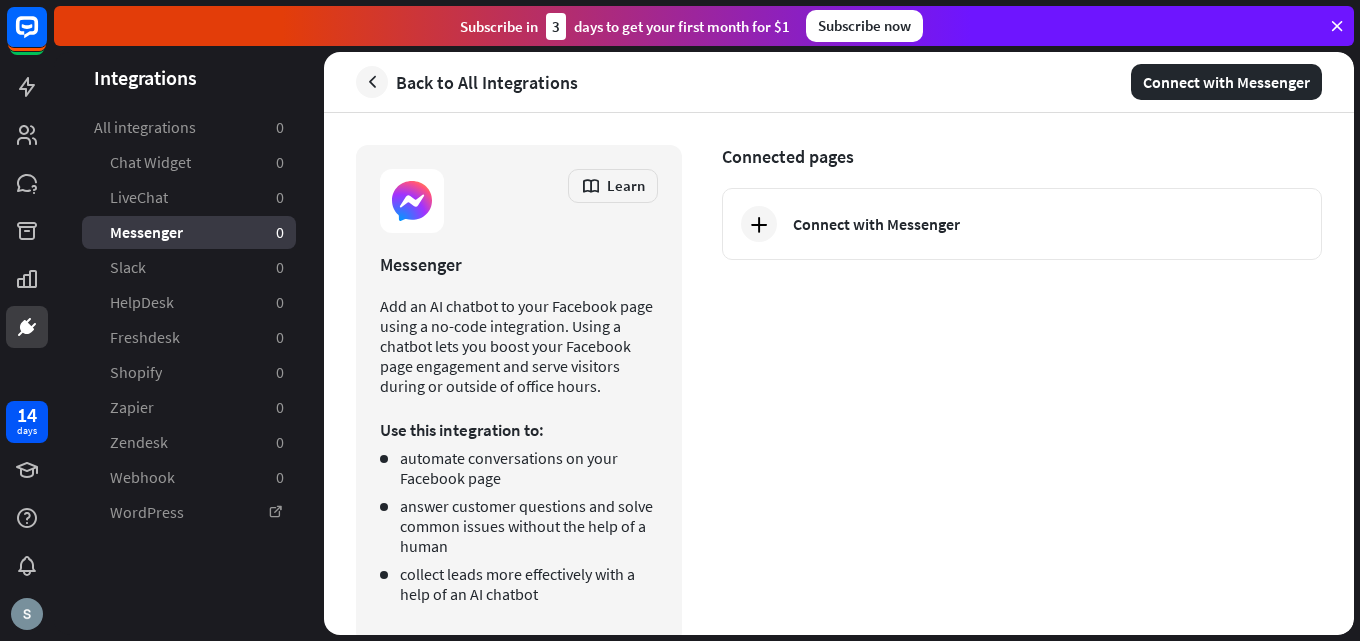 scroll, scrollTop: 41, scrollLeft: 0, axis: vertical 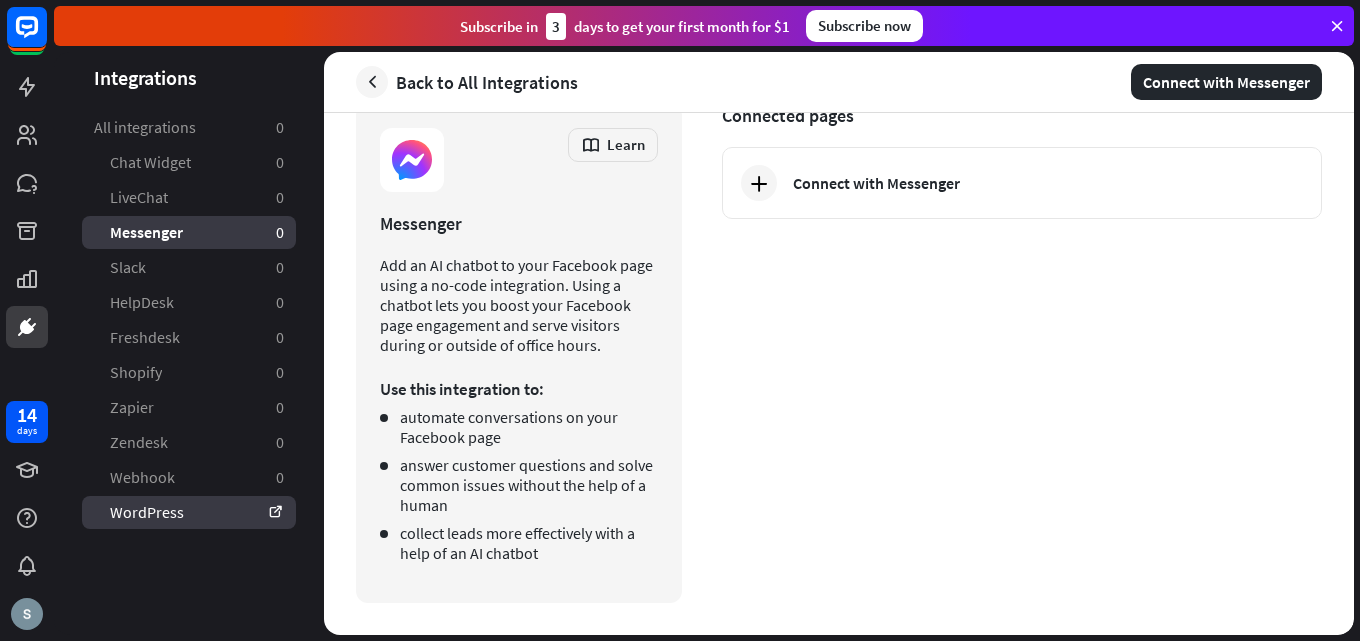 click on "WordPress" at bounding box center (189, 512) 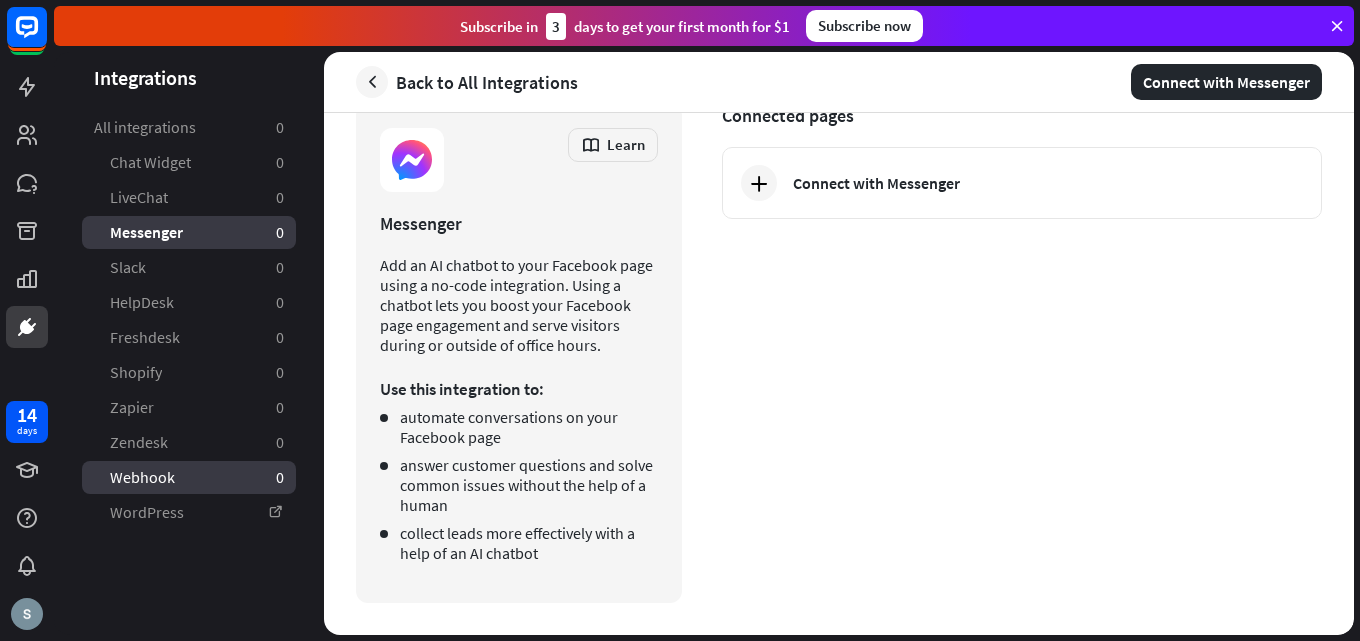 click on "Webhook
0" at bounding box center (189, 477) 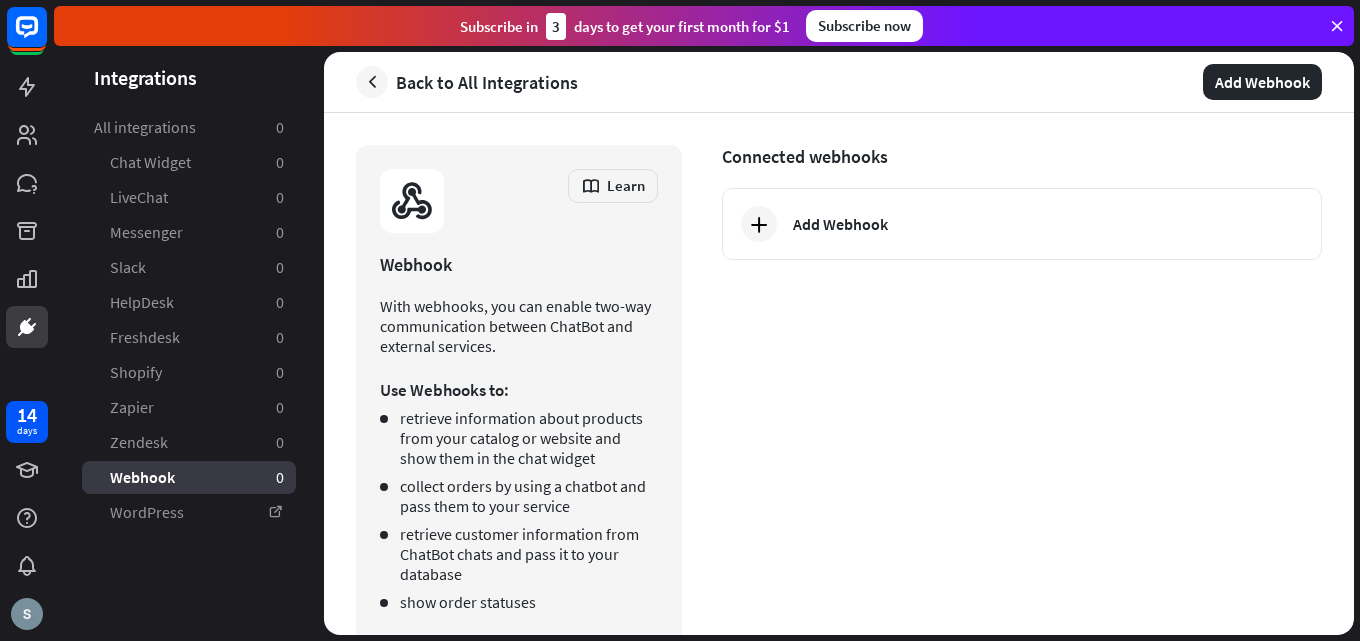 scroll, scrollTop: 49, scrollLeft: 0, axis: vertical 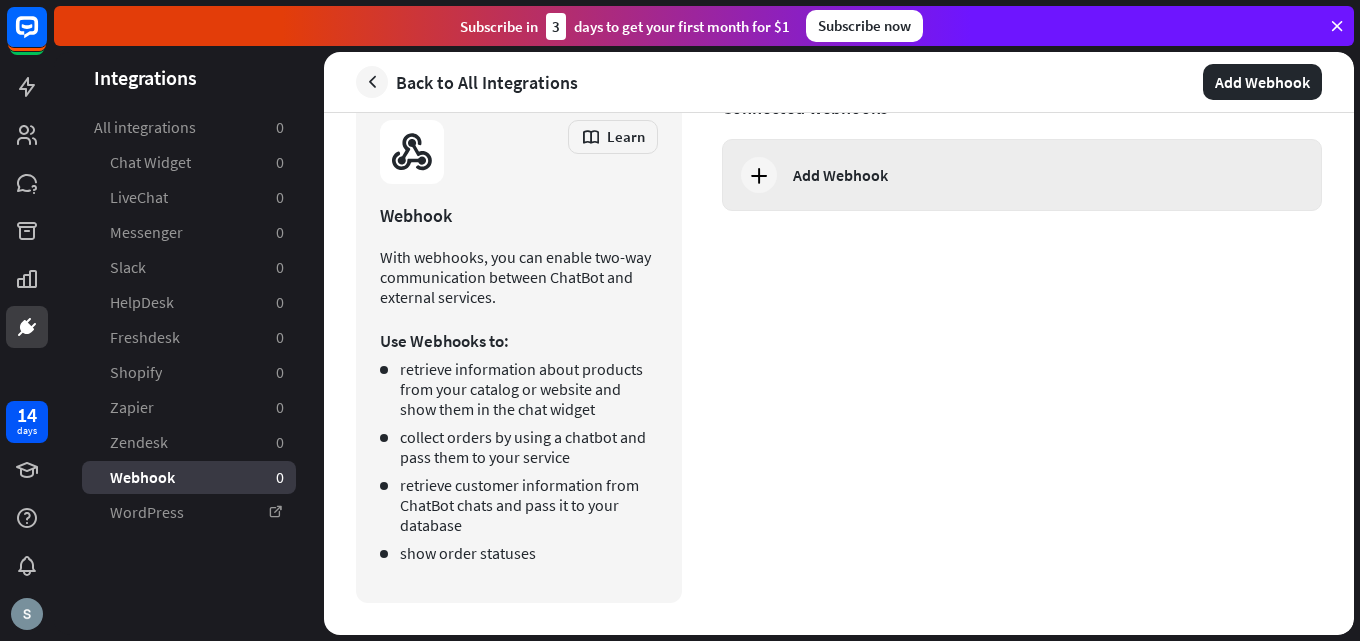 click on "Add Webhook" at bounding box center [1022, 175] 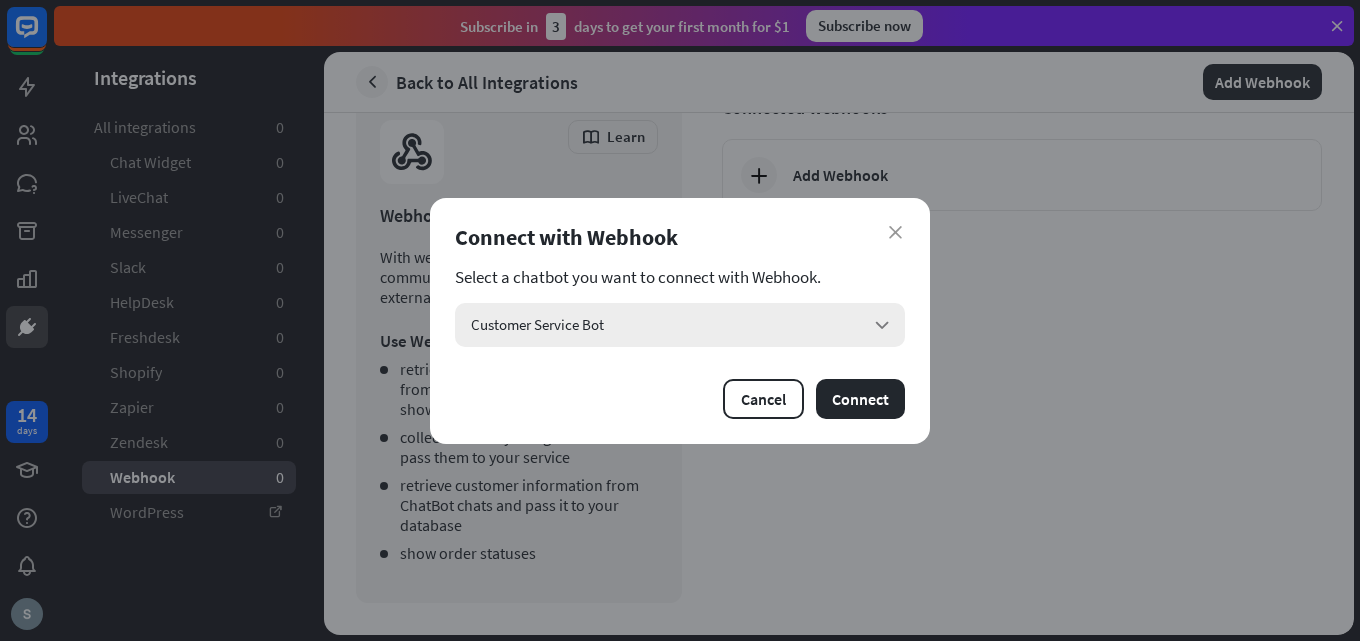 click on "Customer Service Bot
arrow_down" at bounding box center (680, 325) 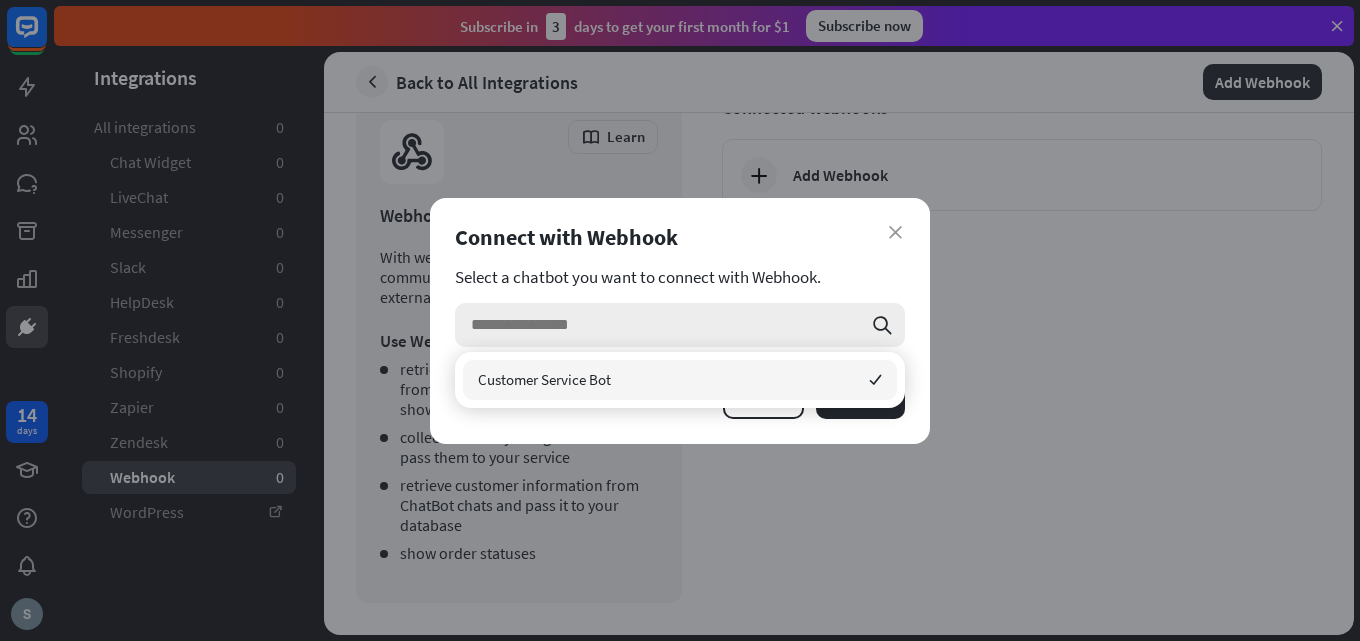 click at bounding box center (666, 325) 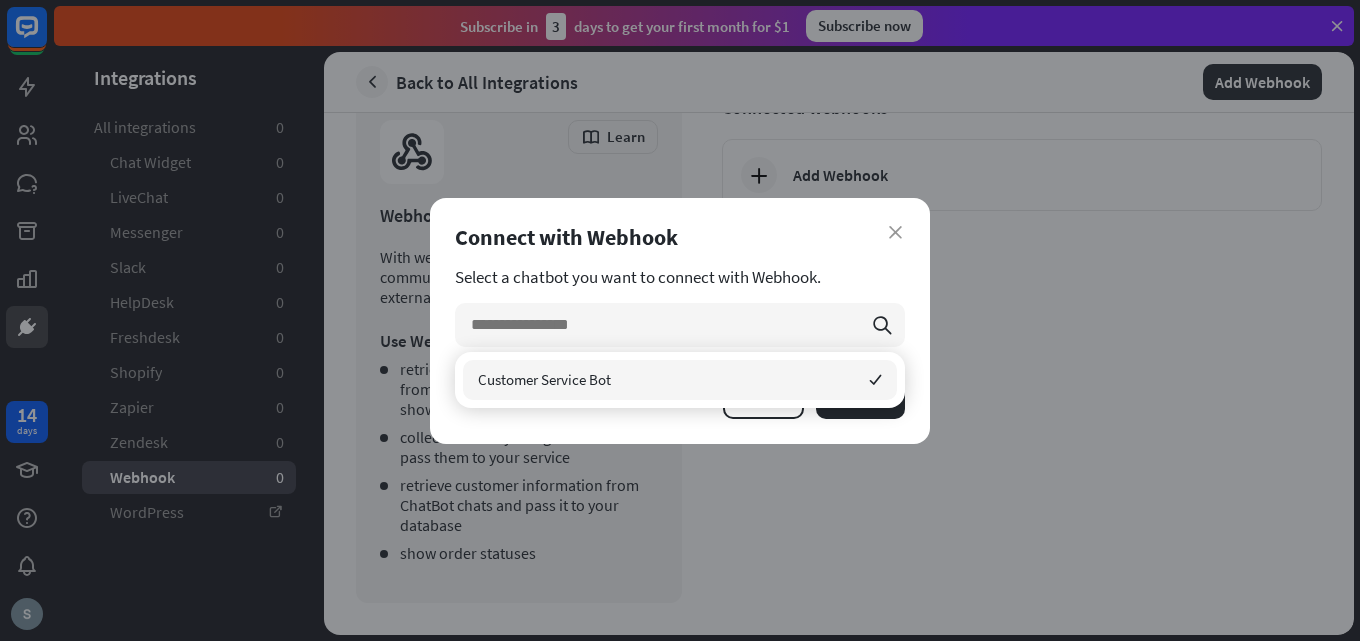 click on "Customer Service Bot
checked" at bounding box center [680, 380] 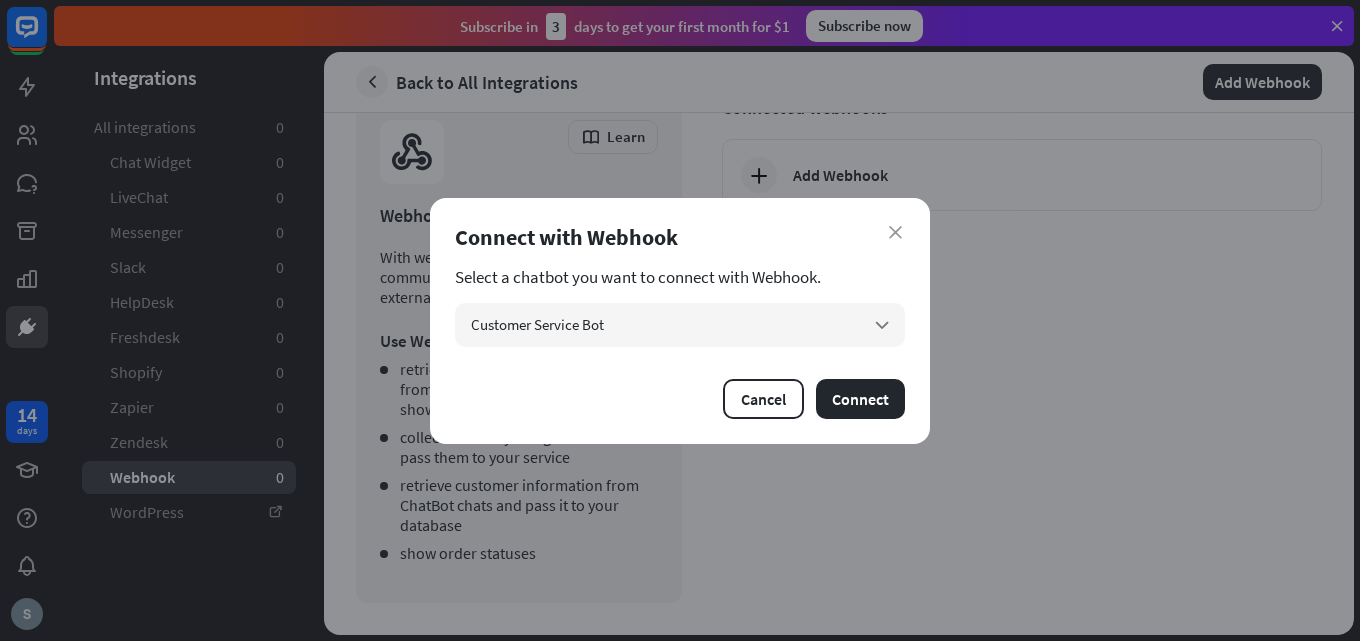 click on "close   Connect with Webhook
Select a chatbot you want to connect with
Webhook.
Customer Service Bot
arrow_down
Cancel
Connect" at bounding box center [680, 321] 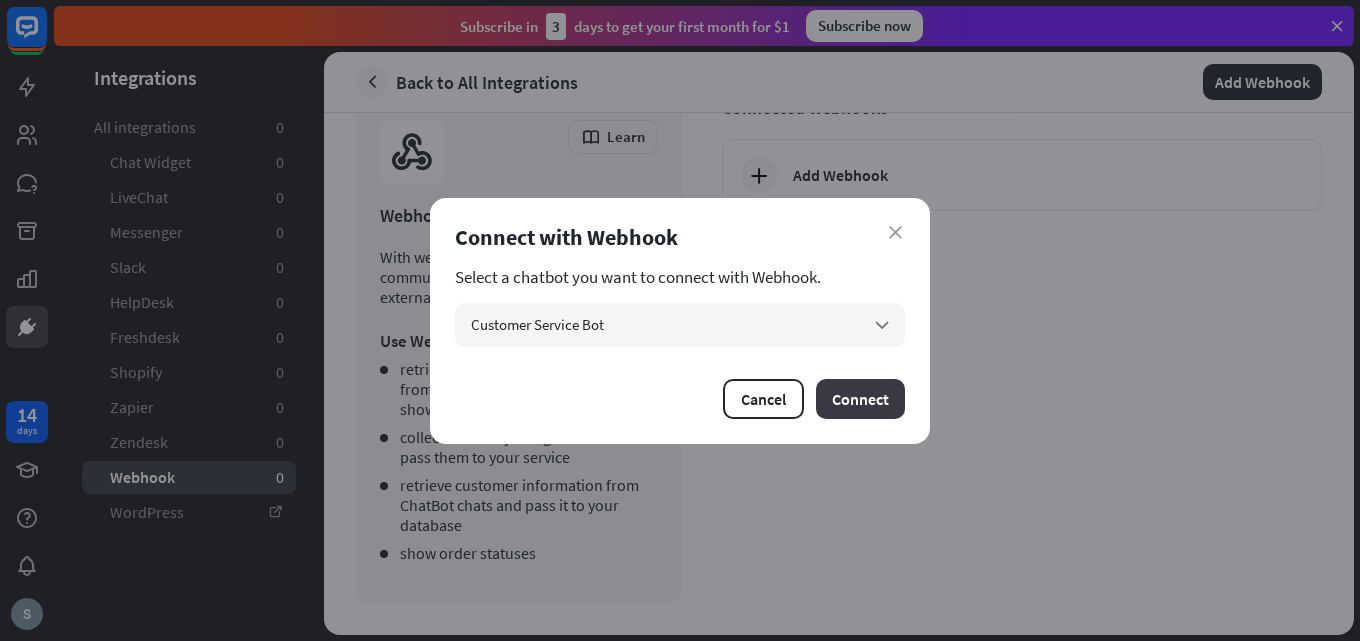 click on "Connect" at bounding box center [860, 399] 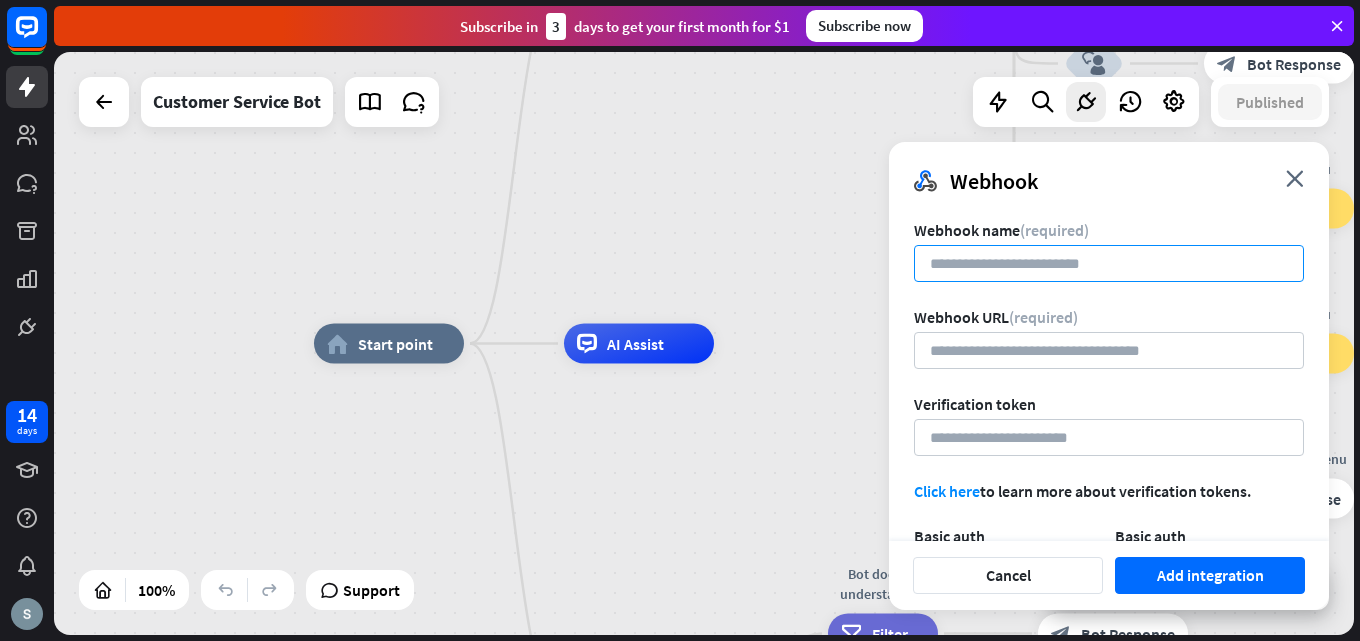 click at bounding box center [1109, 263] 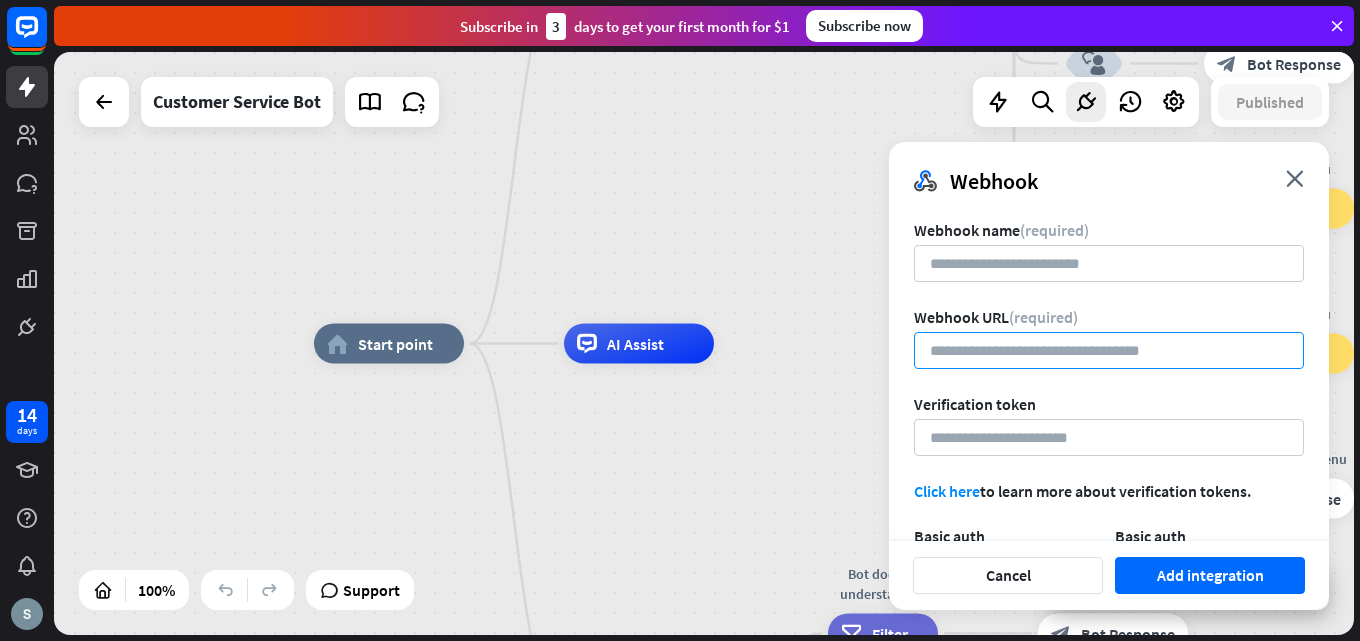 click at bounding box center (1109, 350) 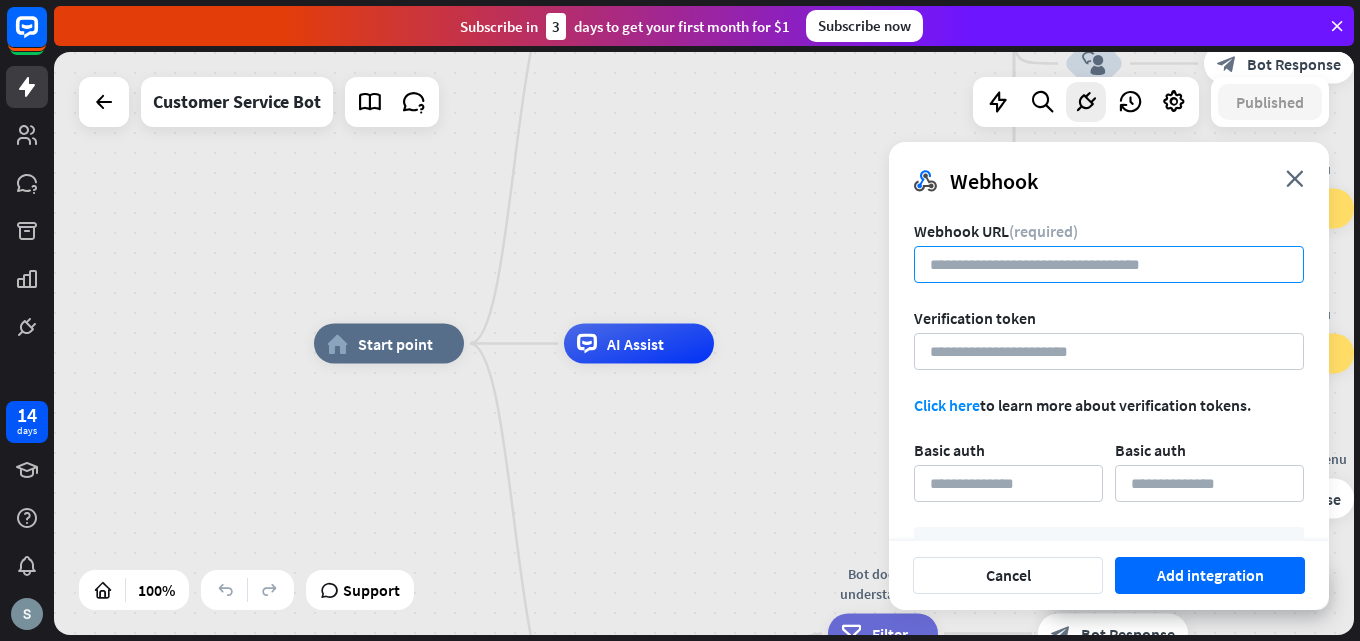 scroll, scrollTop: 183, scrollLeft: 0, axis: vertical 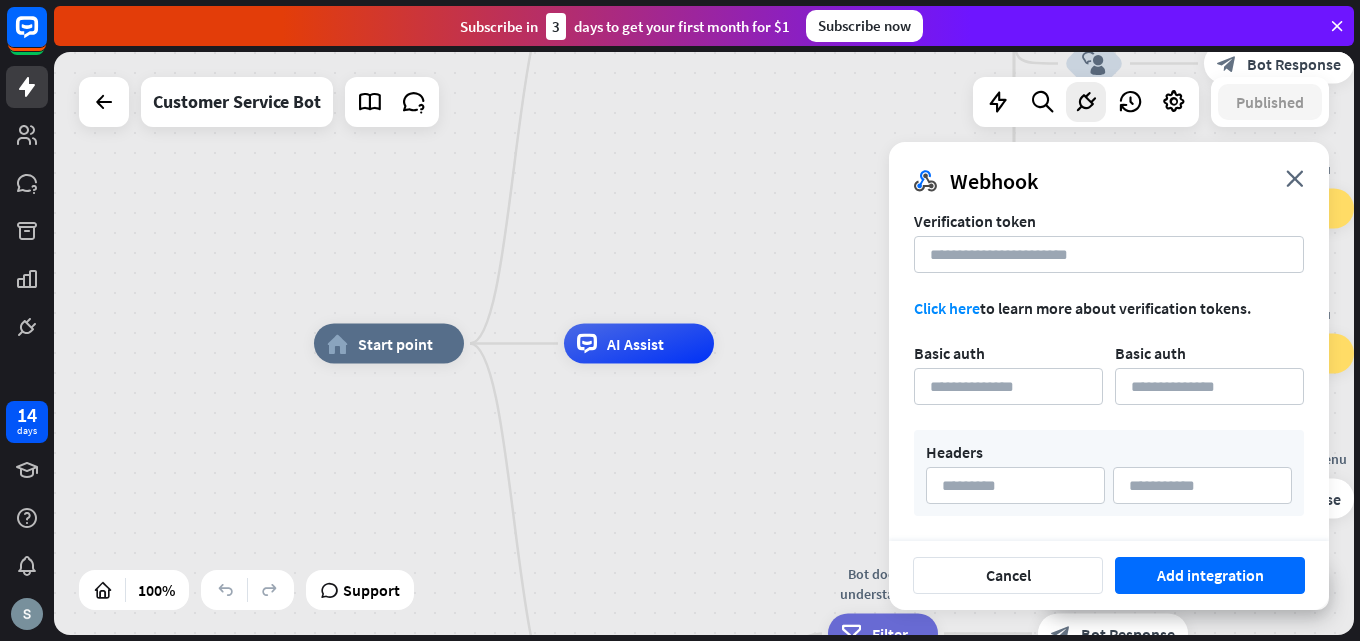click on "Click here" at bounding box center (947, 308) 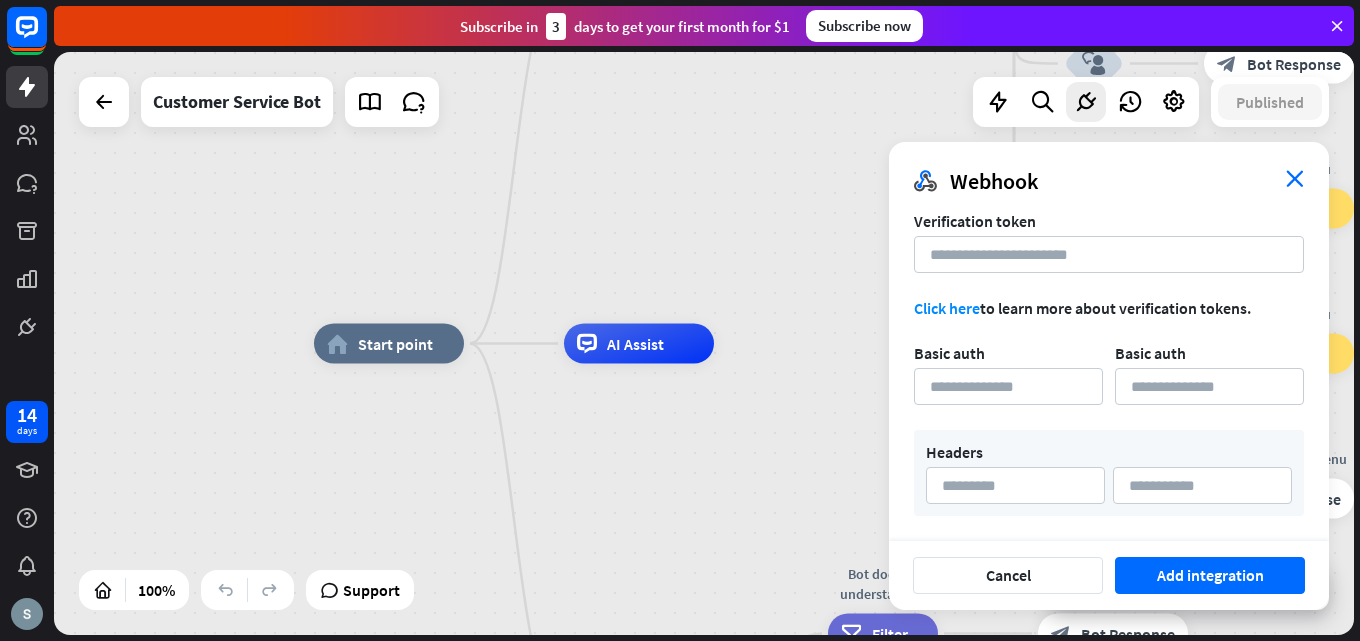 click on "close" at bounding box center [1295, 178] 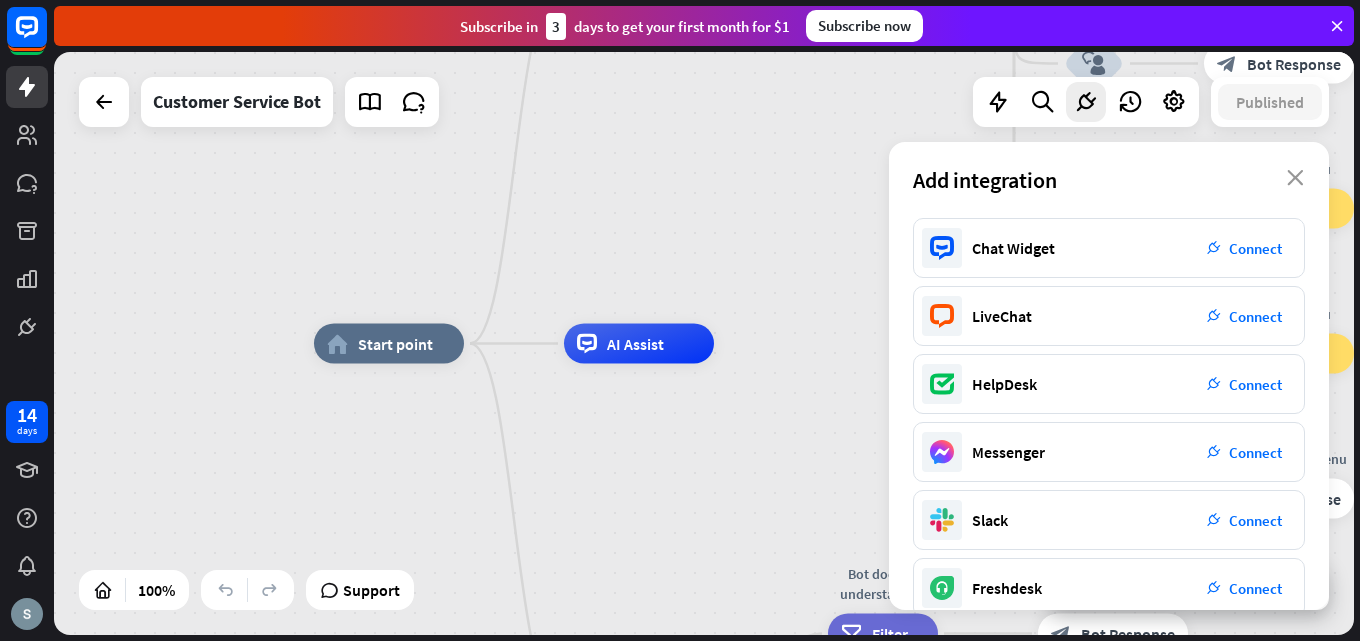click on "Add integration   close" at bounding box center (1109, 180) 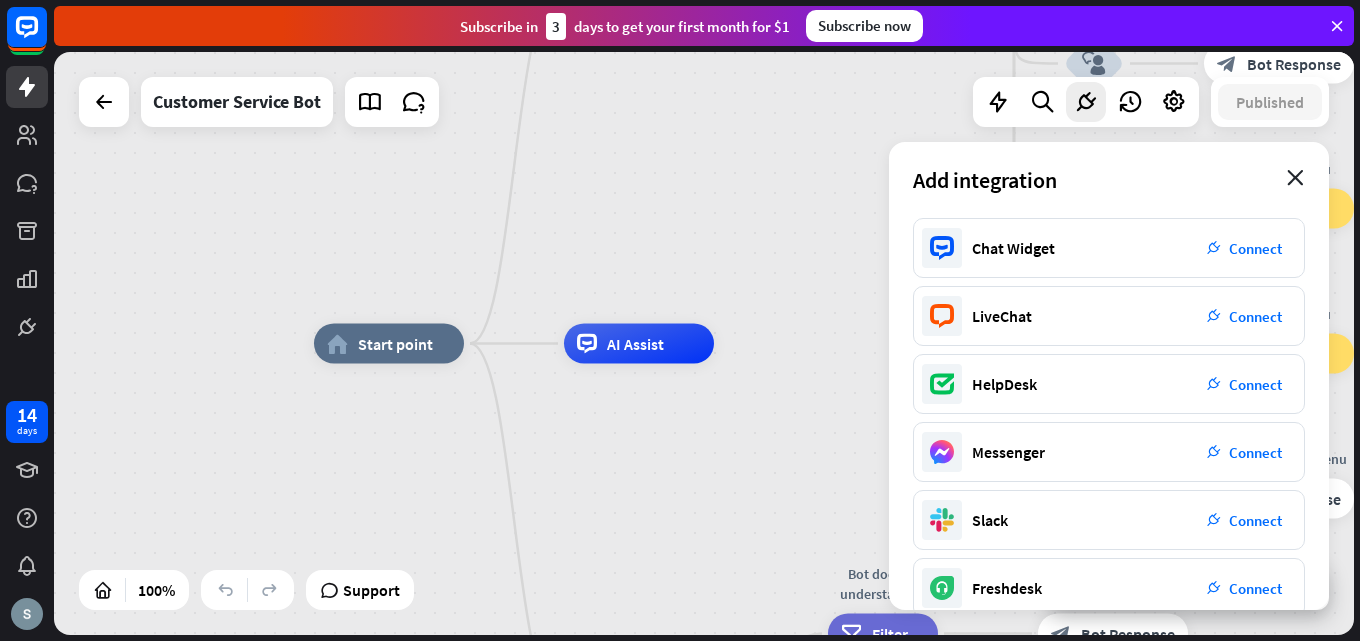 click on "close" at bounding box center [1295, 178] 